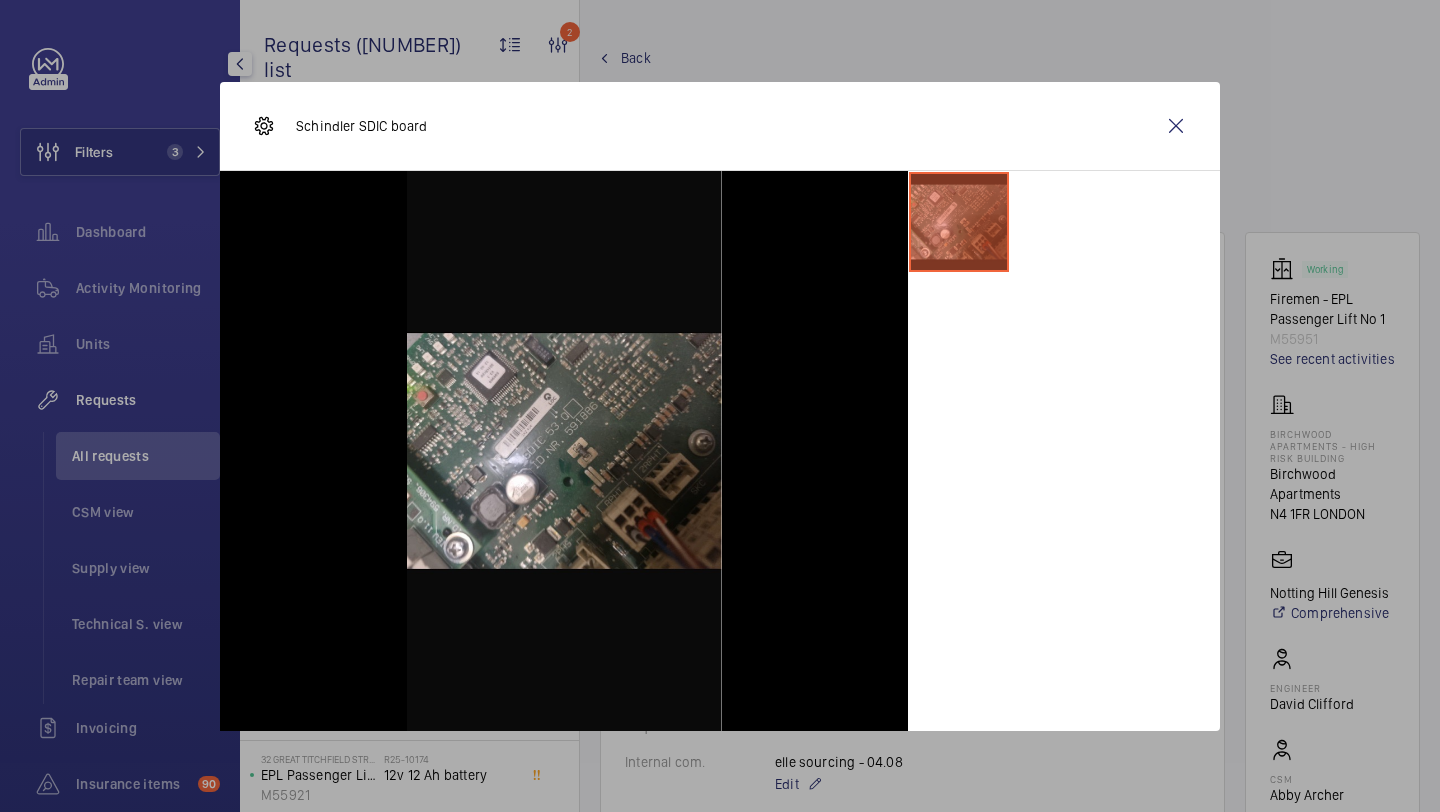 scroll, scrollTop: 0, scrollLeft: 0, axis: both 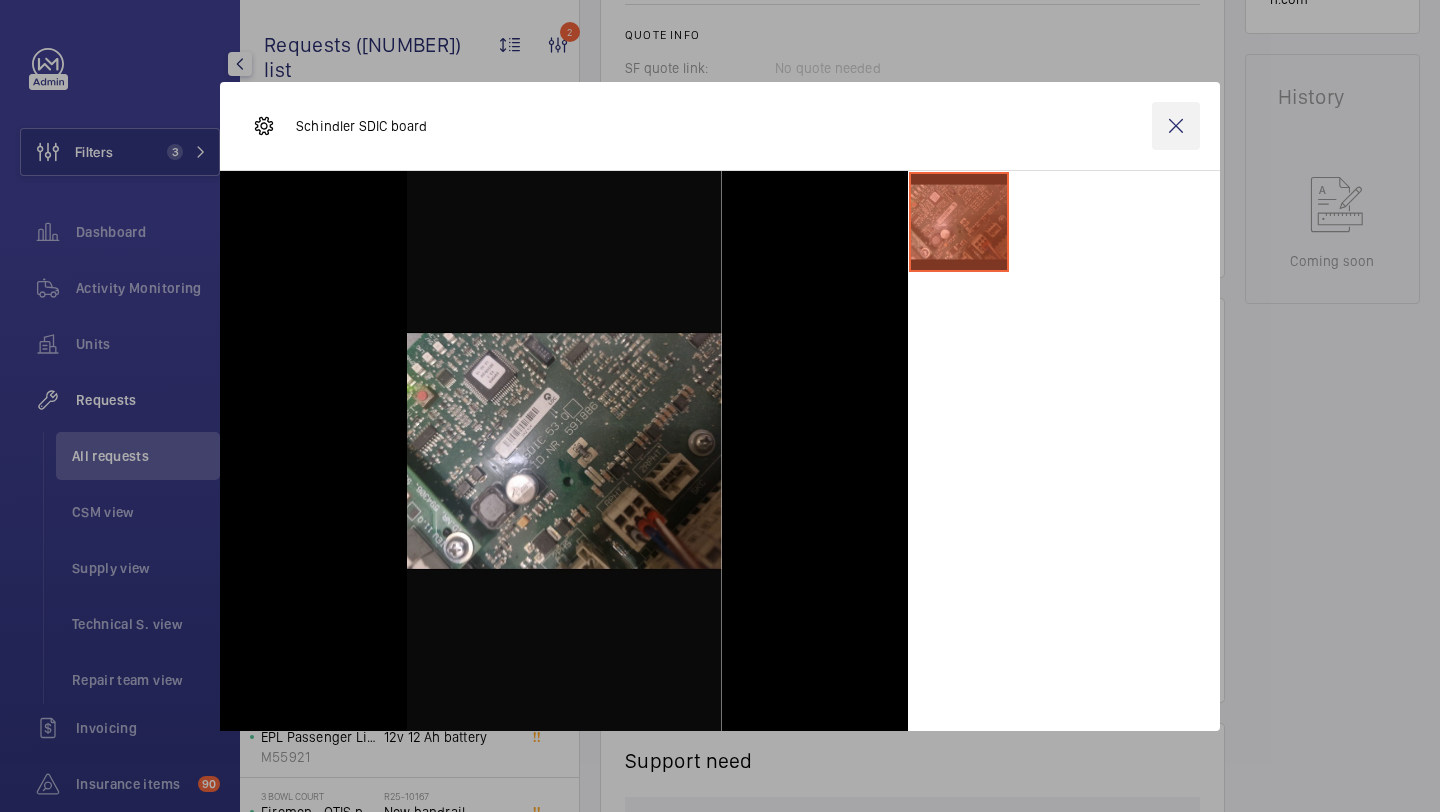 click at bounding box center (1176, 126) 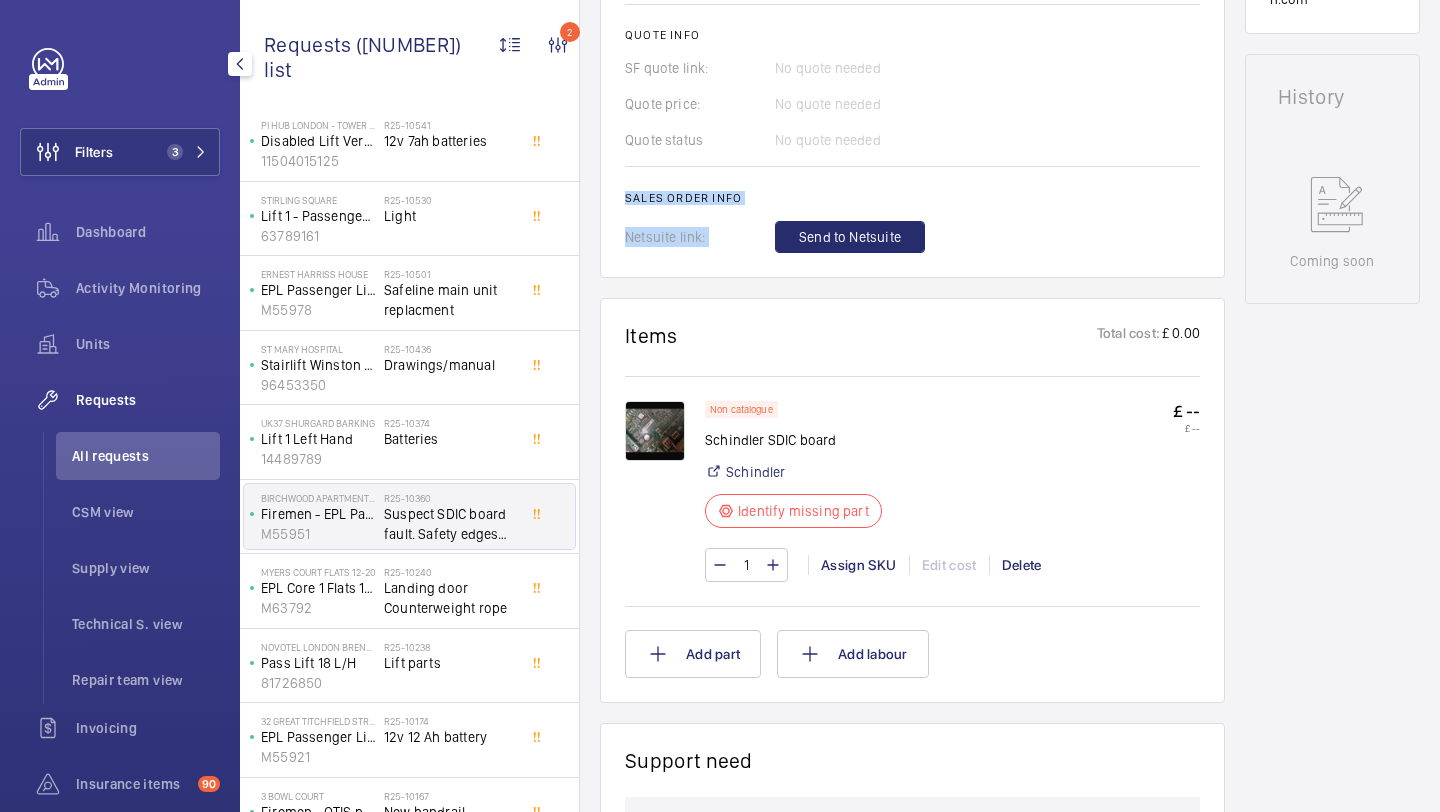 drag, startPoint x: 1201, startPoint y: 206, endPoint x: 1096, endPoint y: 47, distance: 190.54134 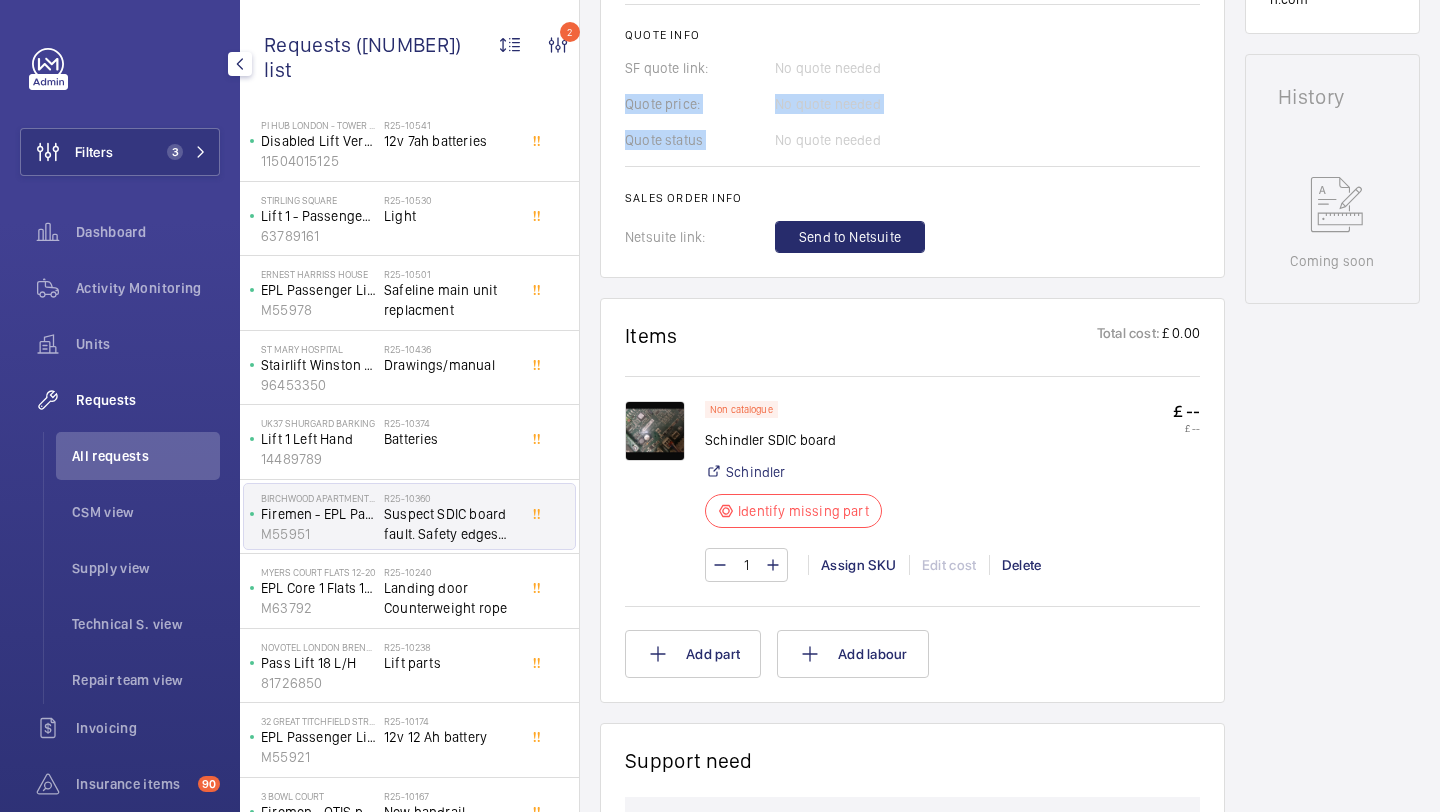 drag, startPoint x: 1108, startPoint y: 74, endPoint x: 1113, endPoint y: 89, distance: 15.811388 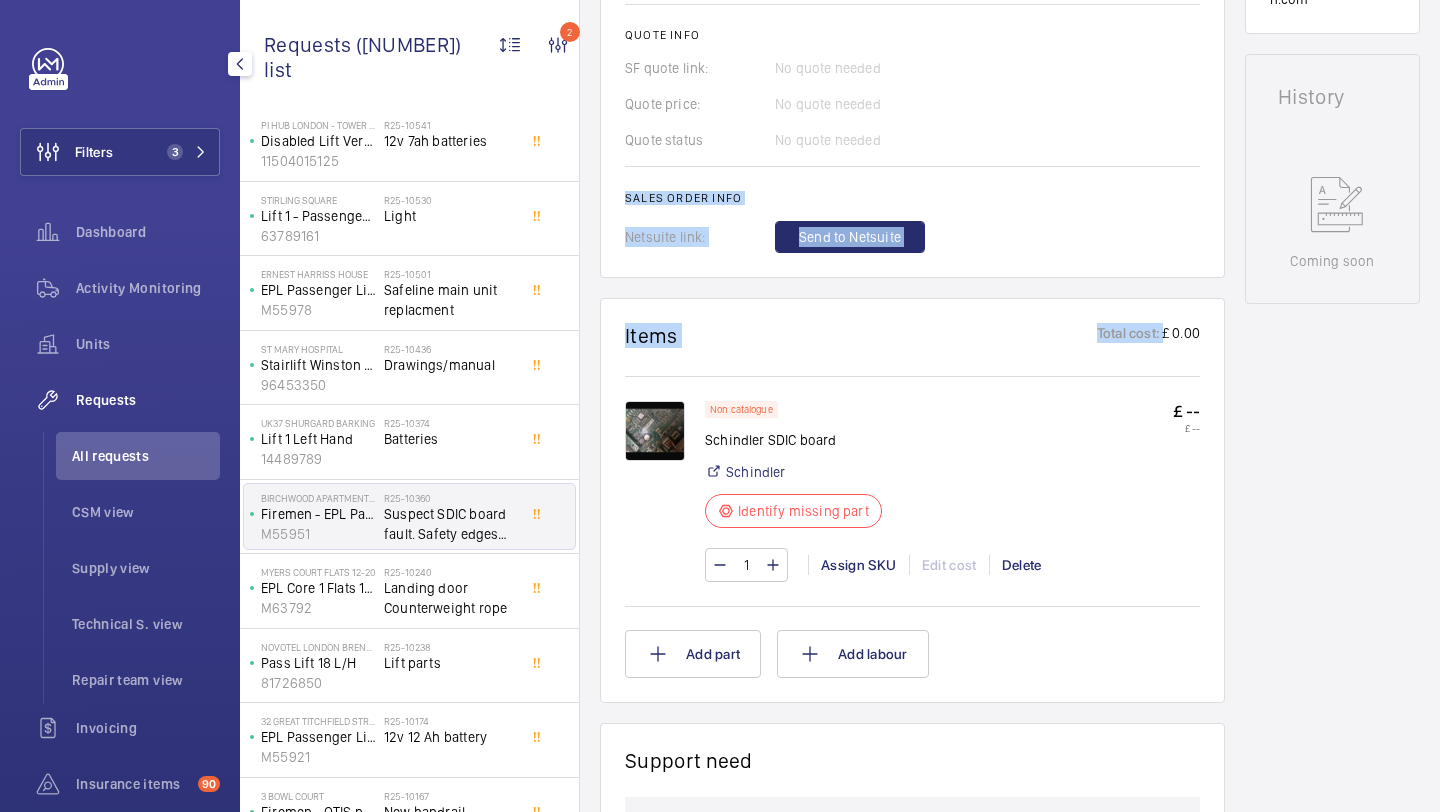 drag, startPoint x: 1176, startPoint y: 191, endPoint x: 1186, endPoint y: 218, distance: 28.79236 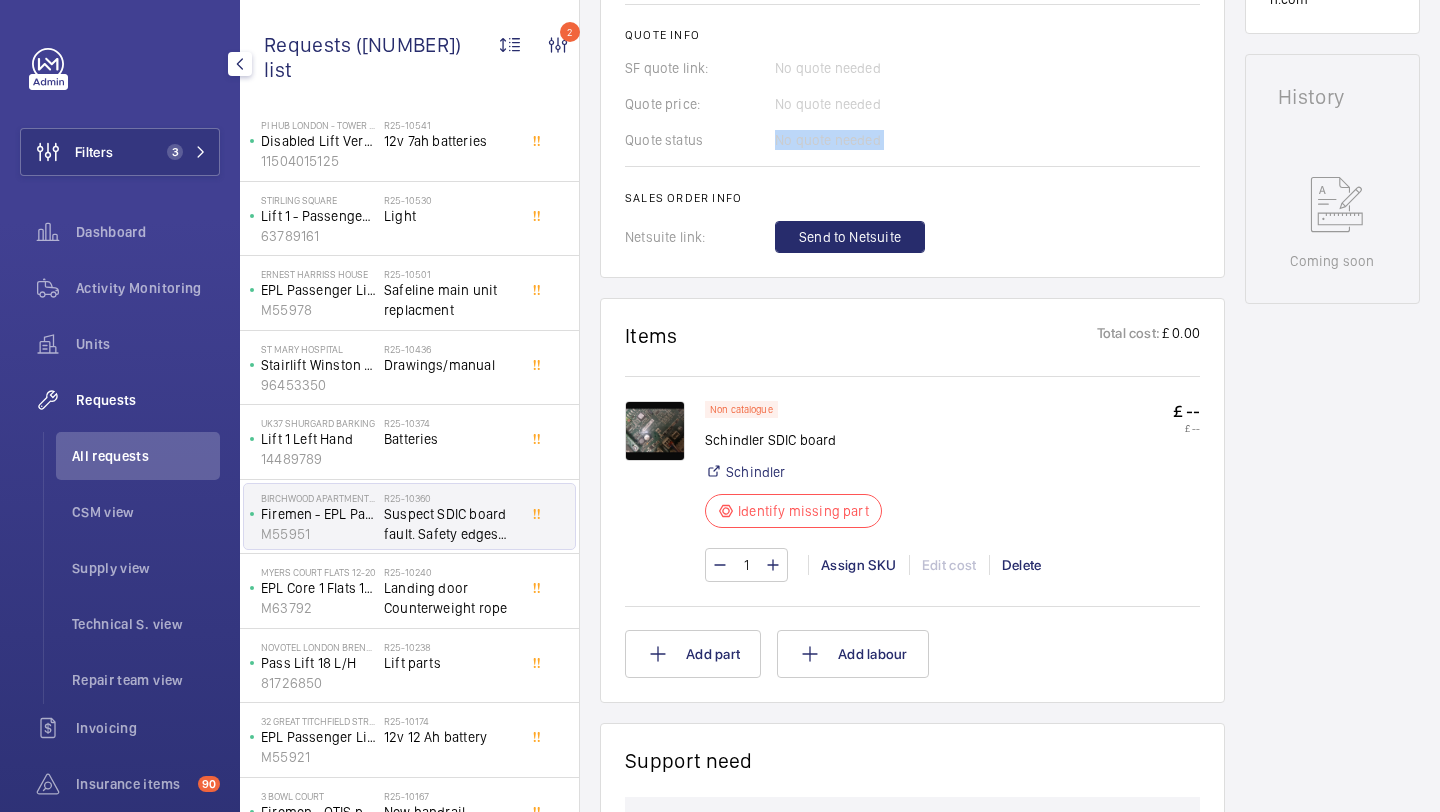 drag, startPoint x: 1156, startPoint y: 131, endPoint x: 1156, endPoint y: 179, distance: 48 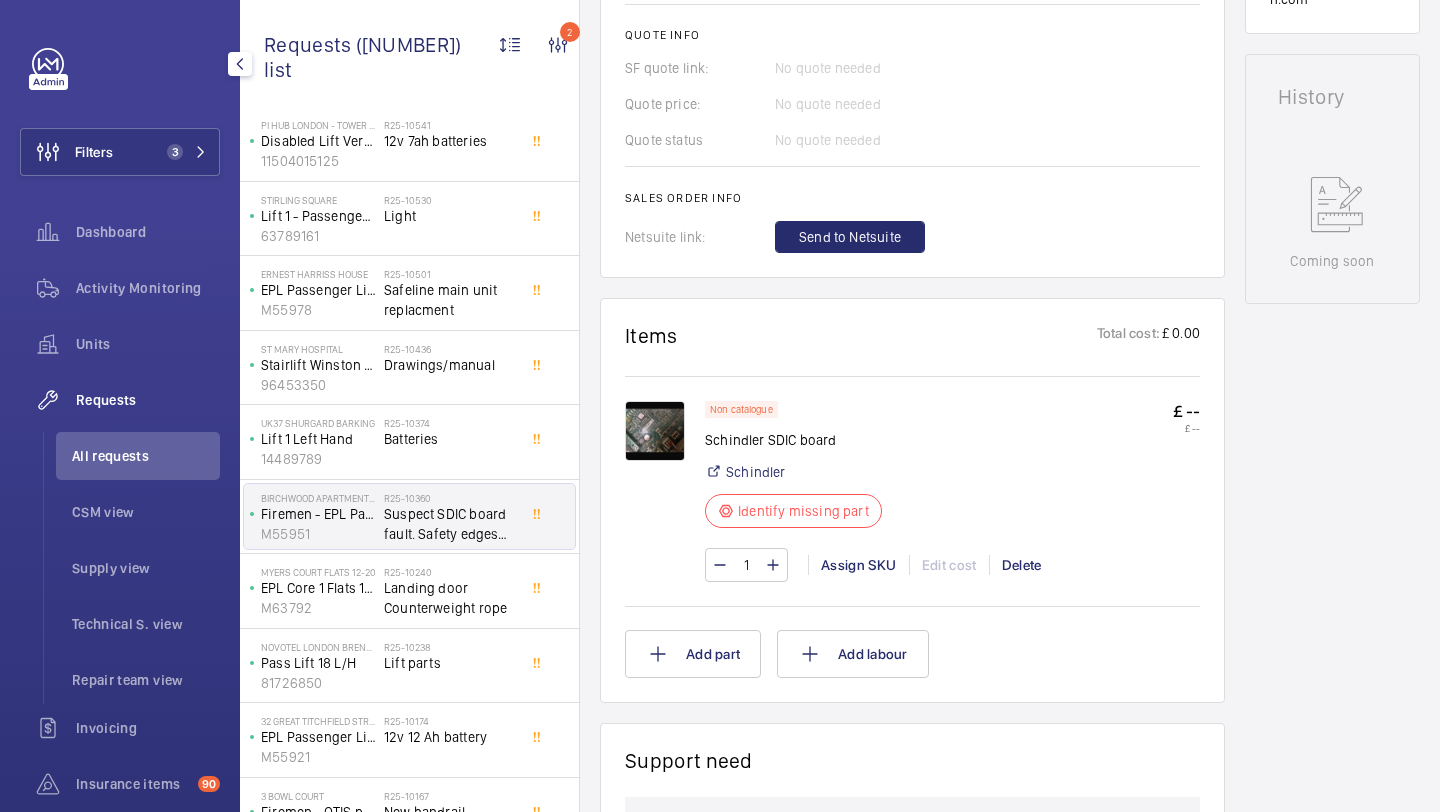 click on "This repair request was created on 2025-07-31 for a suspected SDIC board fault. A replacement SDIC board was ordered on the same day. The supply chain manager was assigned on 2025-07-31, and an internal comment was added on 2025-08-04 regarding sourcing the part.  AI Summary Created on:  31/07/2025  Urgency: In the week Status: Identify missing part Repairing engineer:  David Clifford  Created by:  David Clifford  Chargeable: Non chargeable request Delivery:  London office  Request details -- Internal com.  elle sourcing - 04.08  Edit Related insurance item(s)  No insurance items linked  Quote info SF quote link: No quote needed Quote price: No quote needed Quote status No quote needed Sales order info Netsuite link: Send to Netsuite" 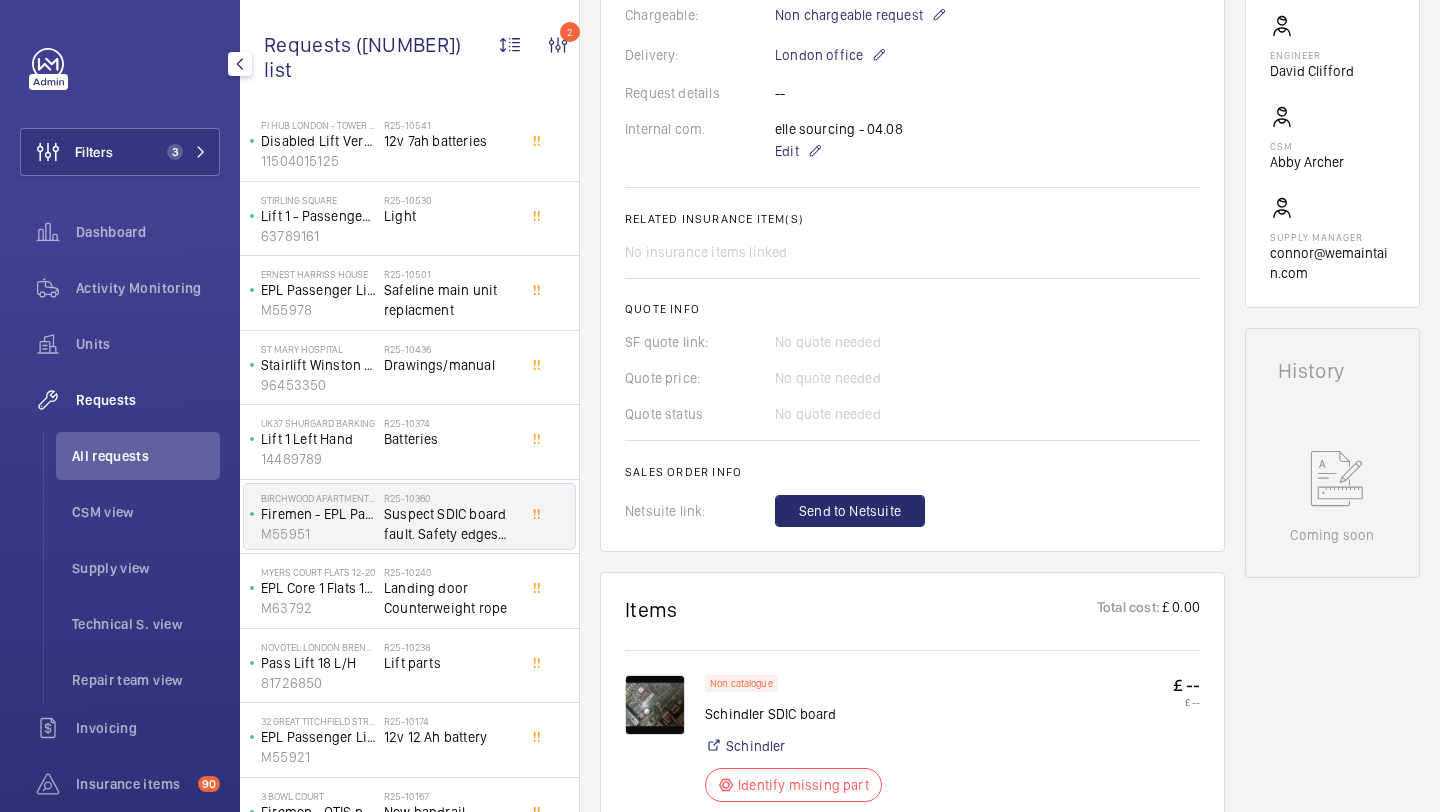 scroll, scrollTop: 521, scrollLeft: 0, axis: vertical 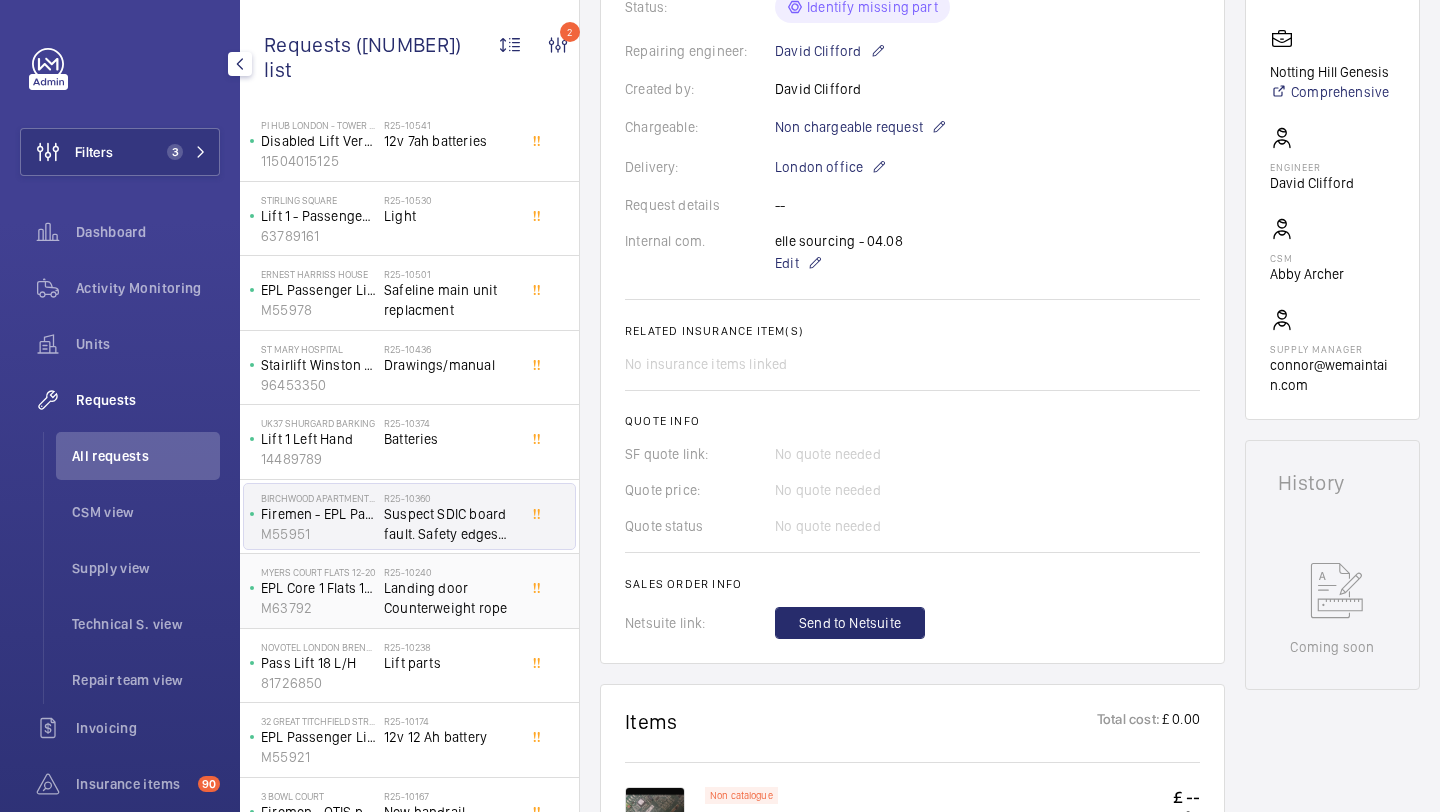 click on "R25-10240" 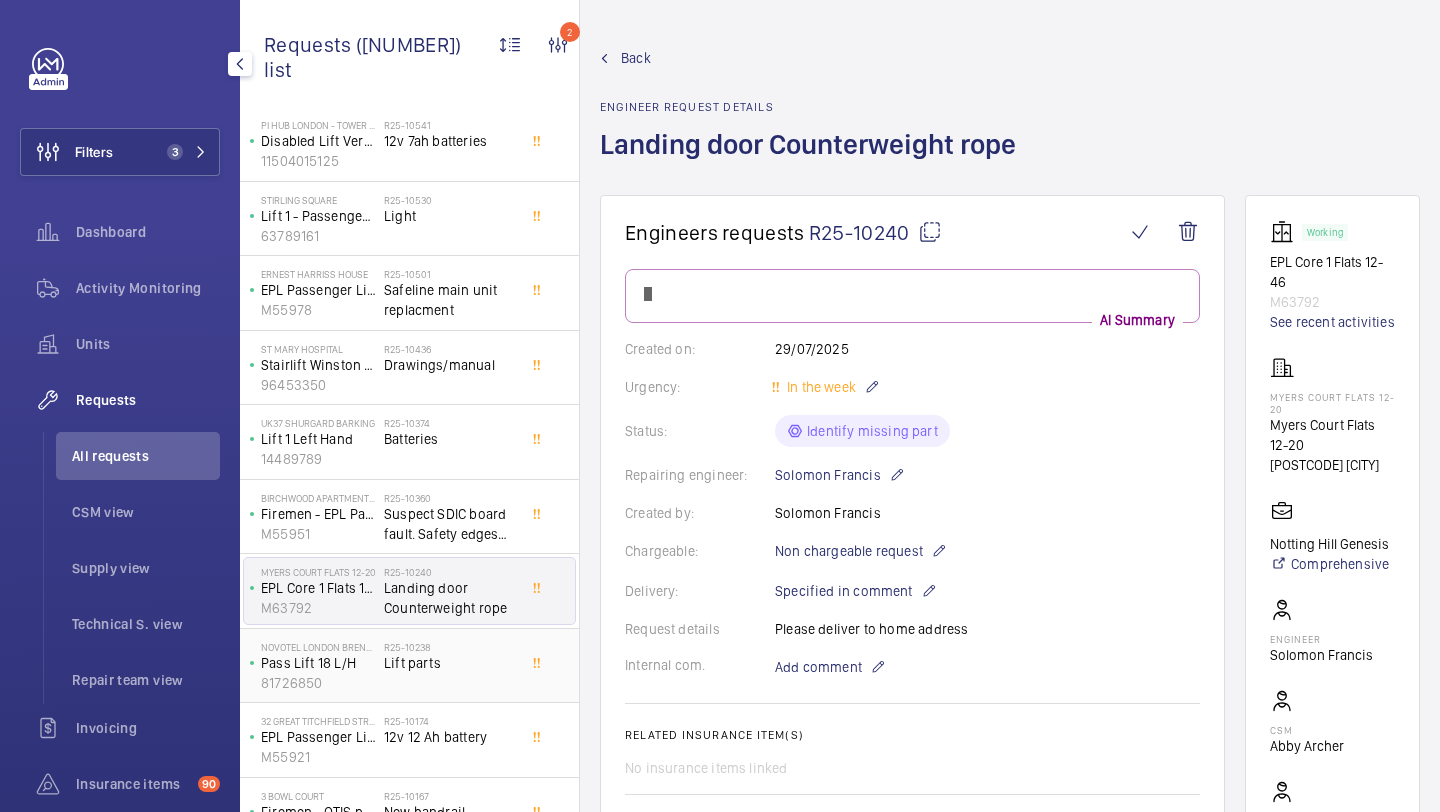 click on "R25-10238" 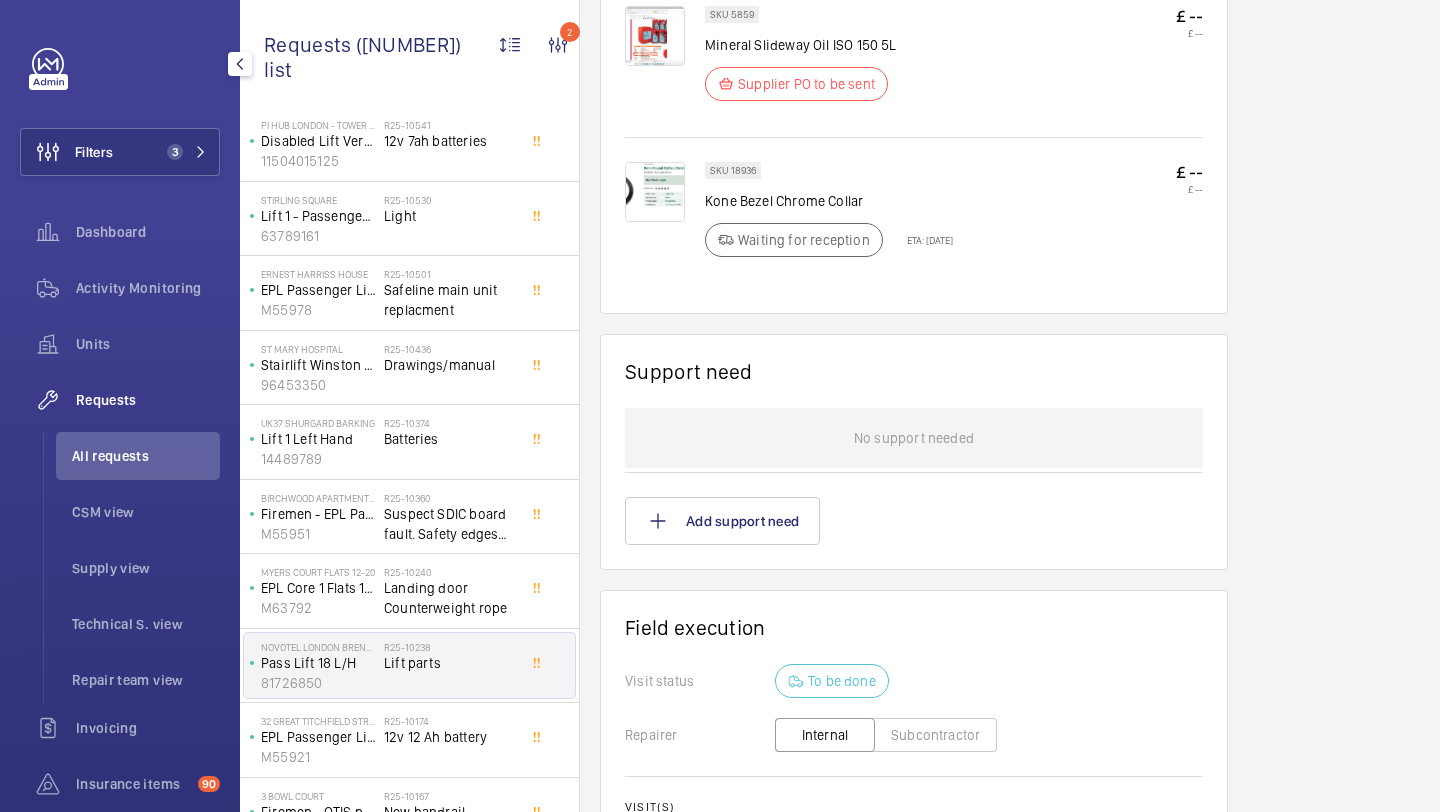 scroll, scrollTop: 1357, scrollLeft: 0, axis: vertical 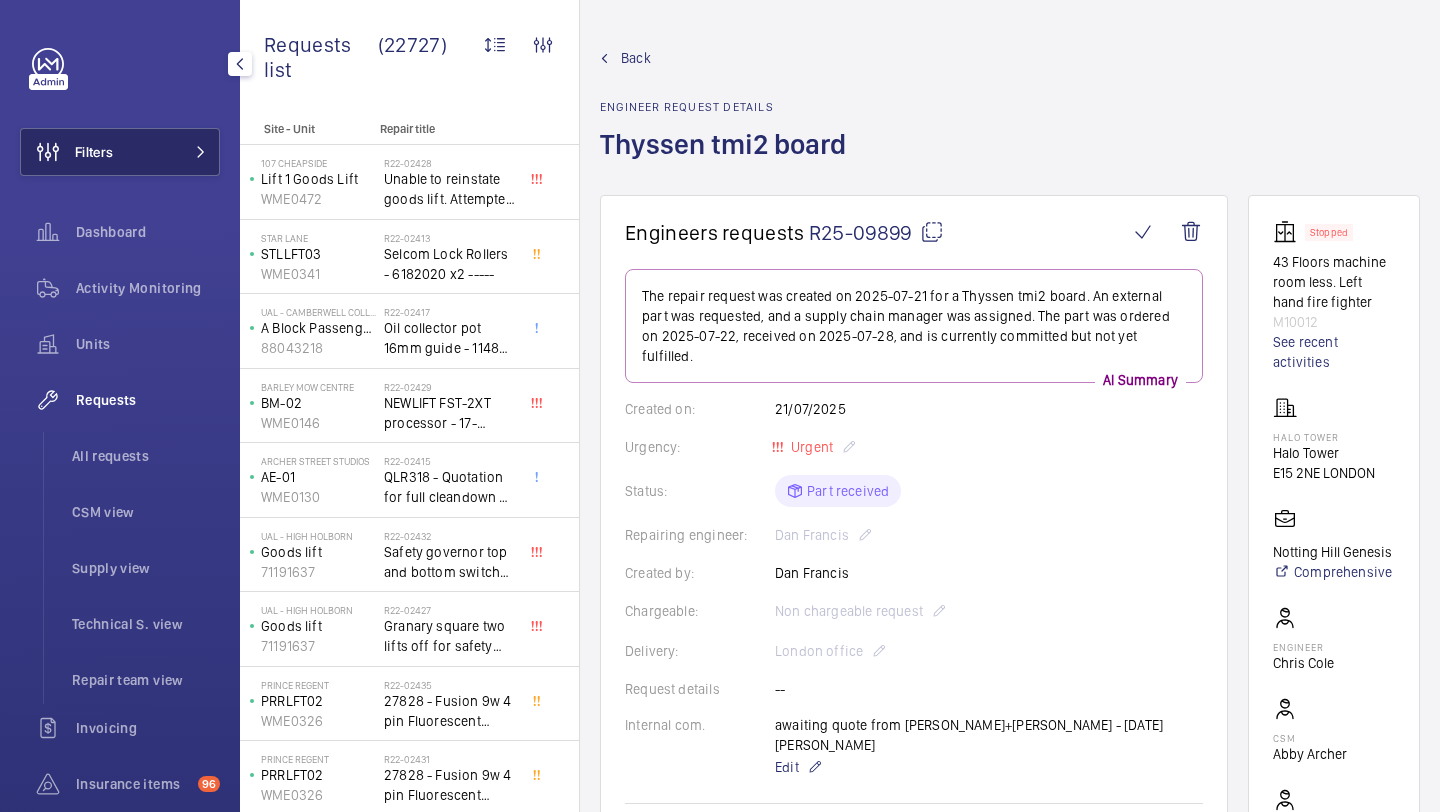 click on "Filters" 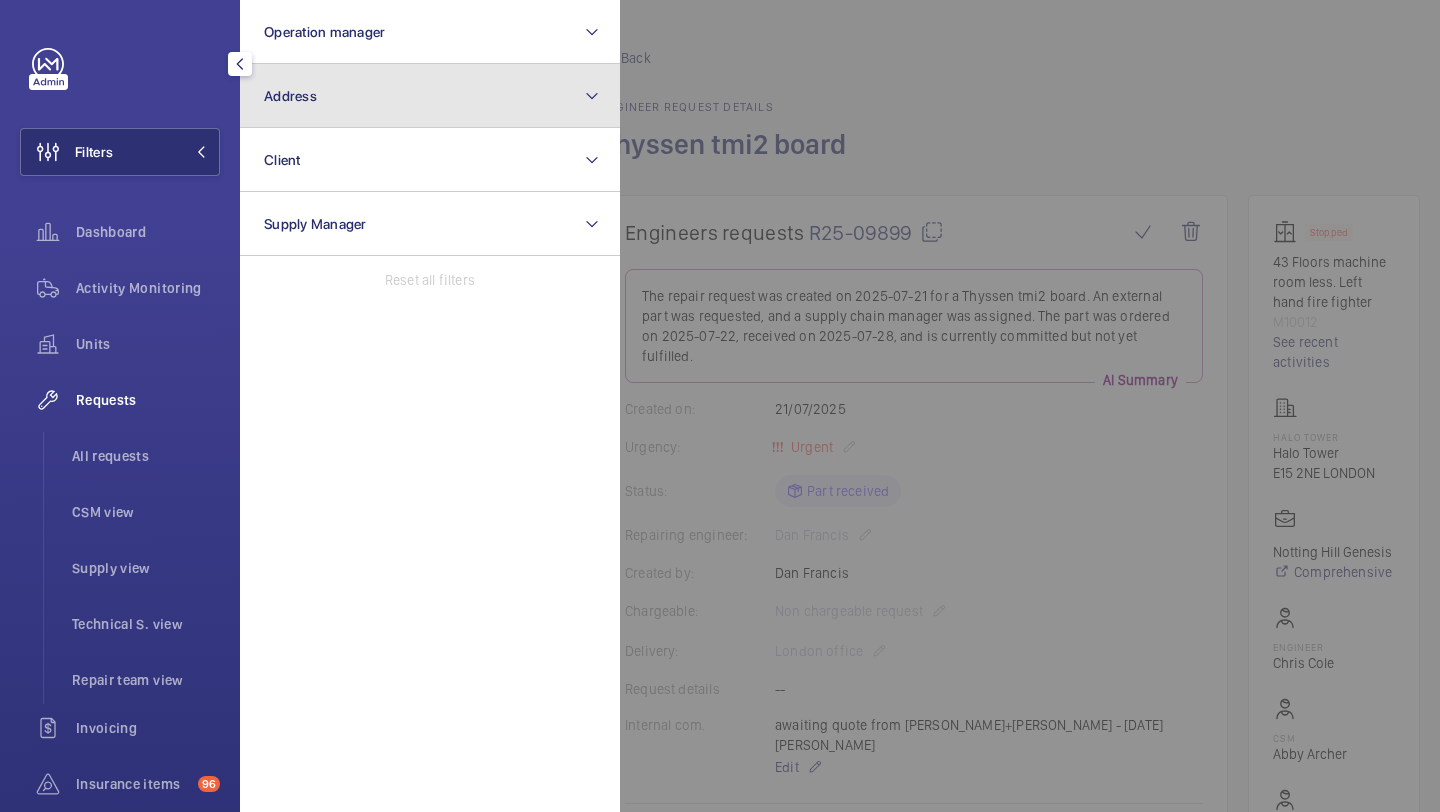 click on "Address" 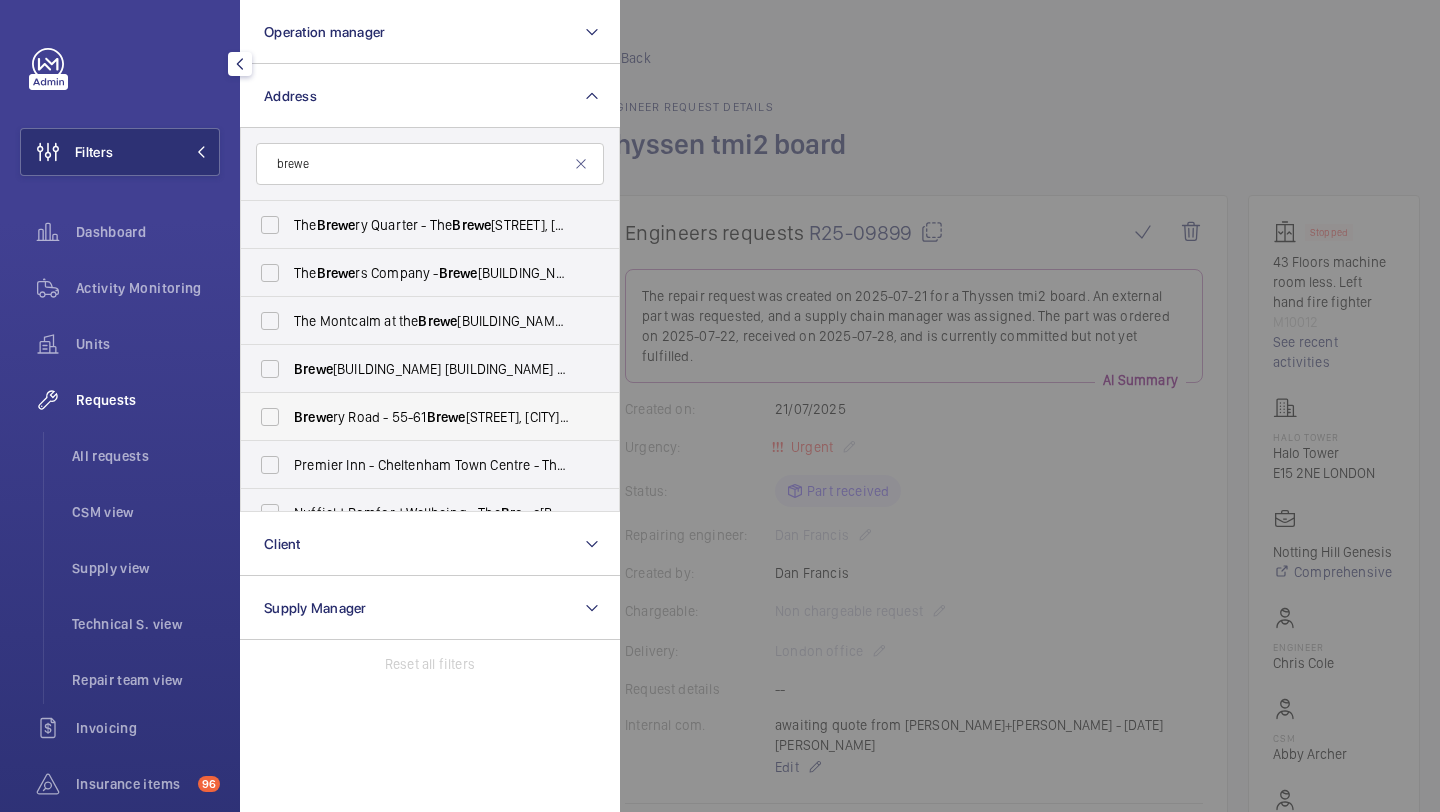 scroll, scrollTop: 0, scrollLeft: 0, axis: both 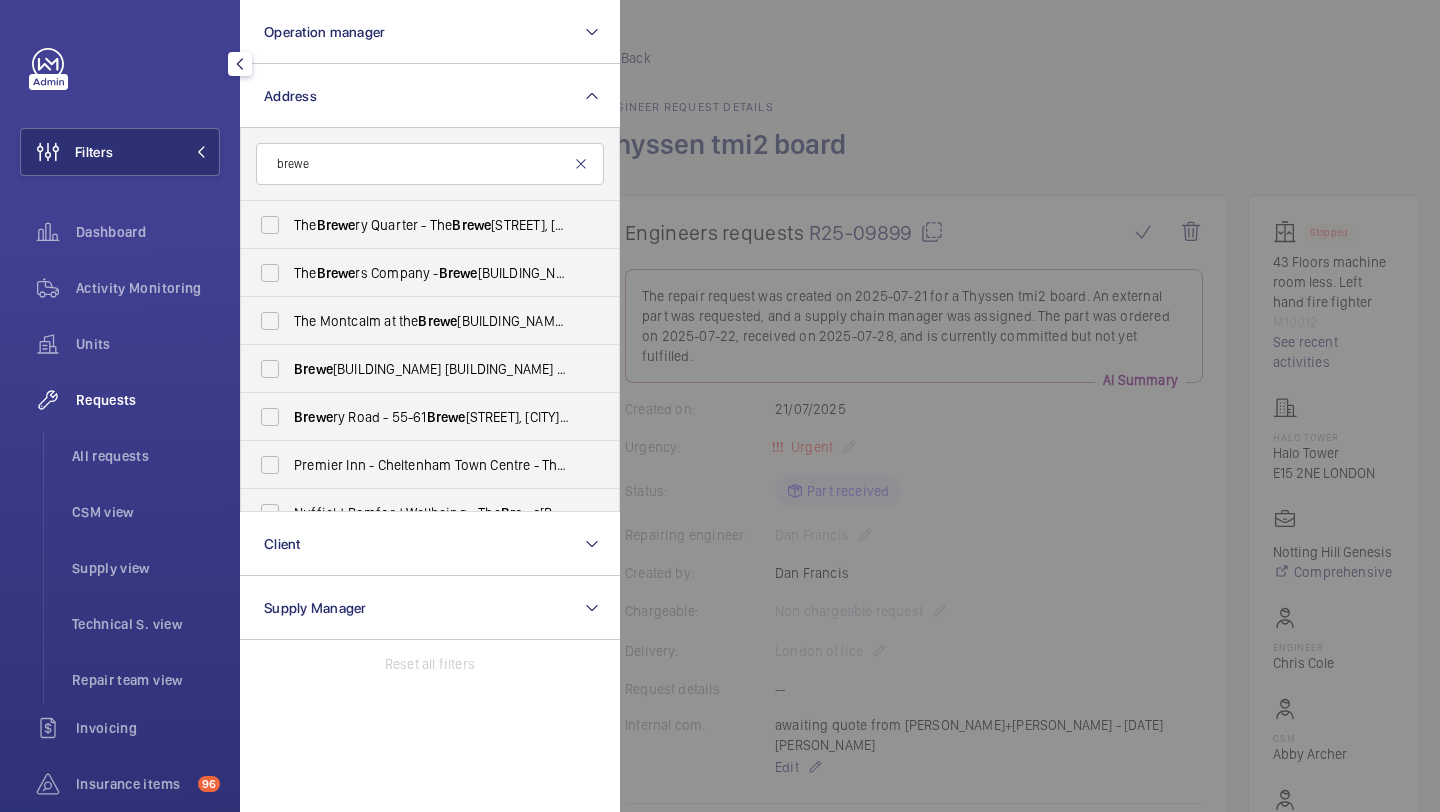 type on "brewe" 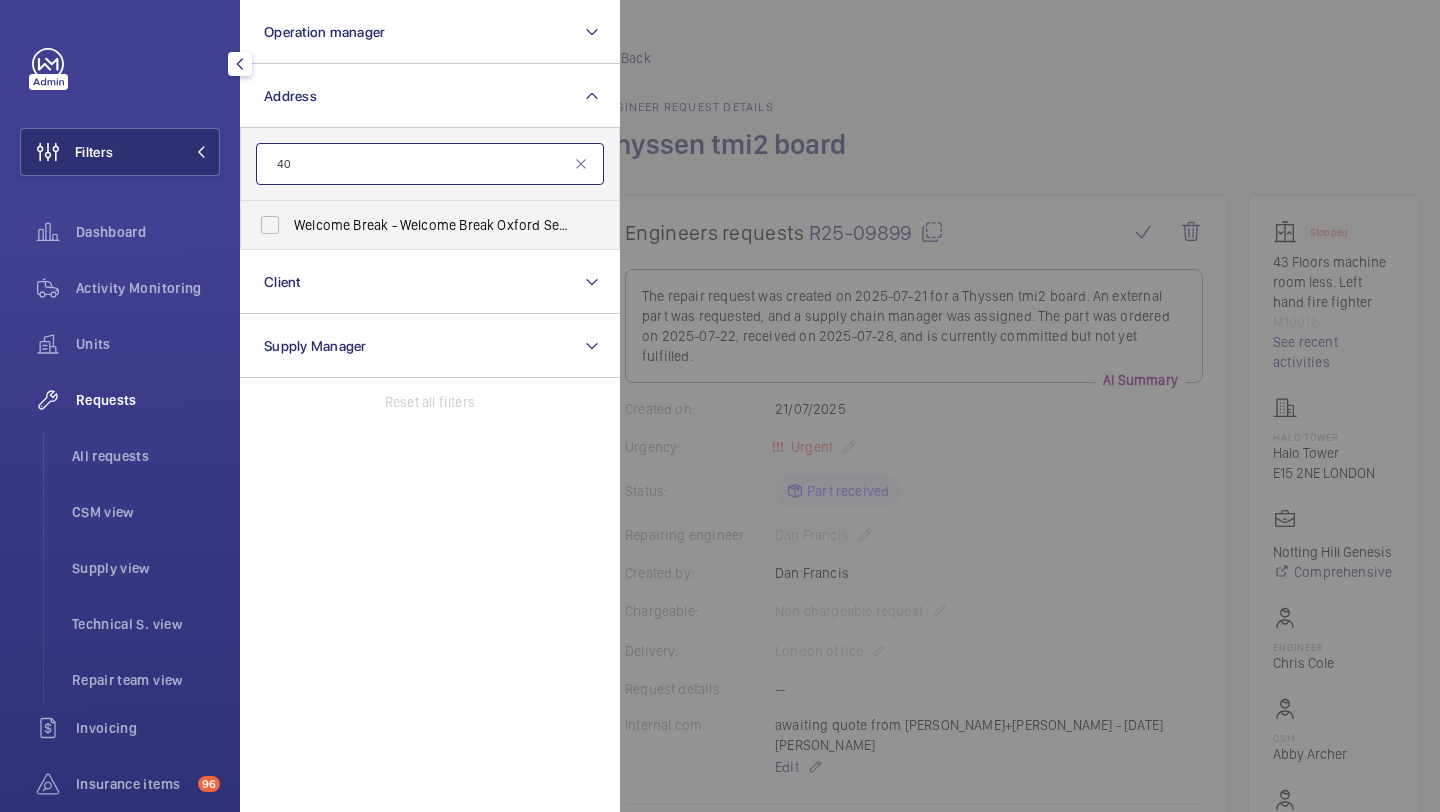 type on "4" 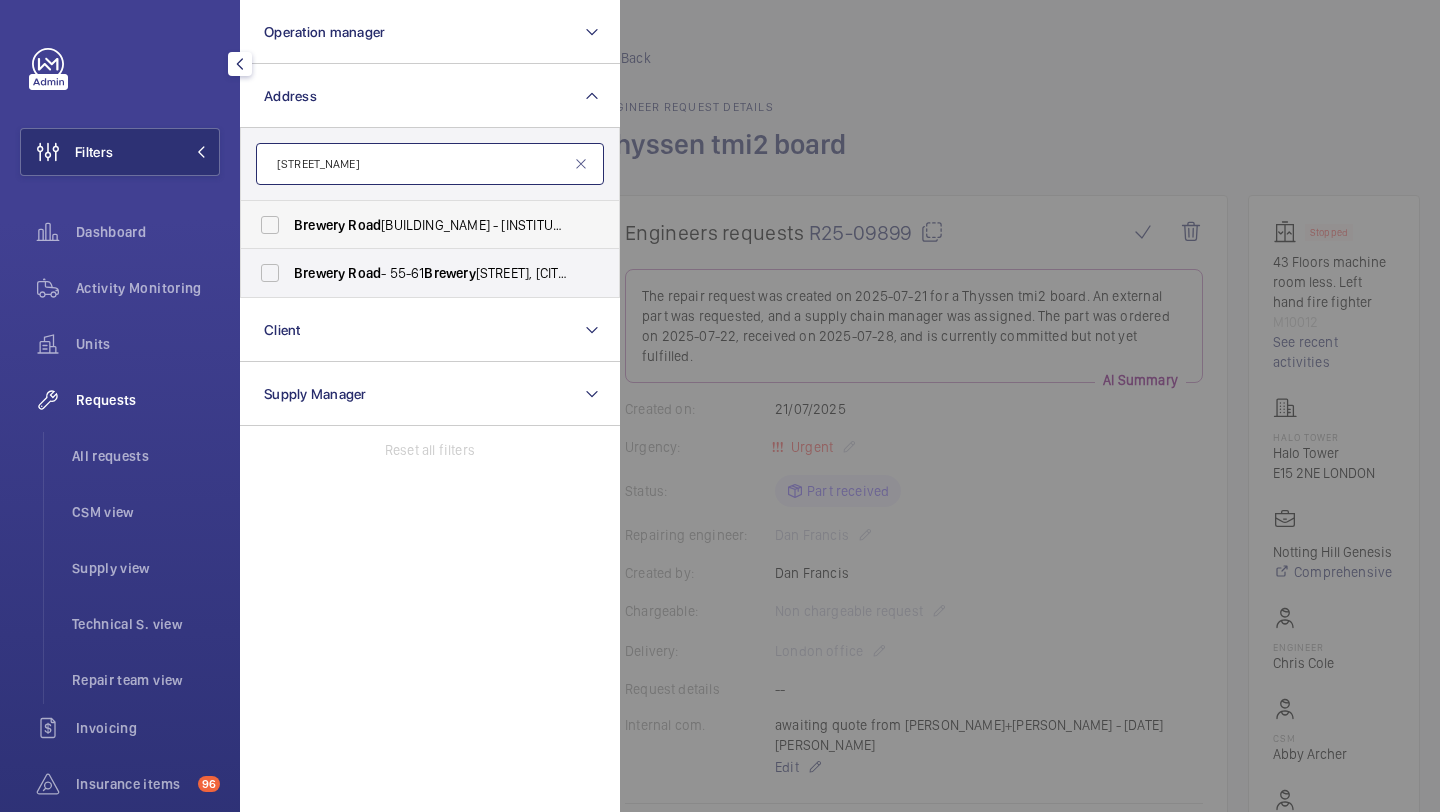 type on "brewery road" 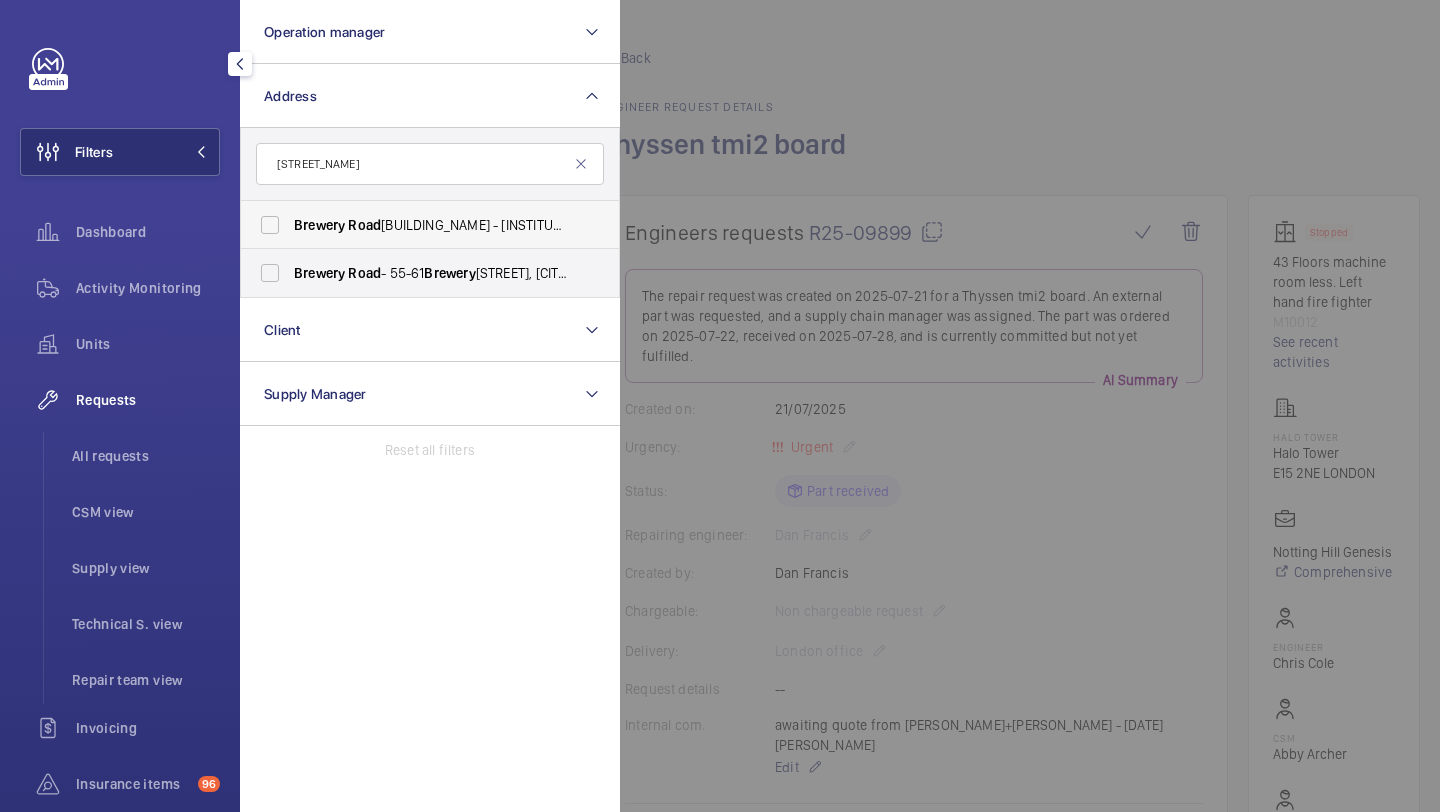 click on "Brewery   Road  Pharmacy - UCLH (Fitzrovia), 14  Brewery   Road  Pharmacy, LONDON N7 9NH" at bounding box center (431, 225) 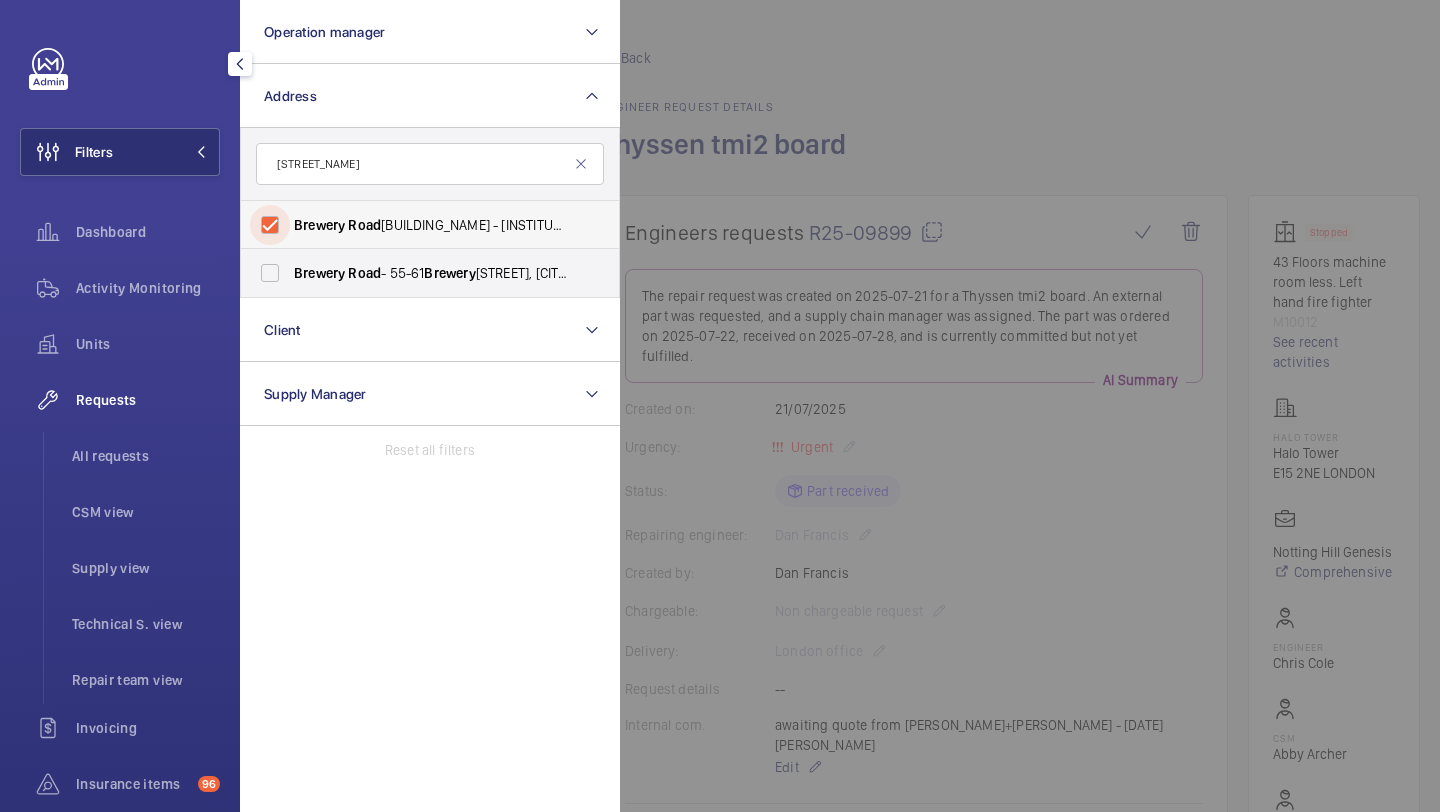 checkbox on "true" 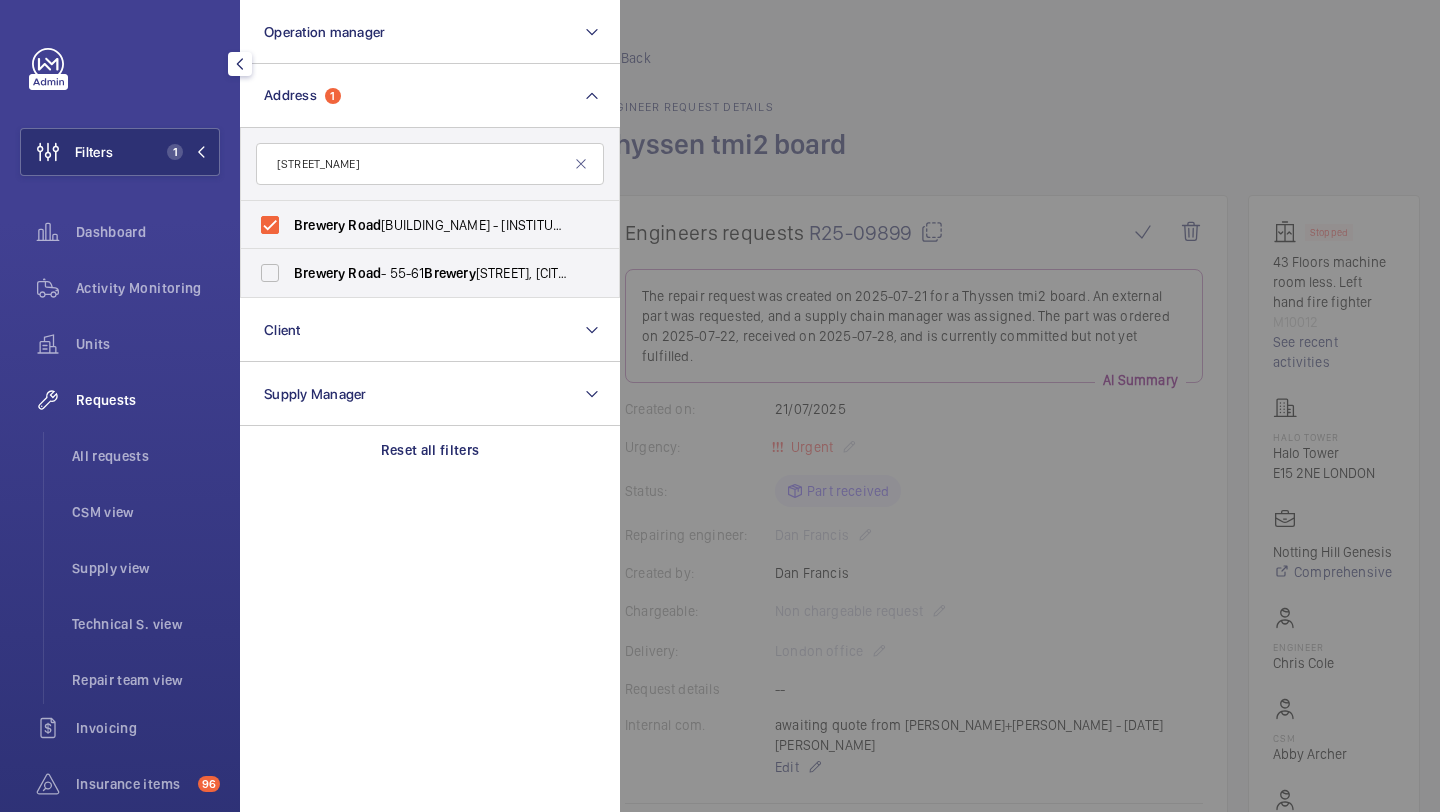 click on "Requests   All requests   CSM view   Supply view   Technical S. view   Repair team view" 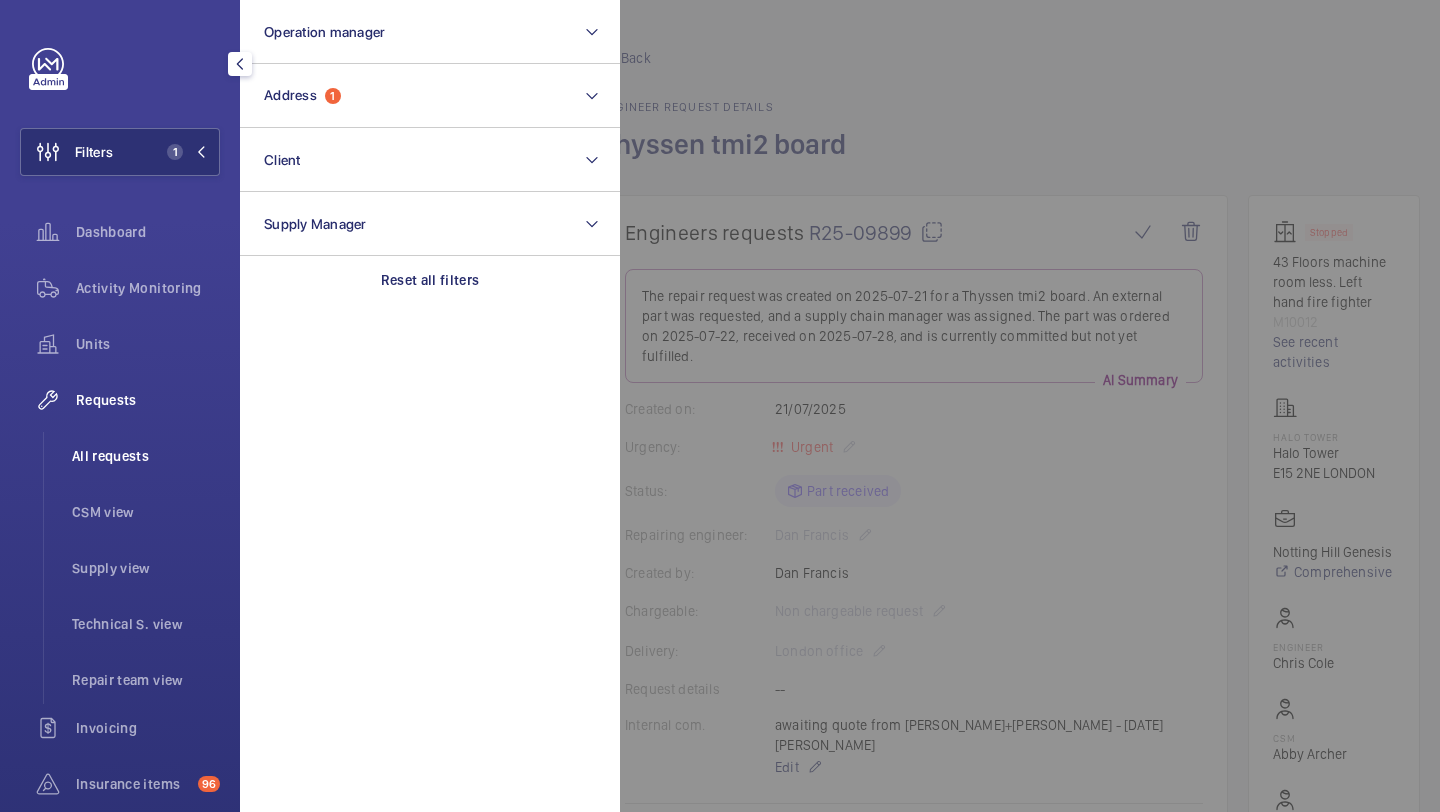 click on "All requests" 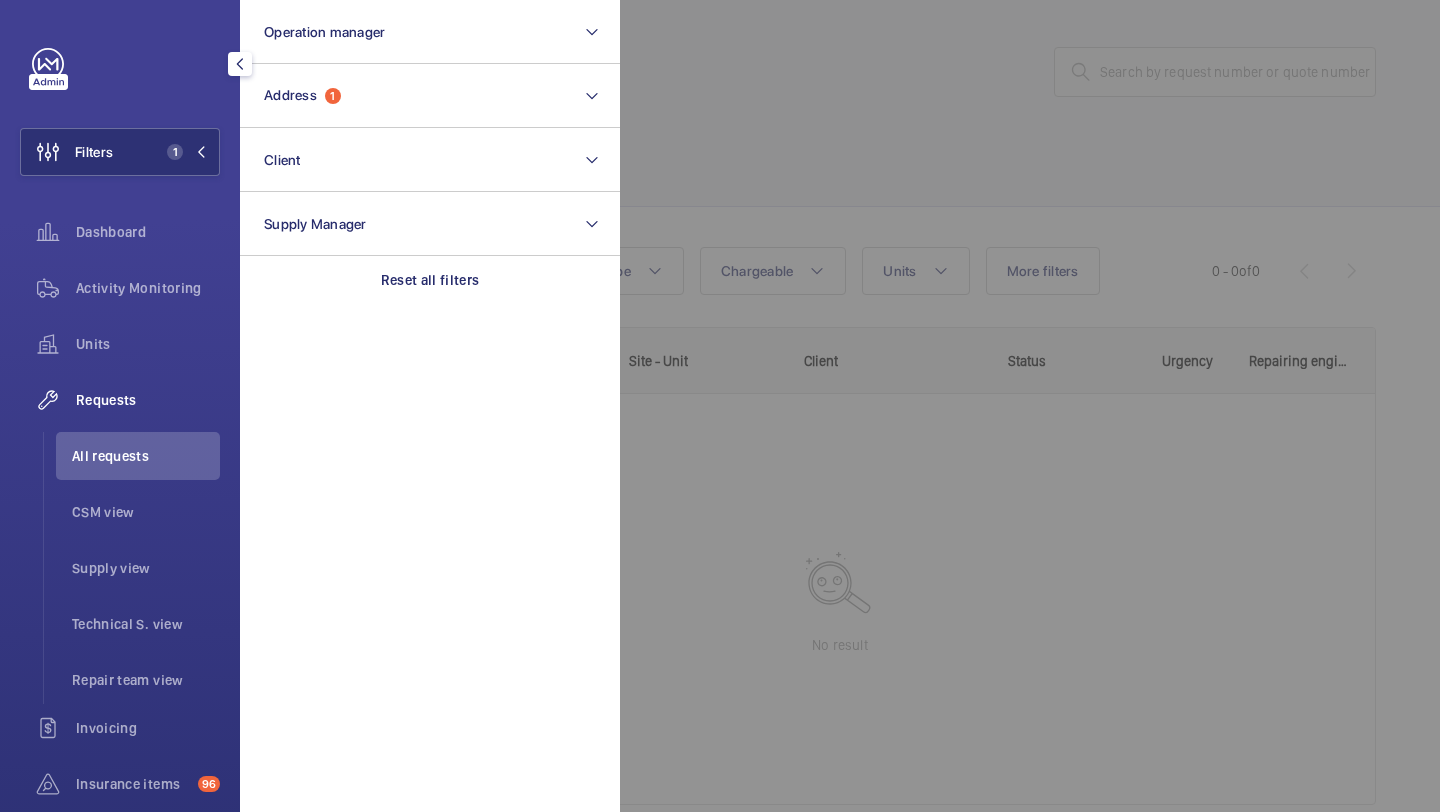 click 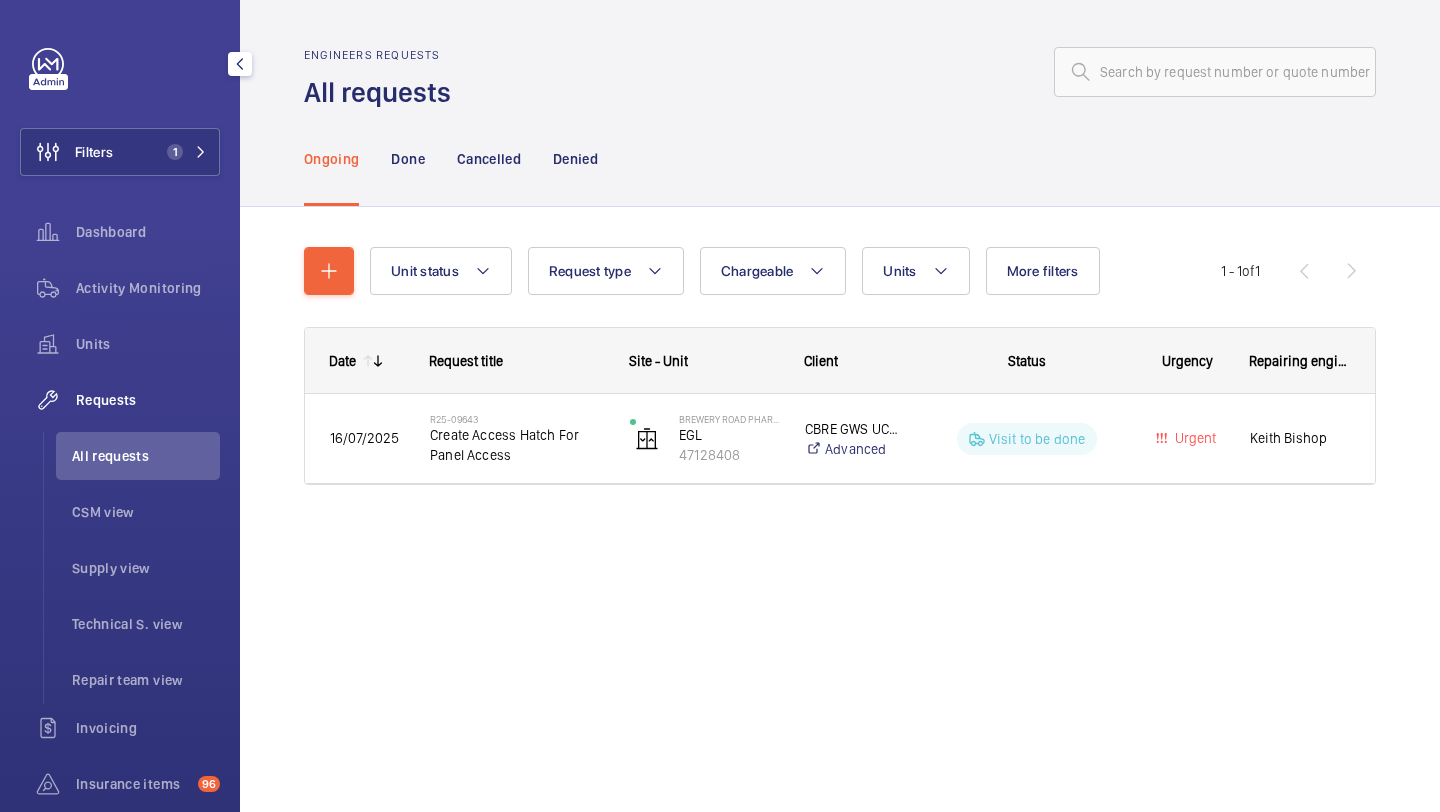 click on "All requests   CSM view   Supply view   Technical S. view   Repair team view" 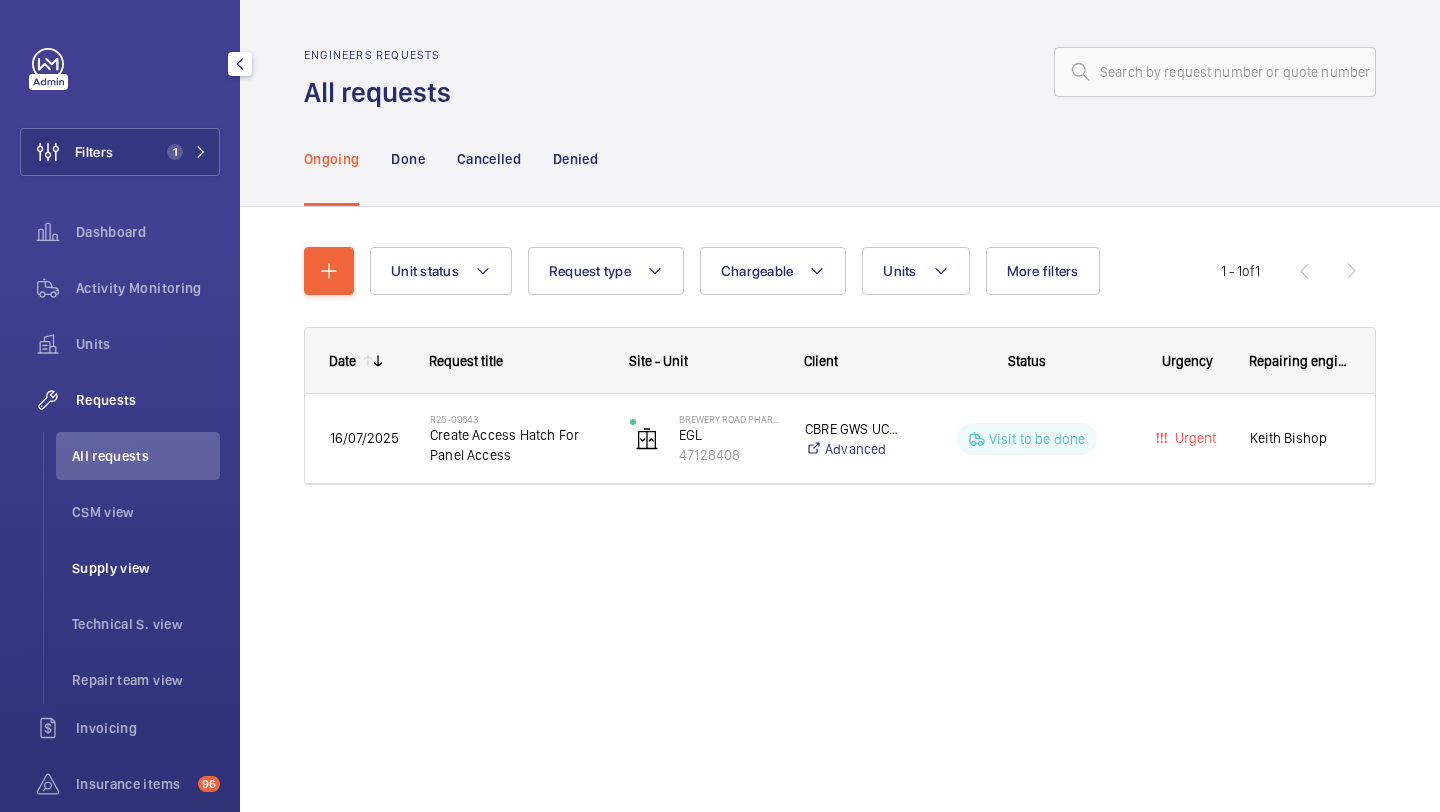 click on "Supply view" 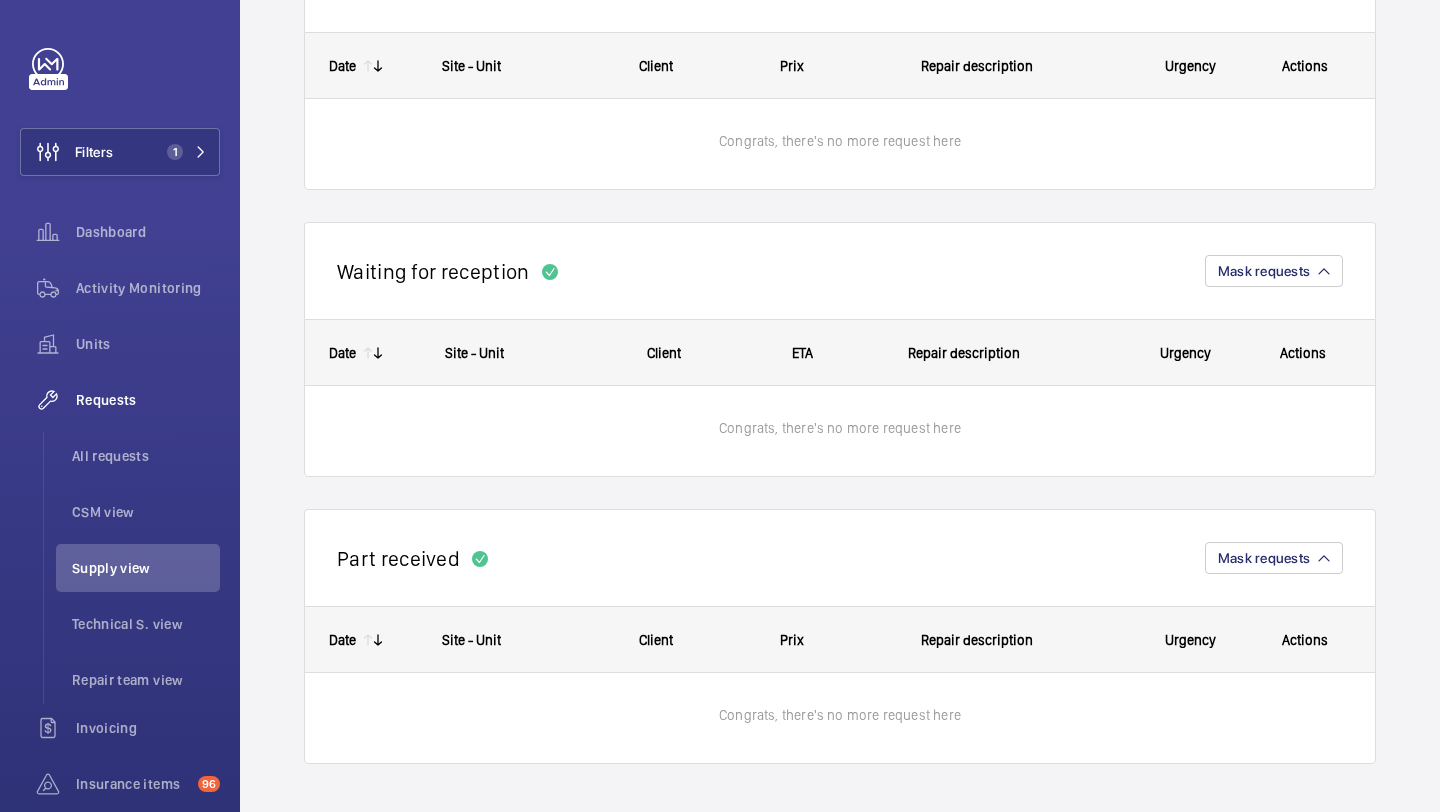 scroll, scrollTop: 0, scrollLeft: 0, axis: both 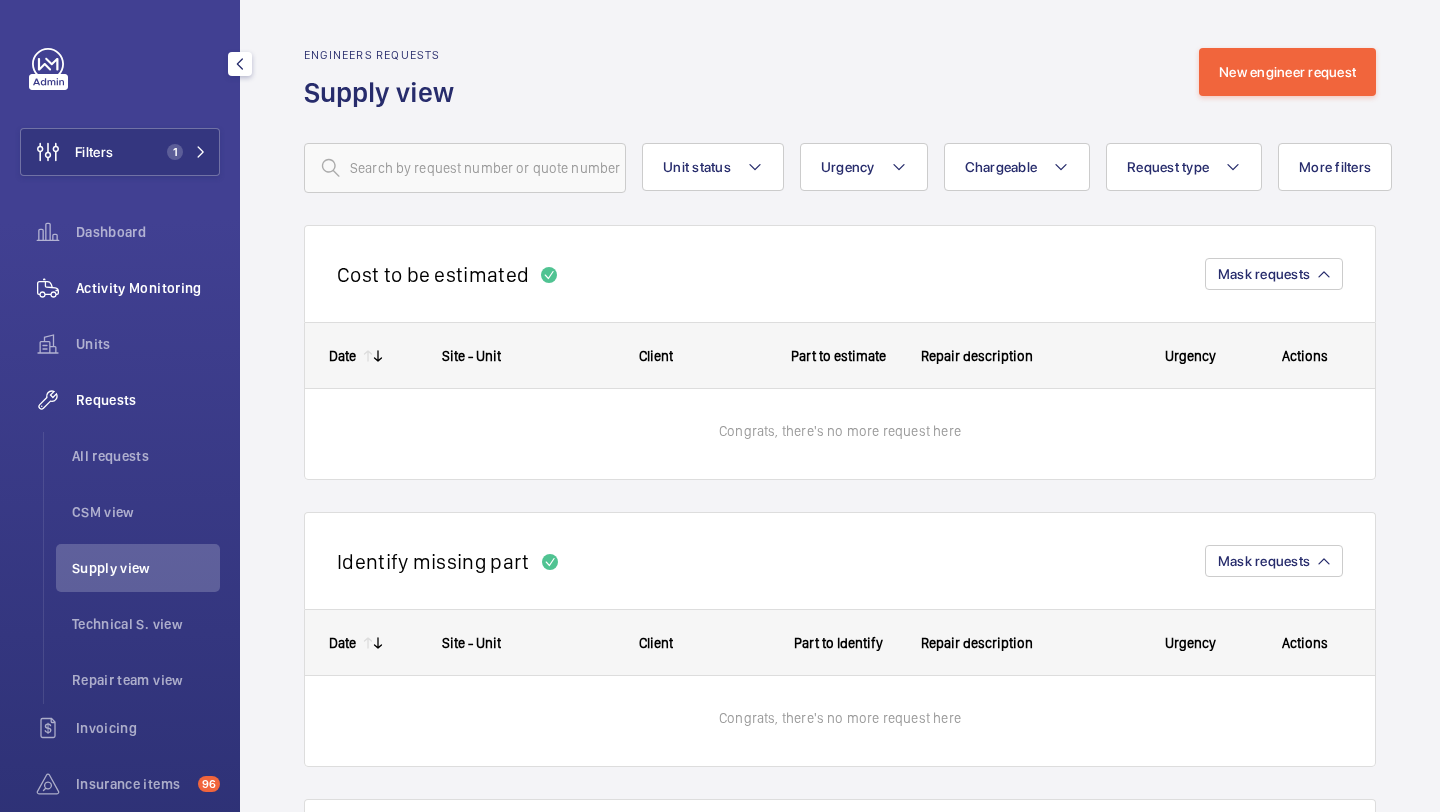 click on "Activity Monitoring" 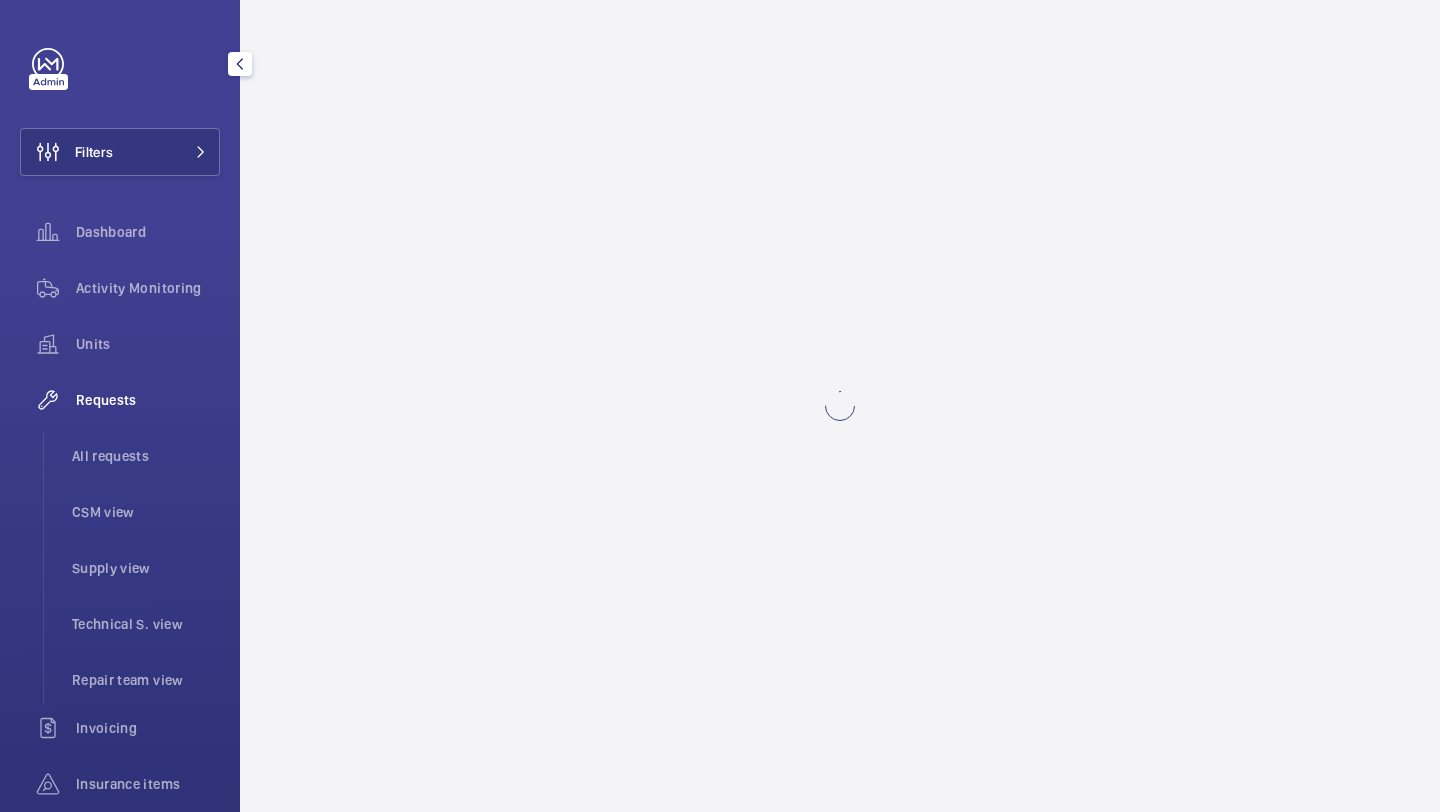 scroll, scrollTop: 0, scrollLeft: 0, axis: both 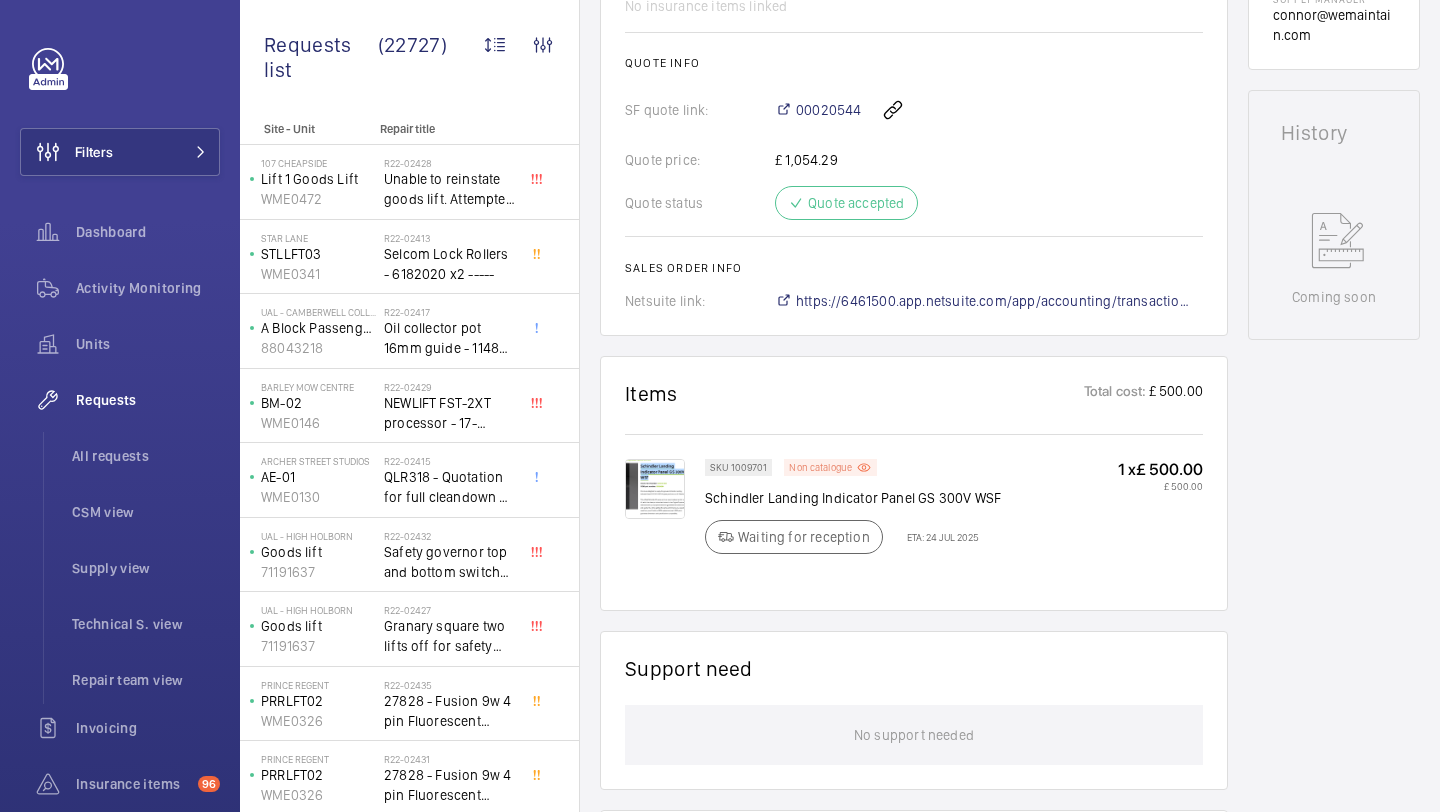 click on "Non catalogue" 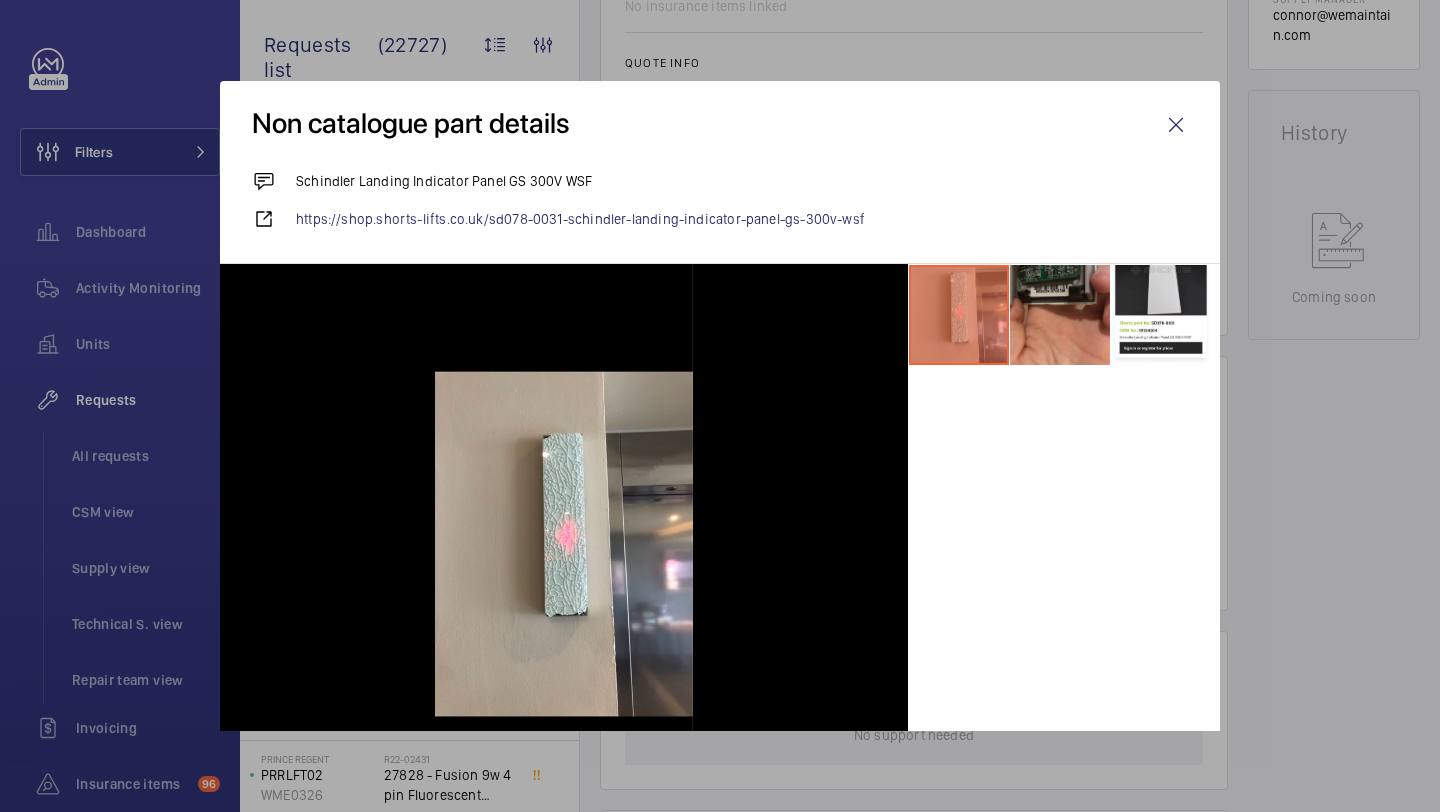 click at bounding box center (1060, 315) 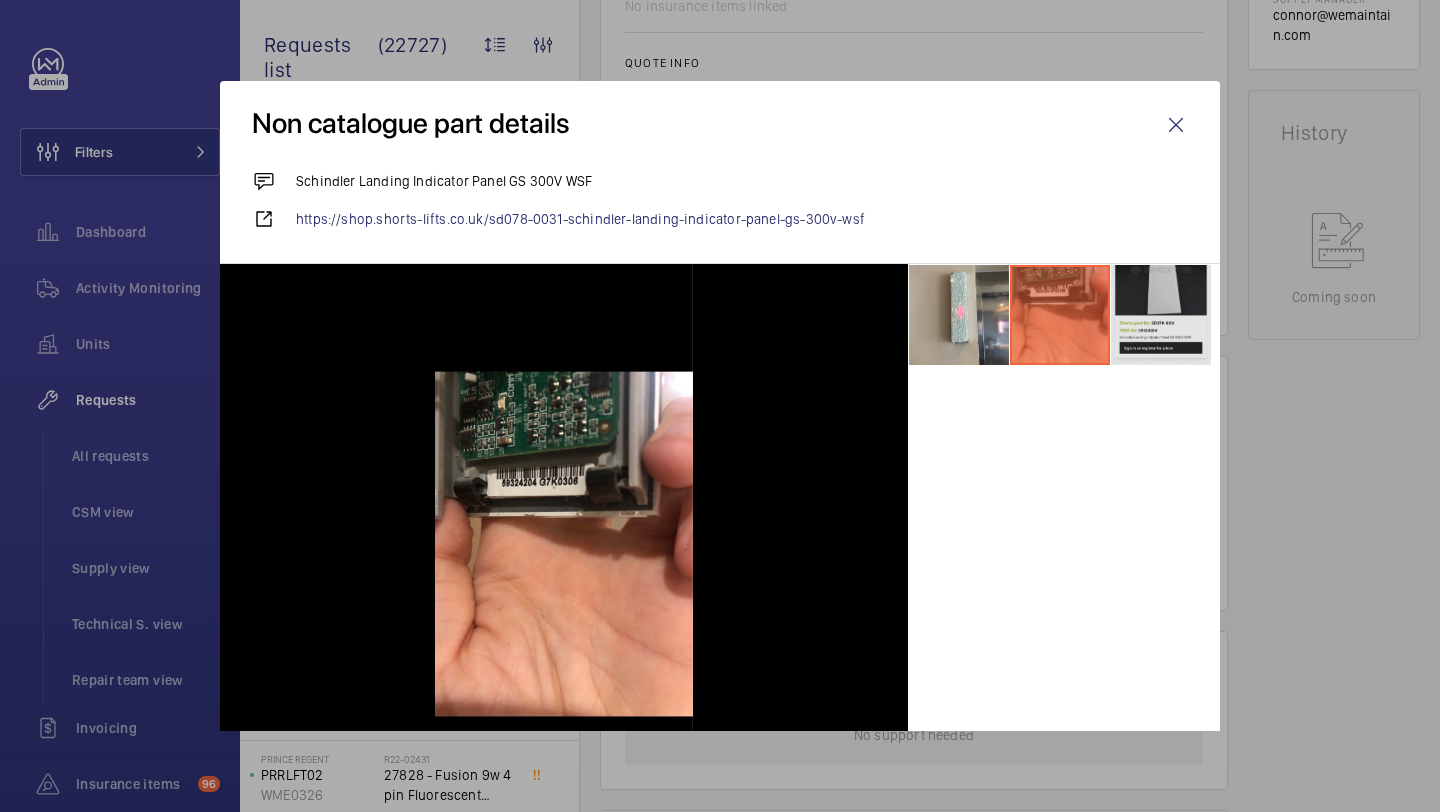 click at bounding box center [1161, 315] 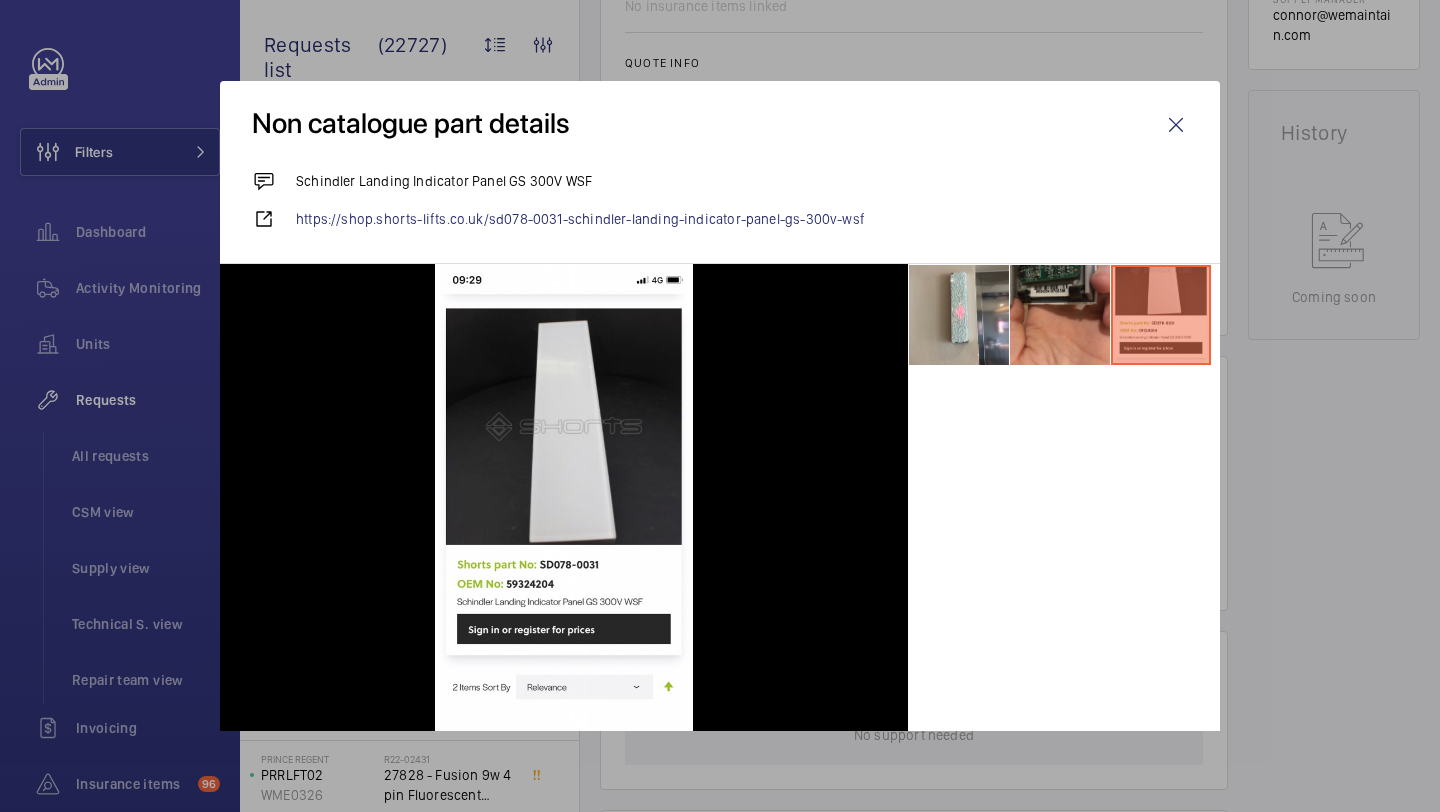 click at bounding box center (1060, 315) 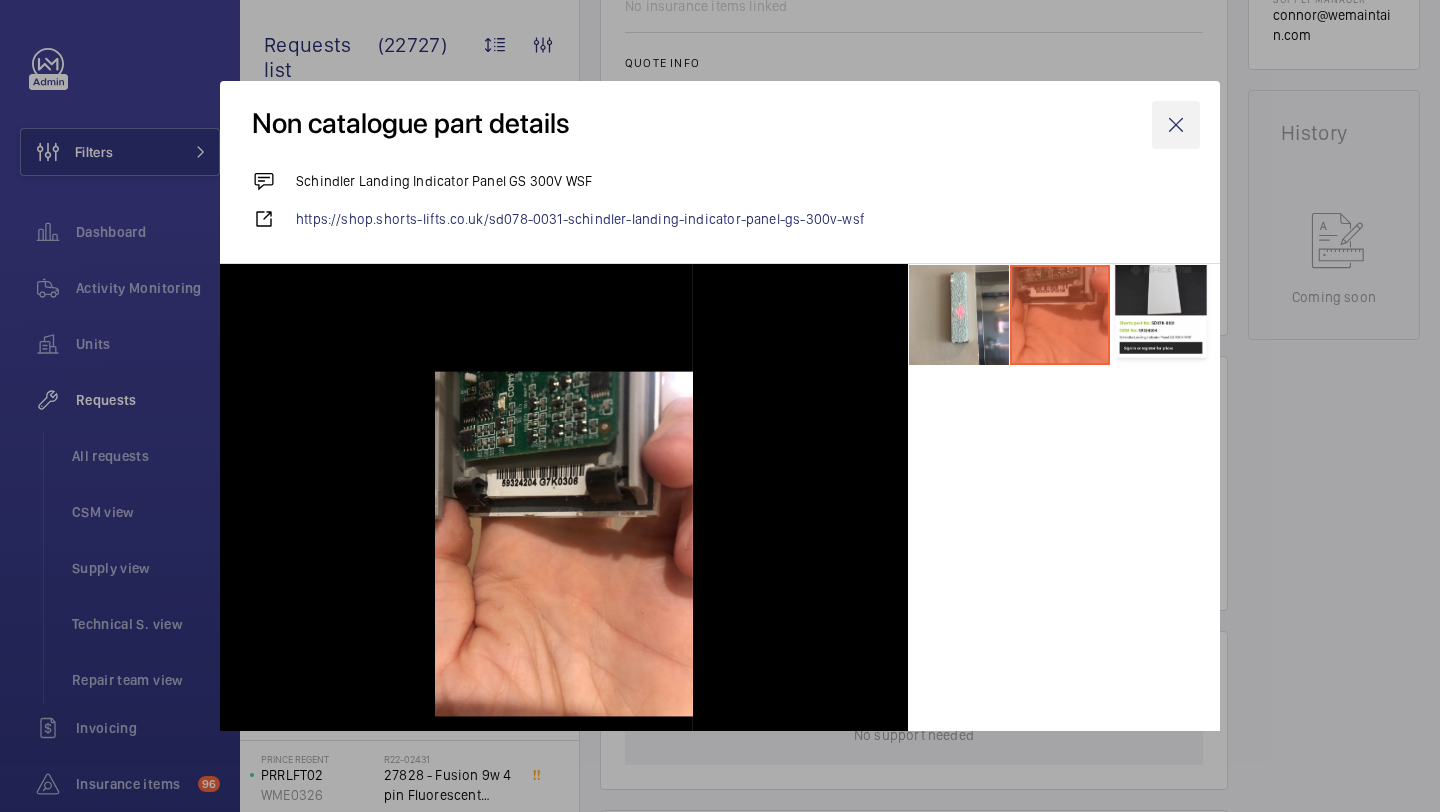 click at bounding box center [1176, 125] 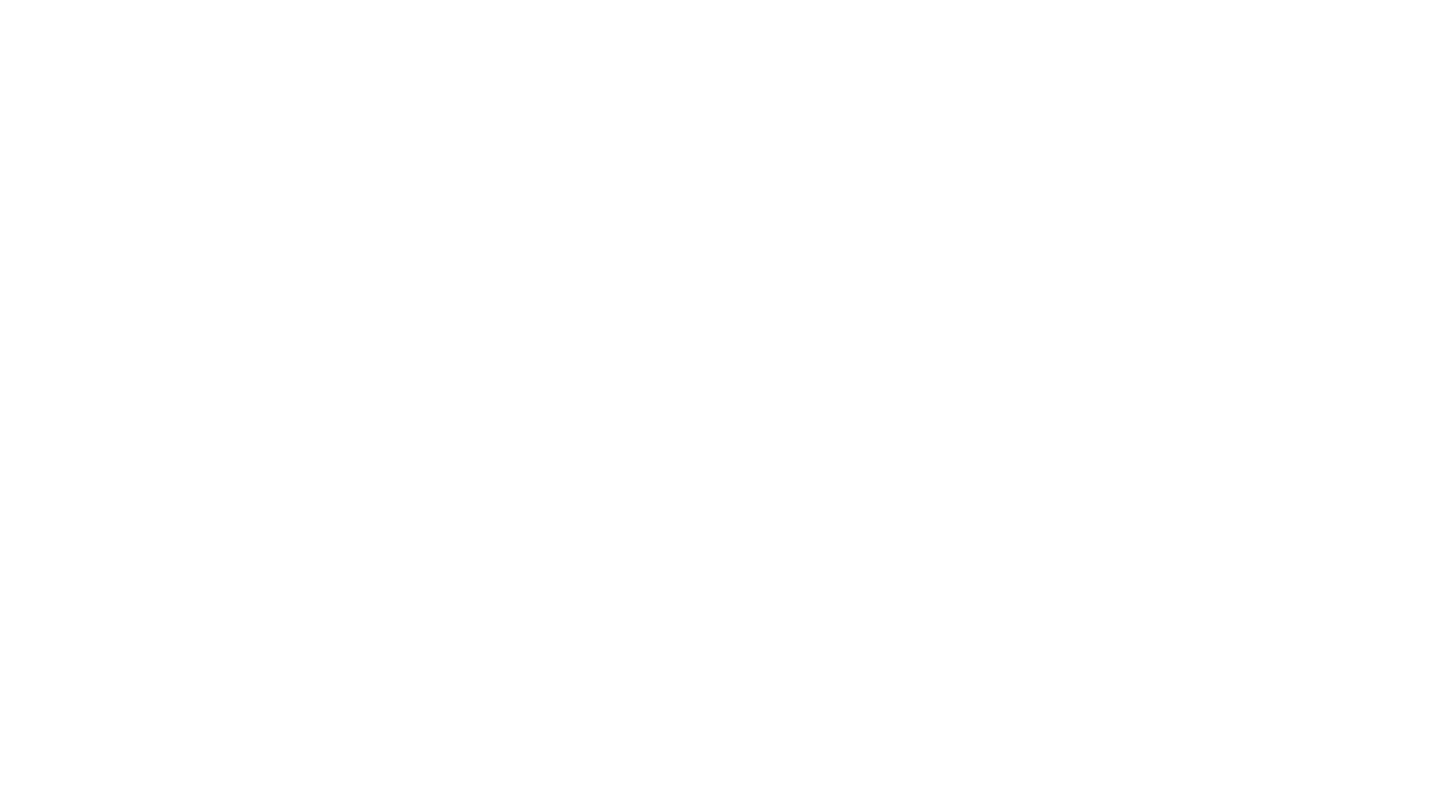 scroll, scrollTop: 0, scrollLeft: 0, axis: both 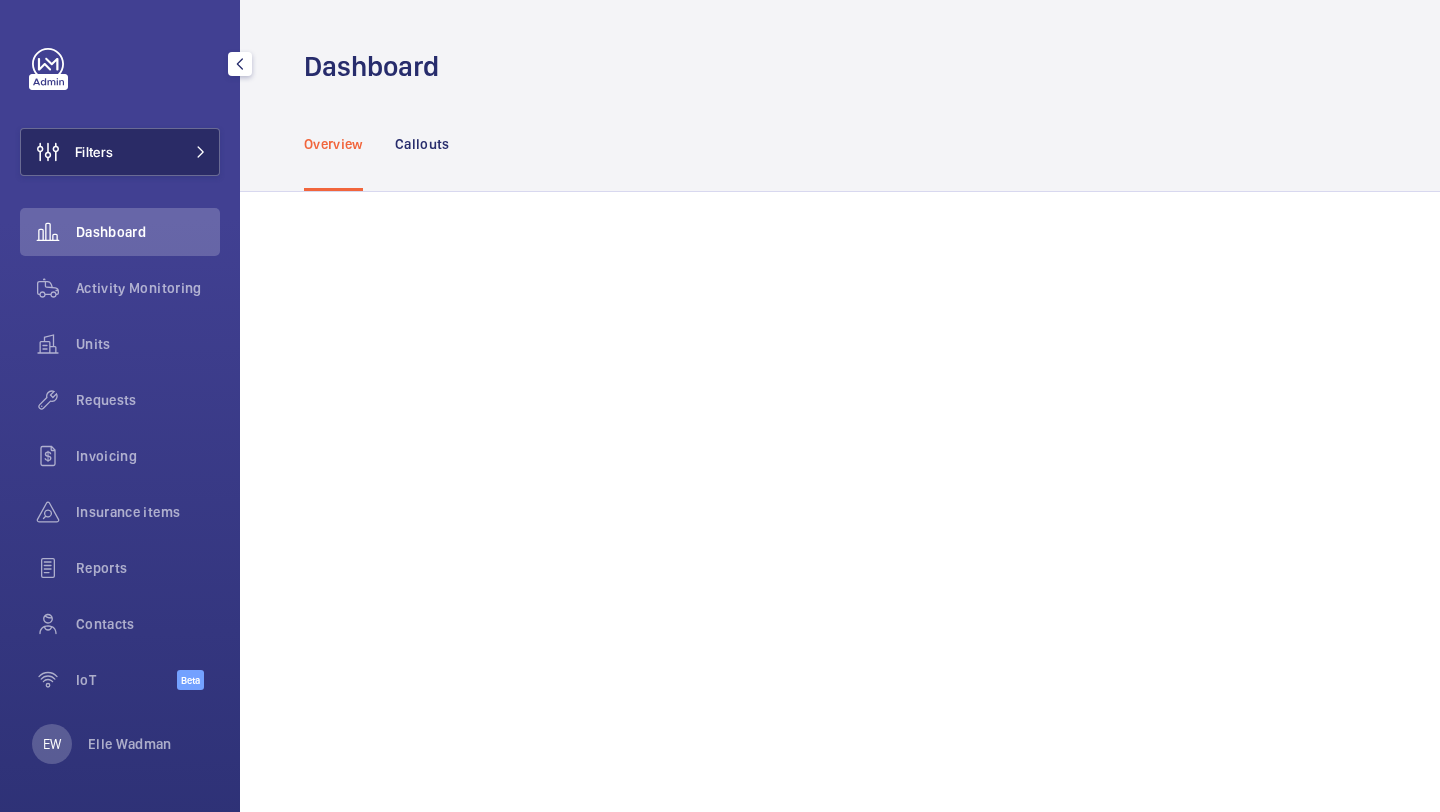 click on "Filters" 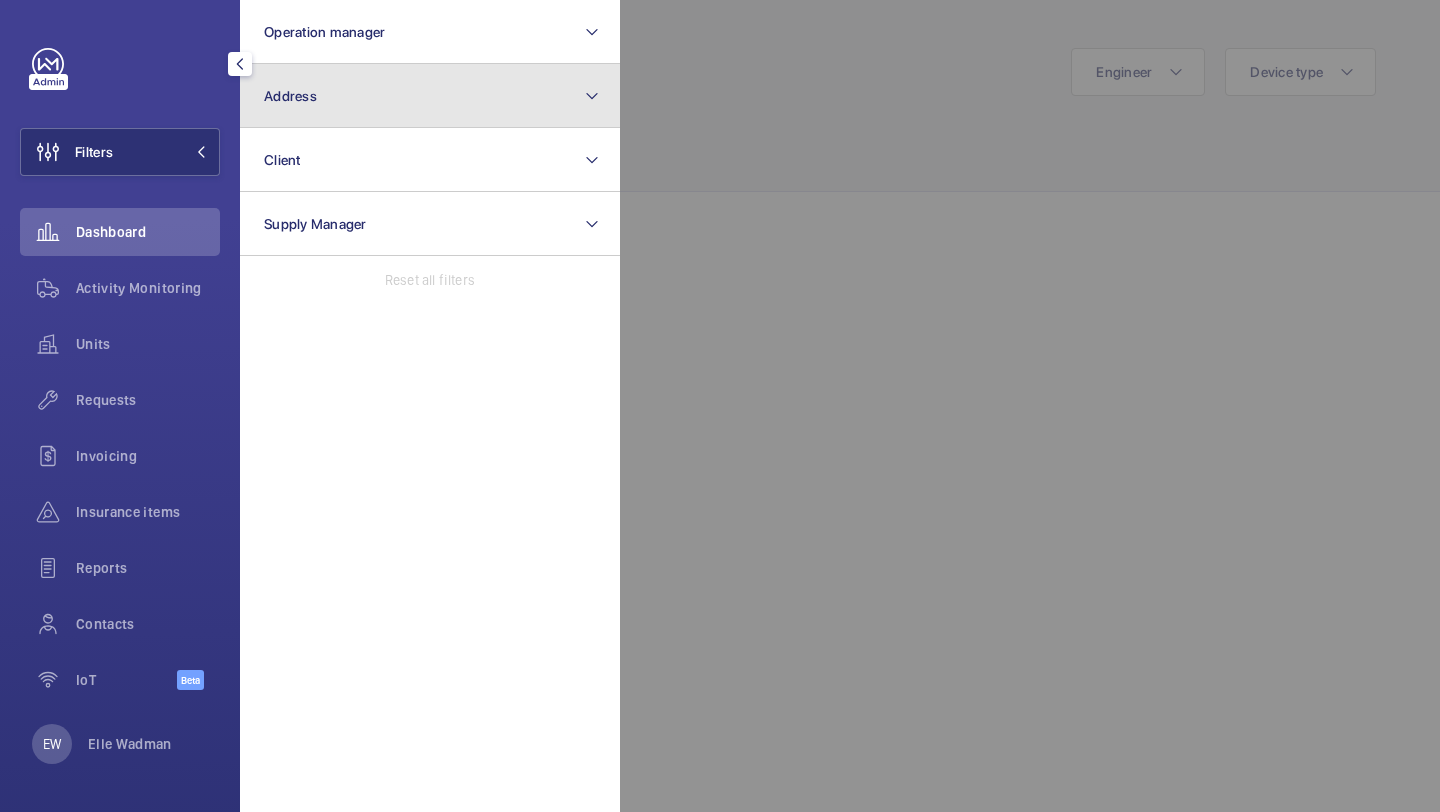 click on "Address" 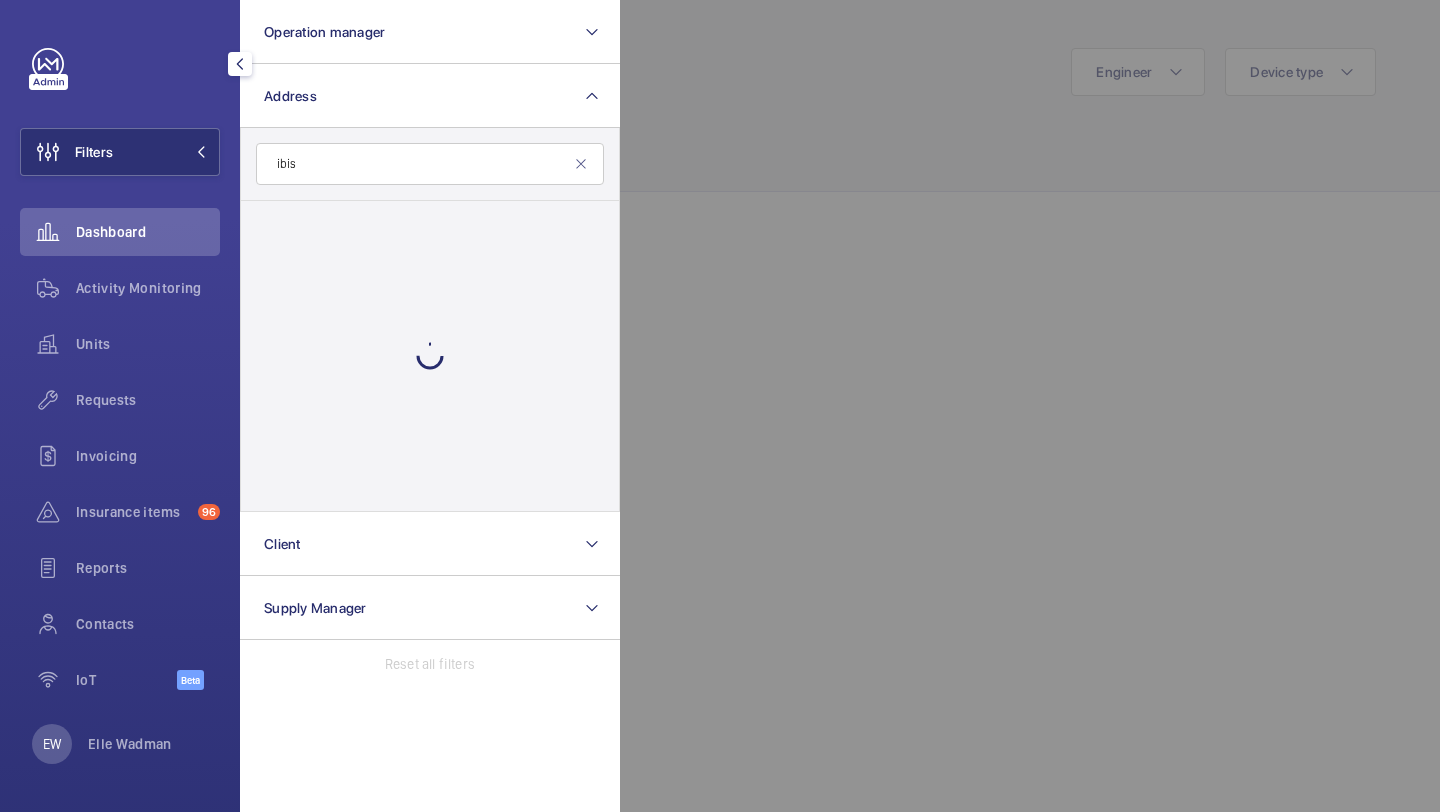 type on "ibis" 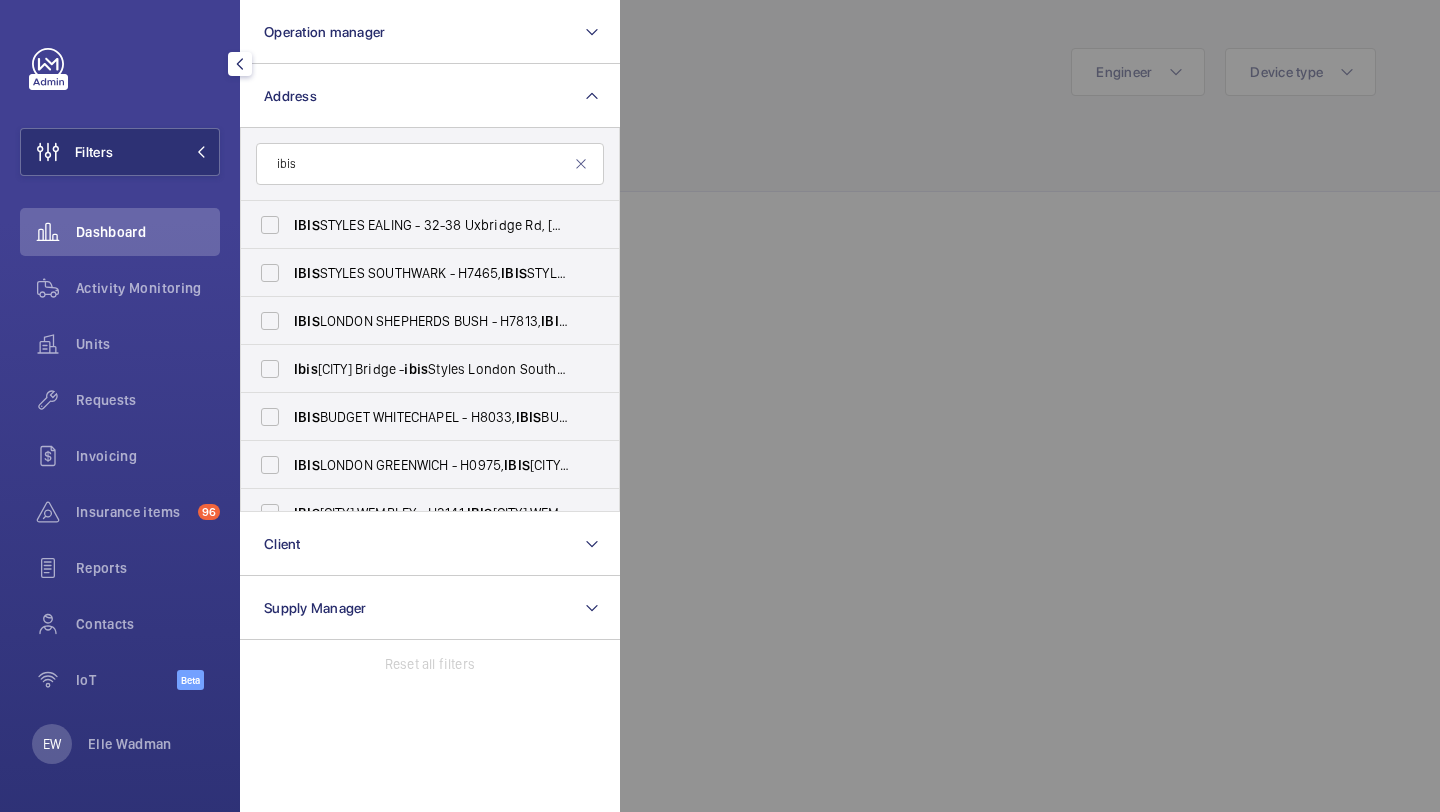 click 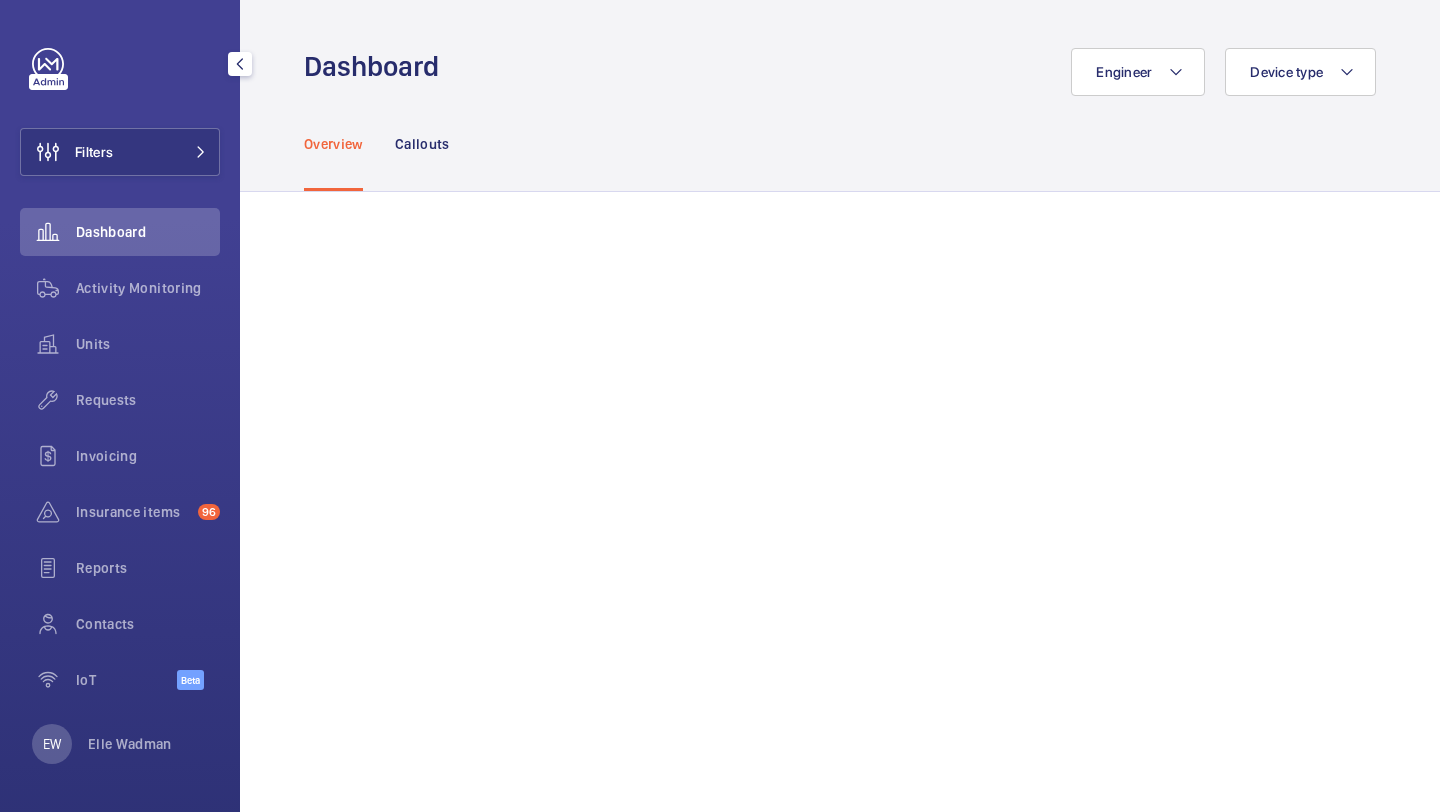 click on "Filters  Dashboard   Activity Monitoring   Units   Requests   Invoicing   Insurance items  96  Reports   Contacts   IoT  Beta" 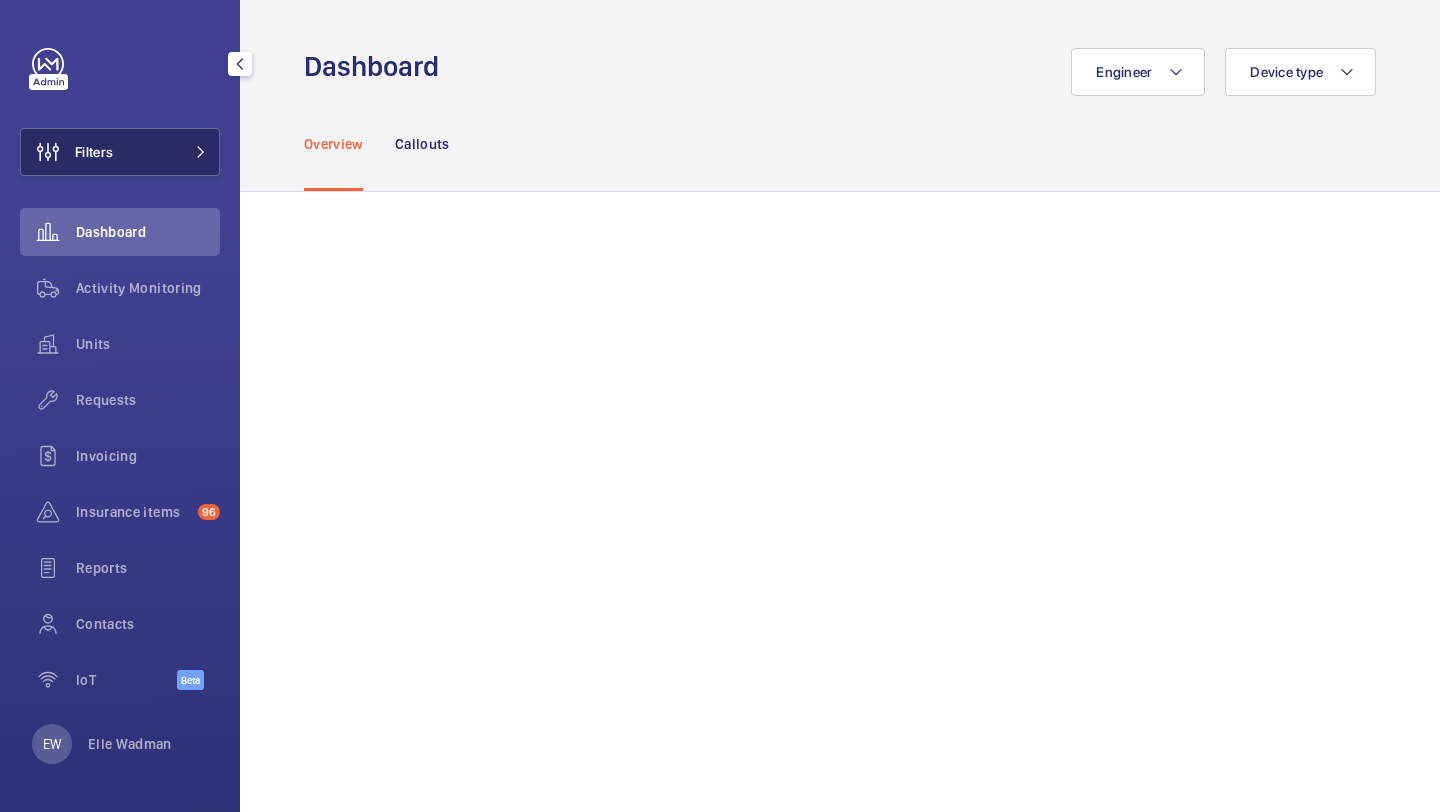 click on "Filters" 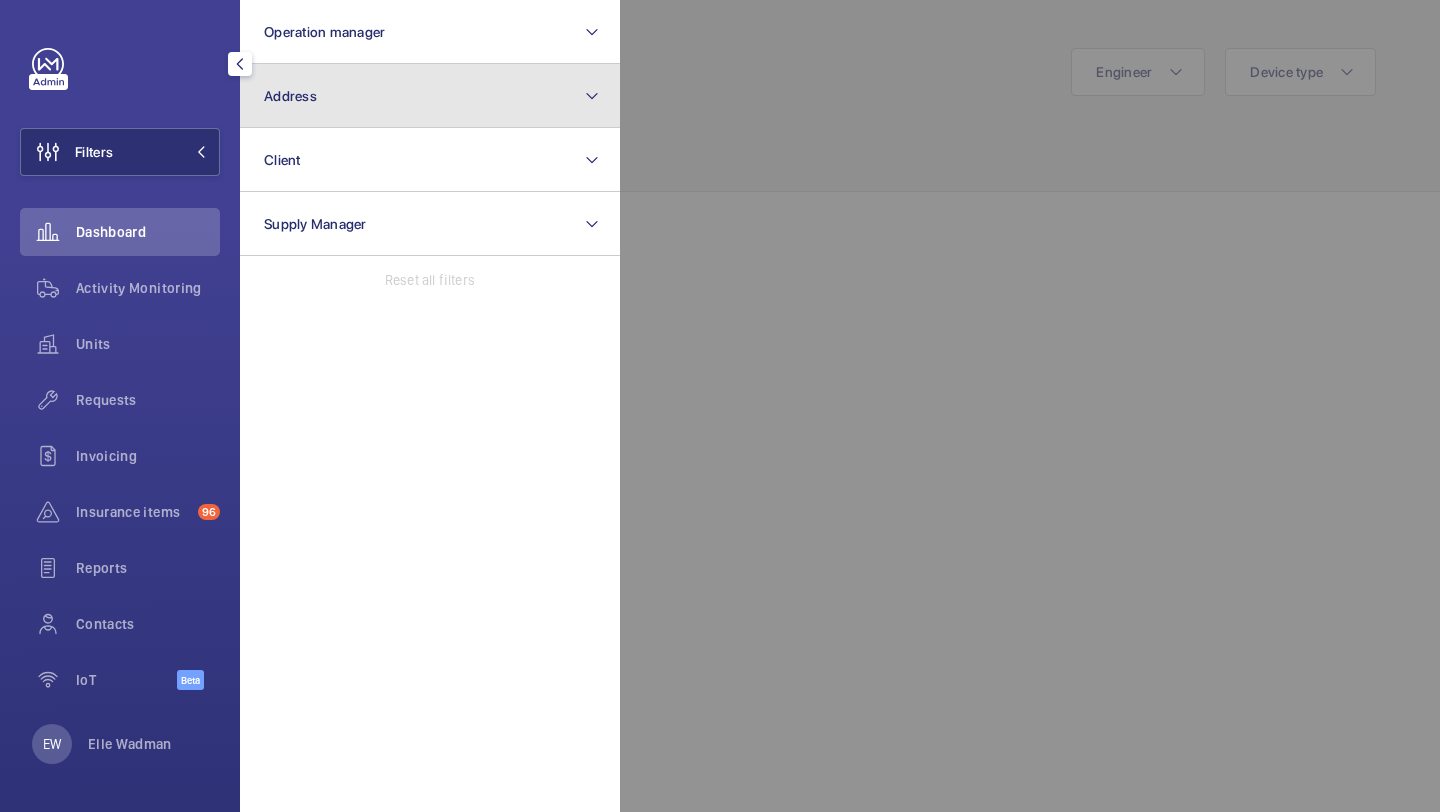 click on "Address" 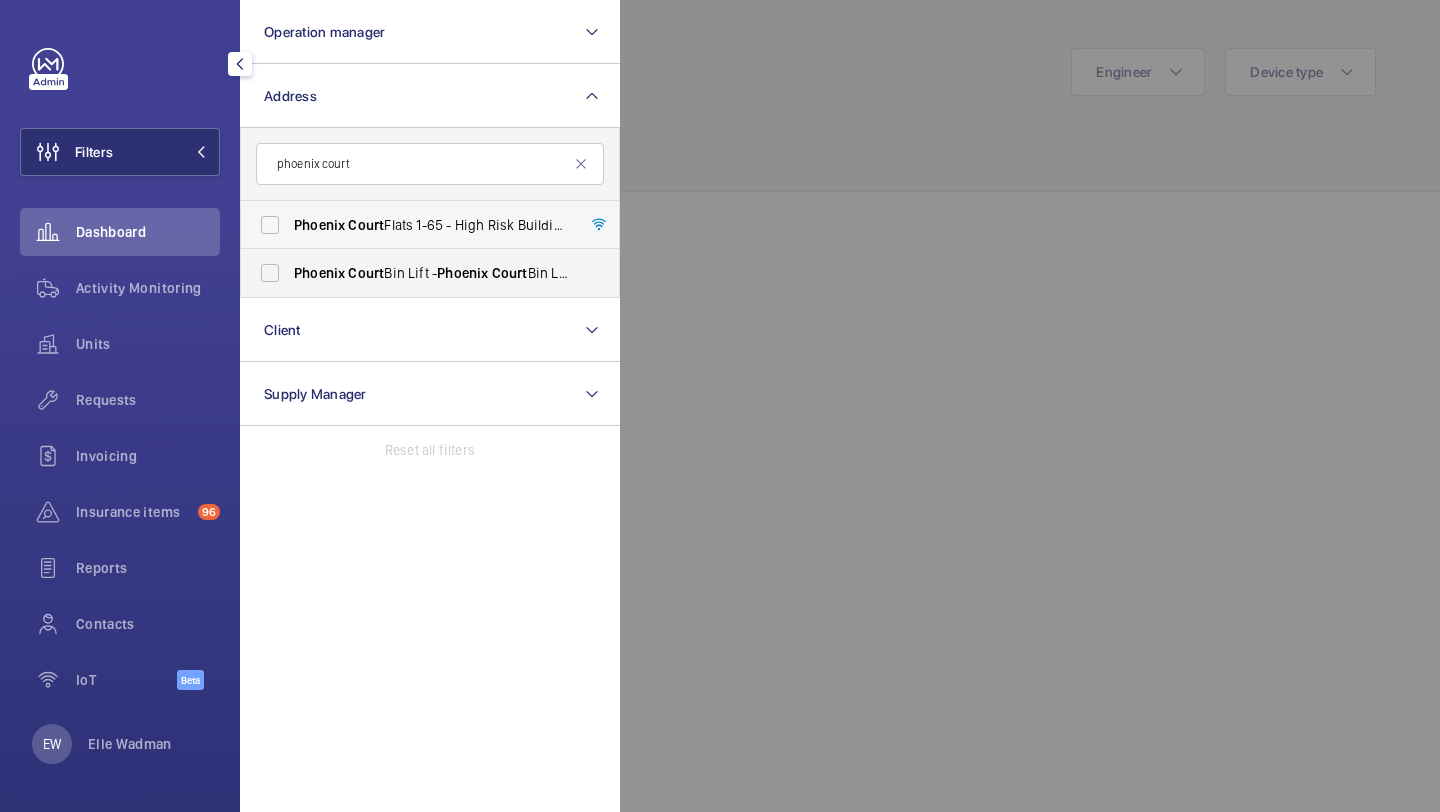 type on "phoenix court" 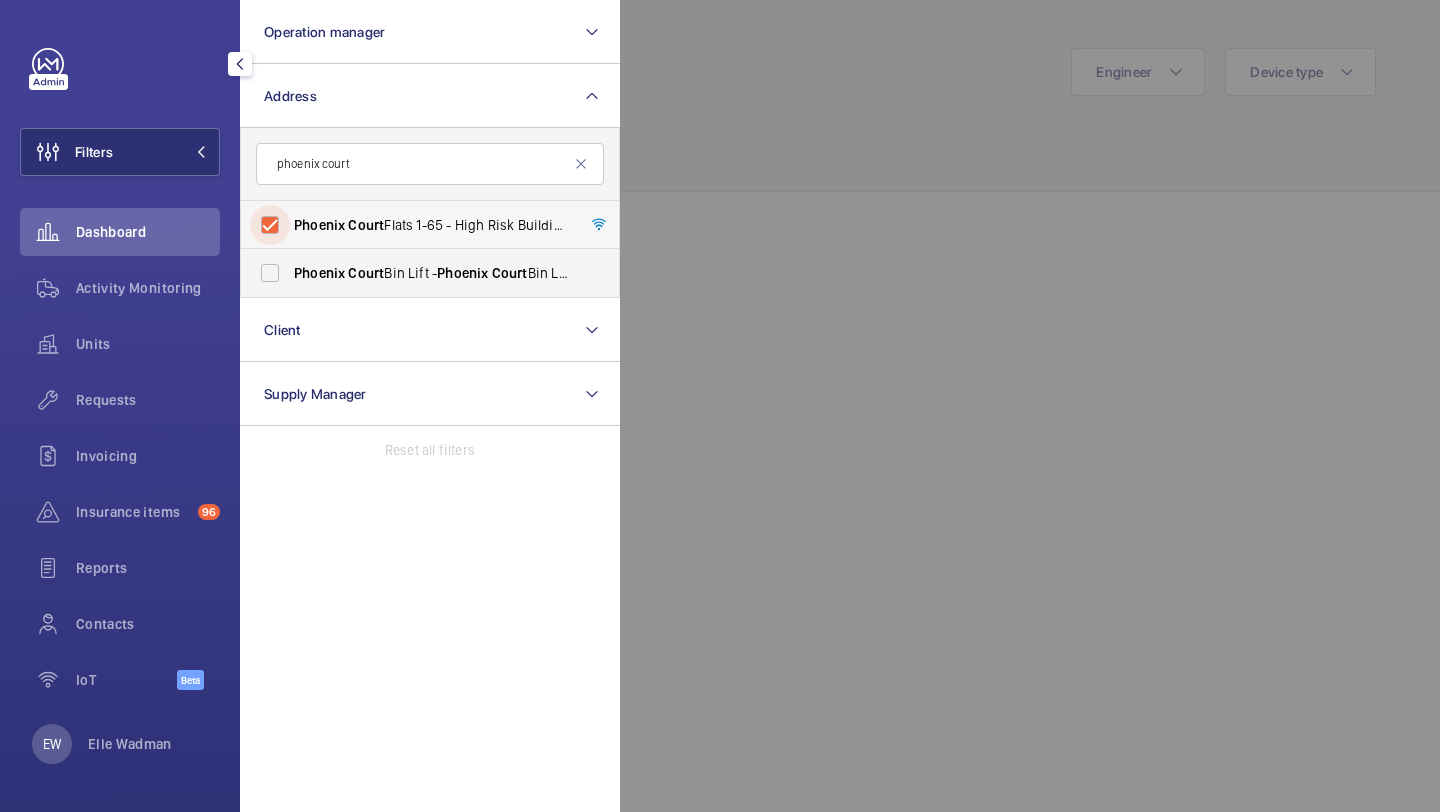 checkbox on "true" 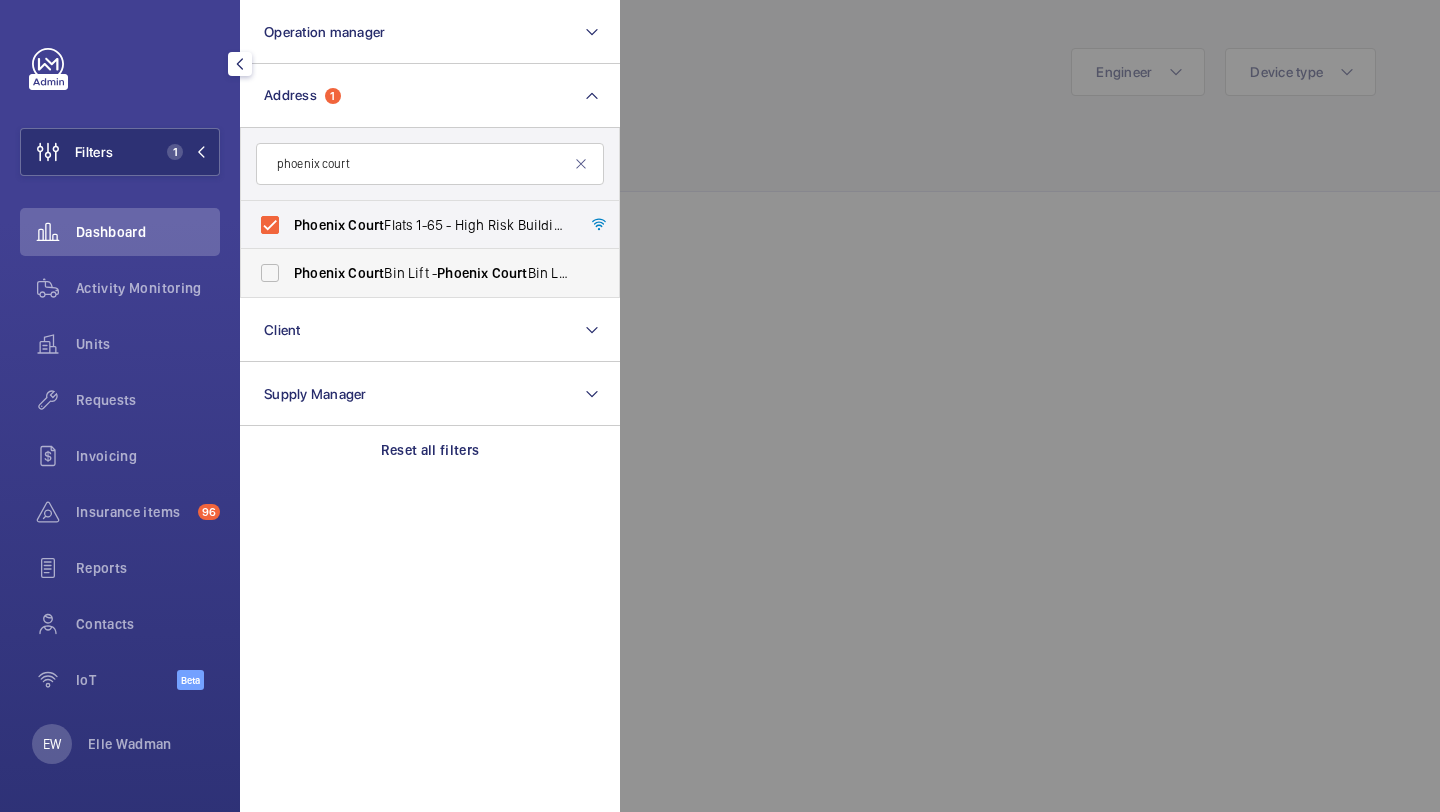 click on "Phoenix" at bounding box center [319, 273] 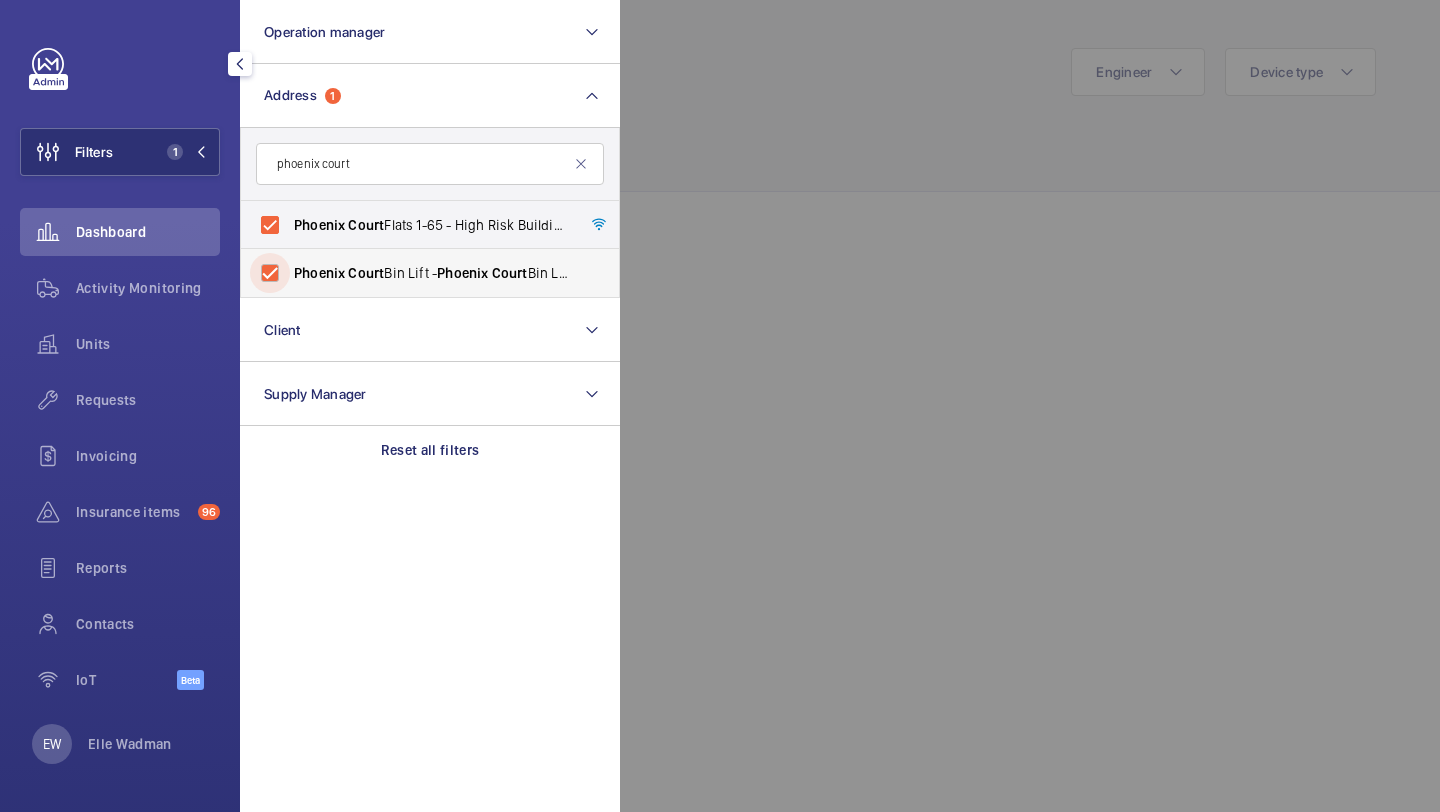 checkbox on "true" 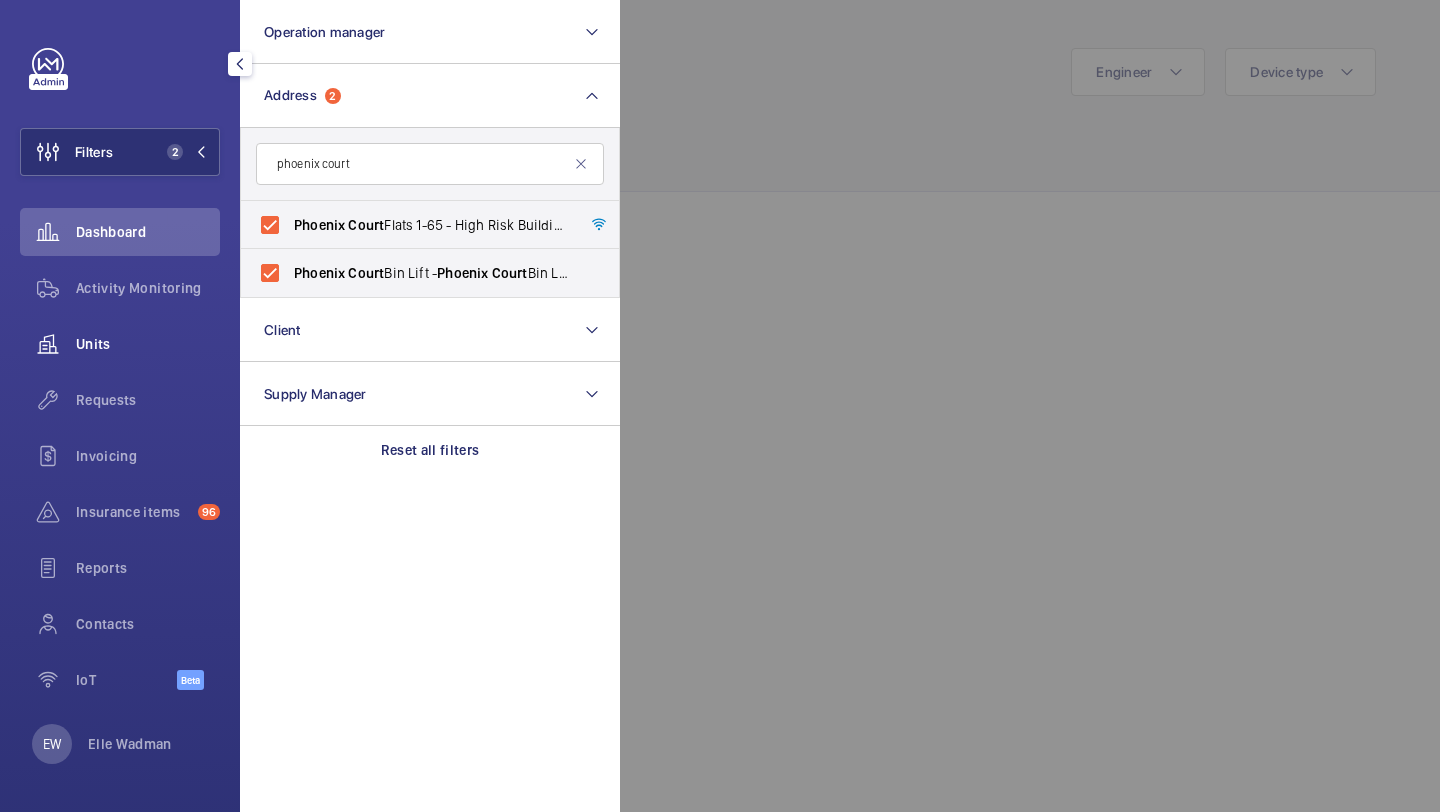 click on "Units" 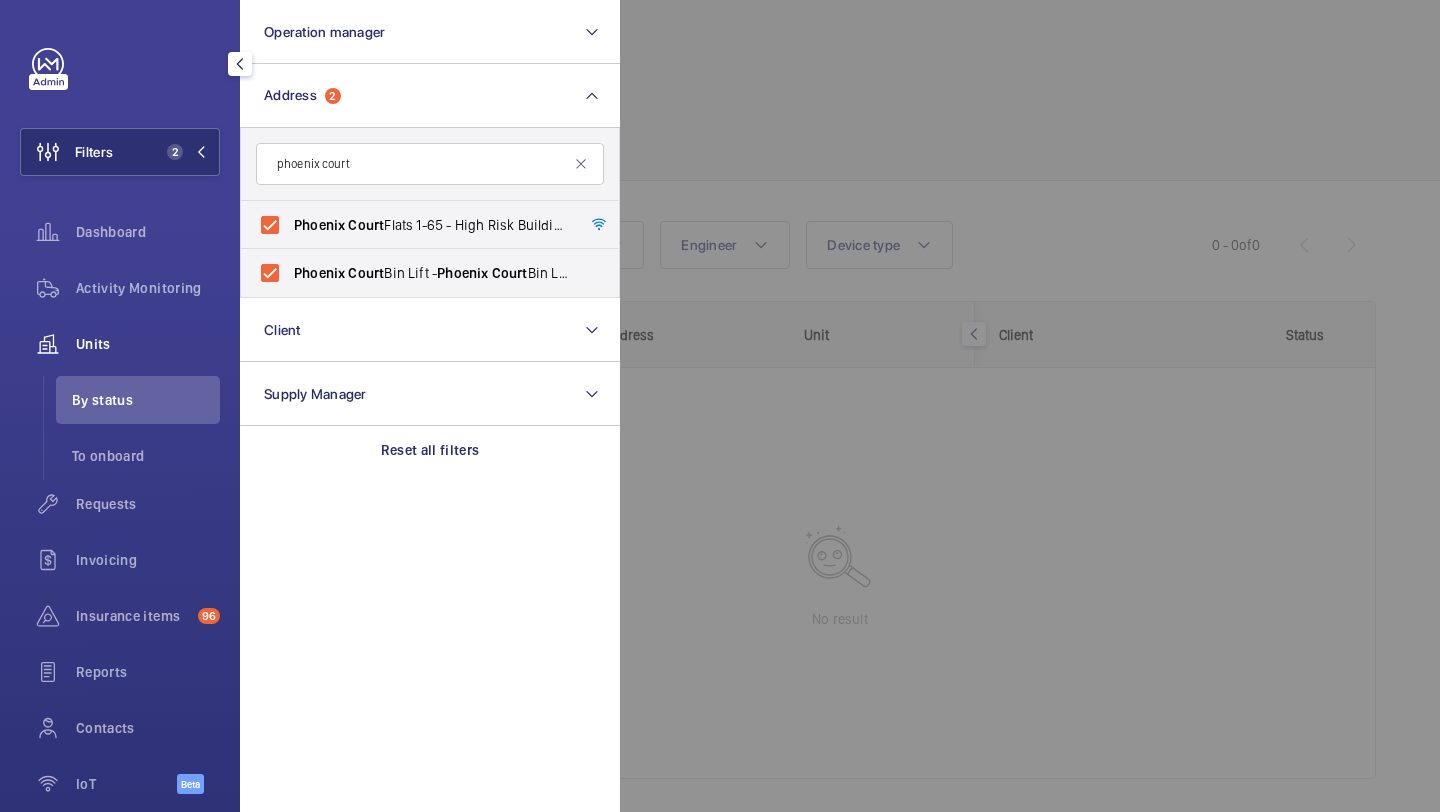 click 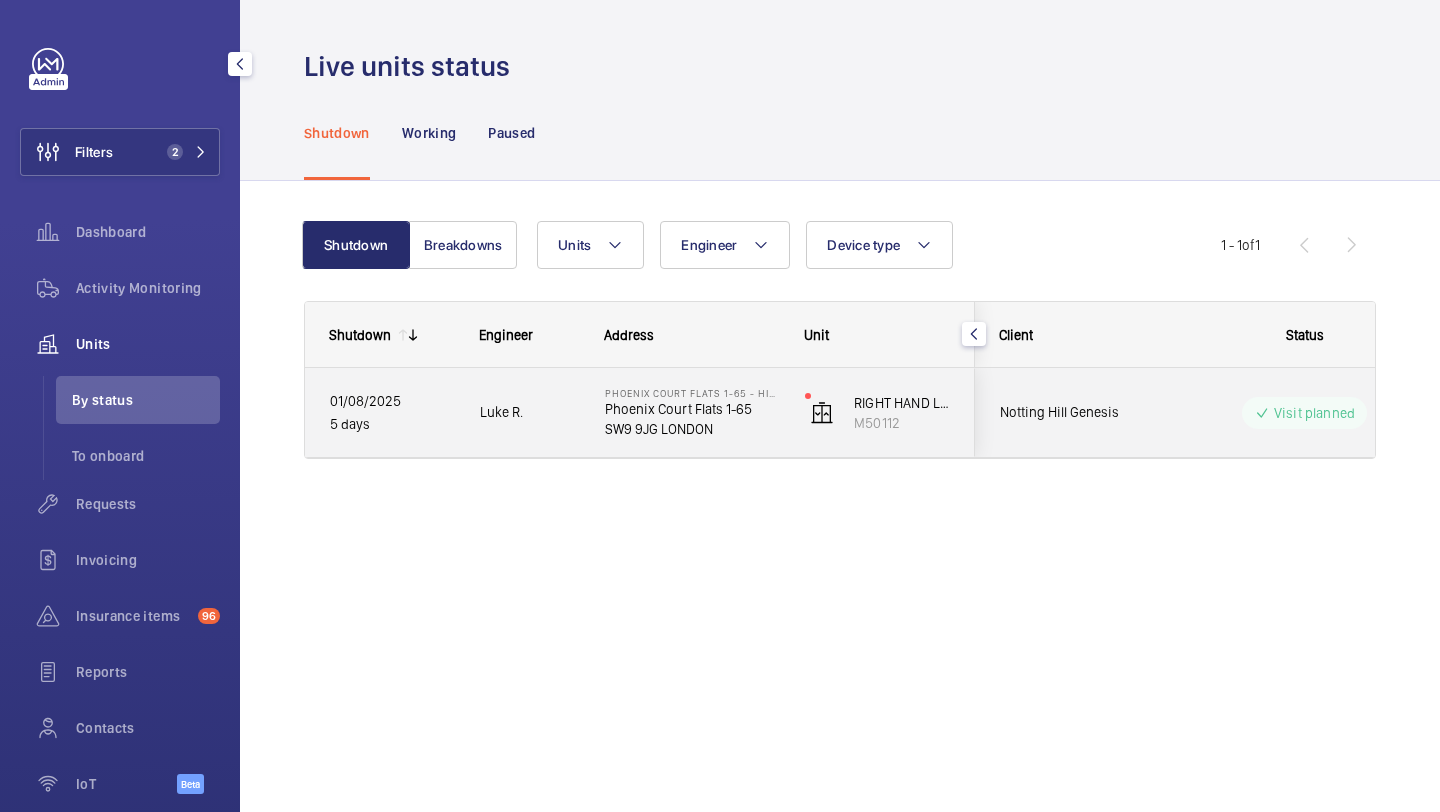 click on "Notting Hill Genesis" 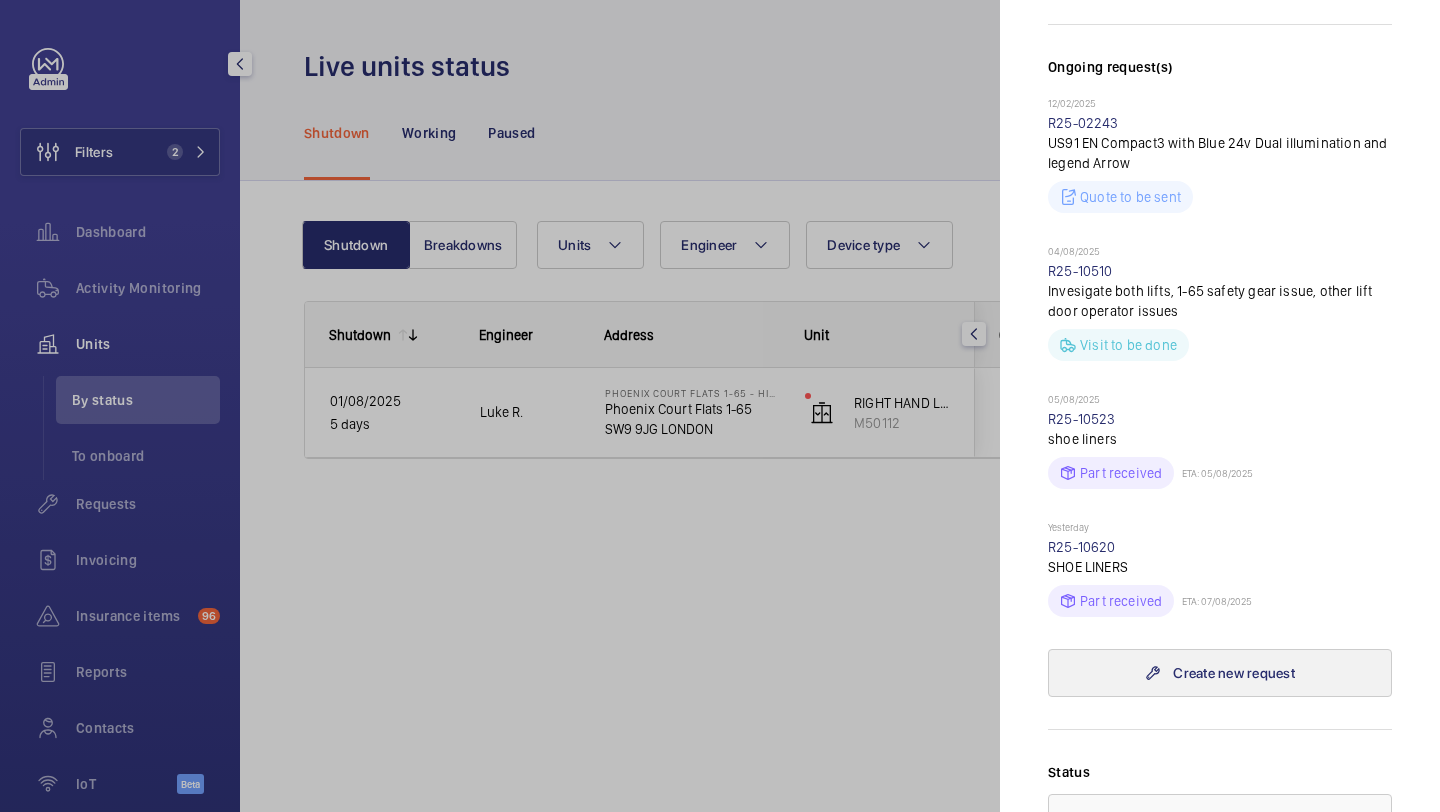 scroll, scrollTop: 386, scrollLeft: 0, axis: vertical 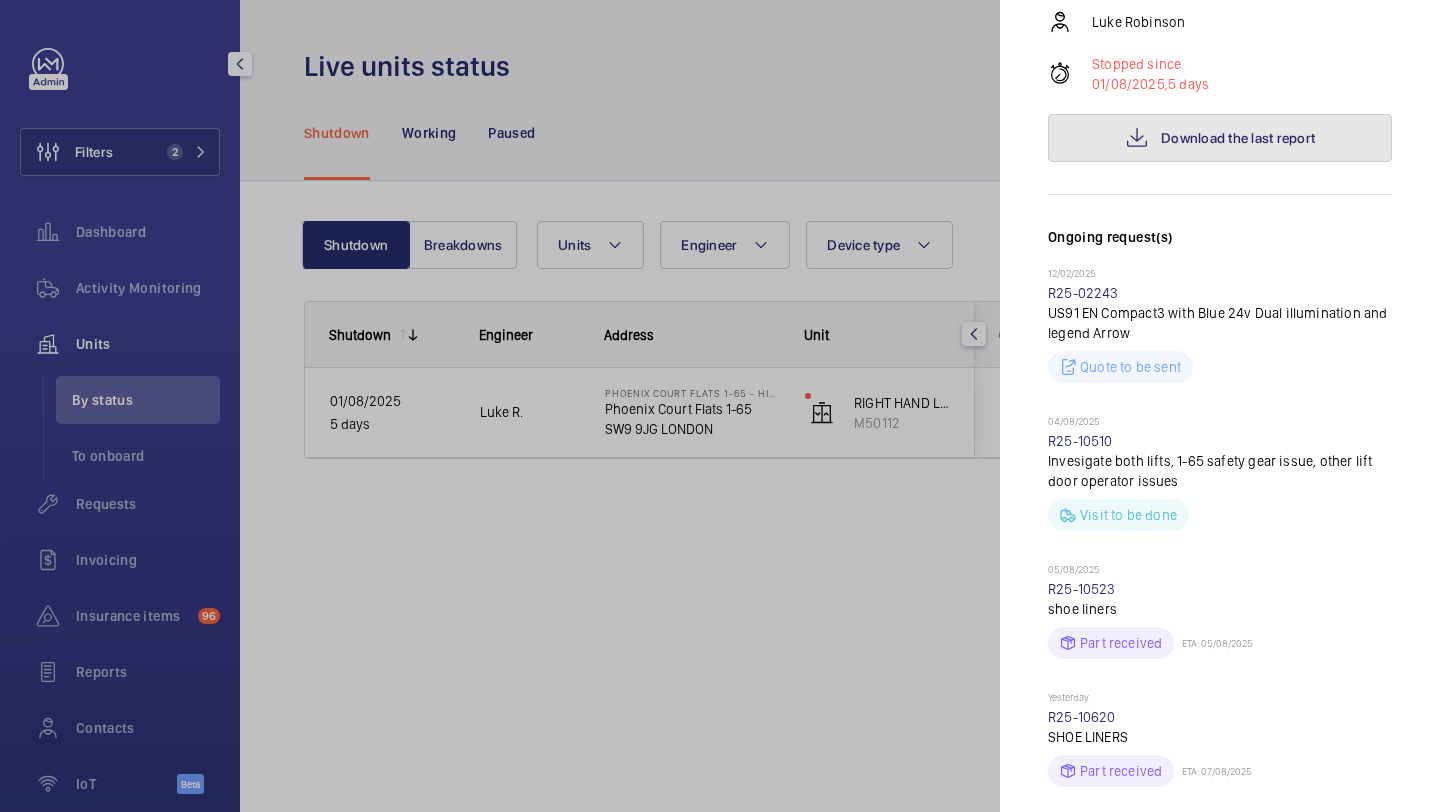 click on "Download the last report" 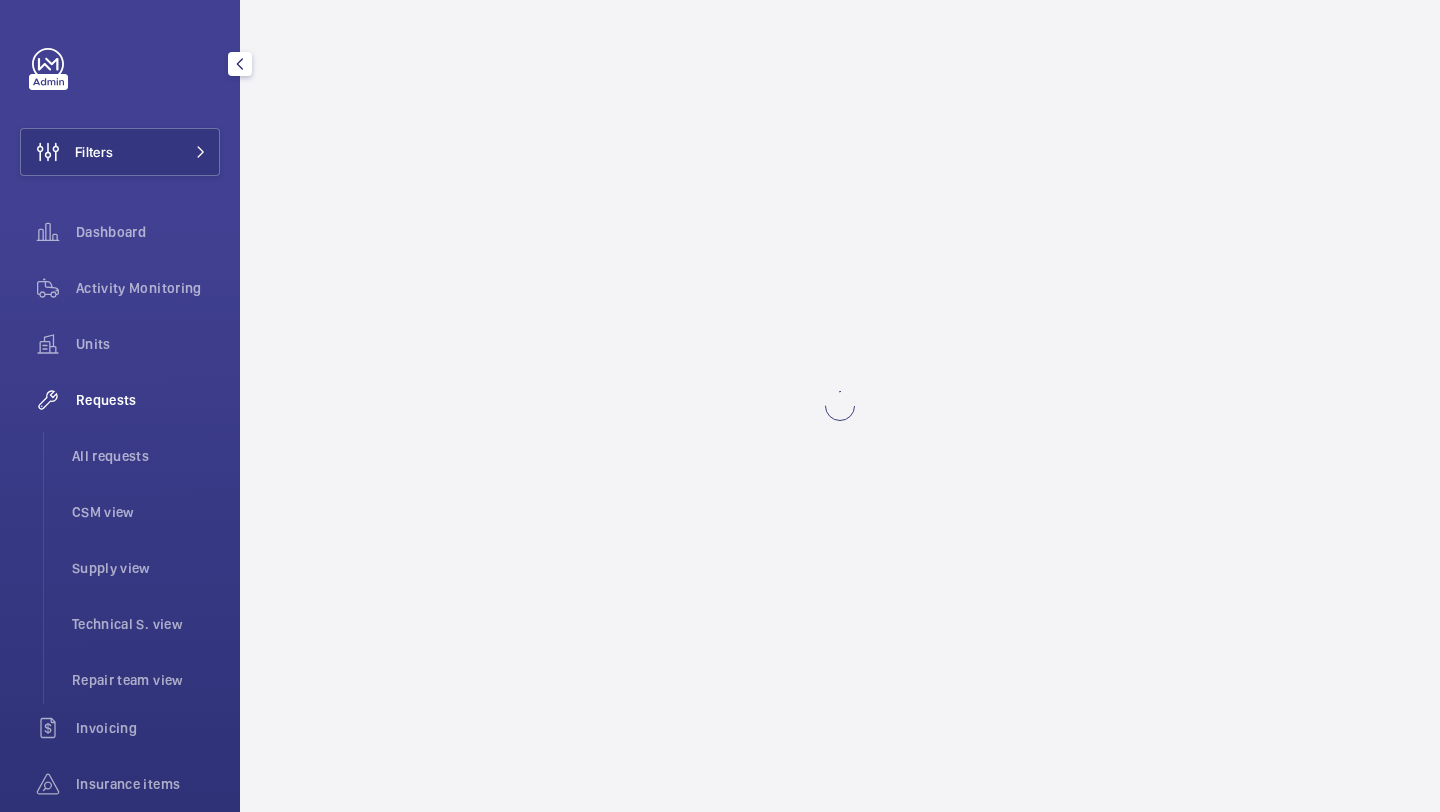 scroll, scrollTop: 0, scrollLeft: 0, axis: both 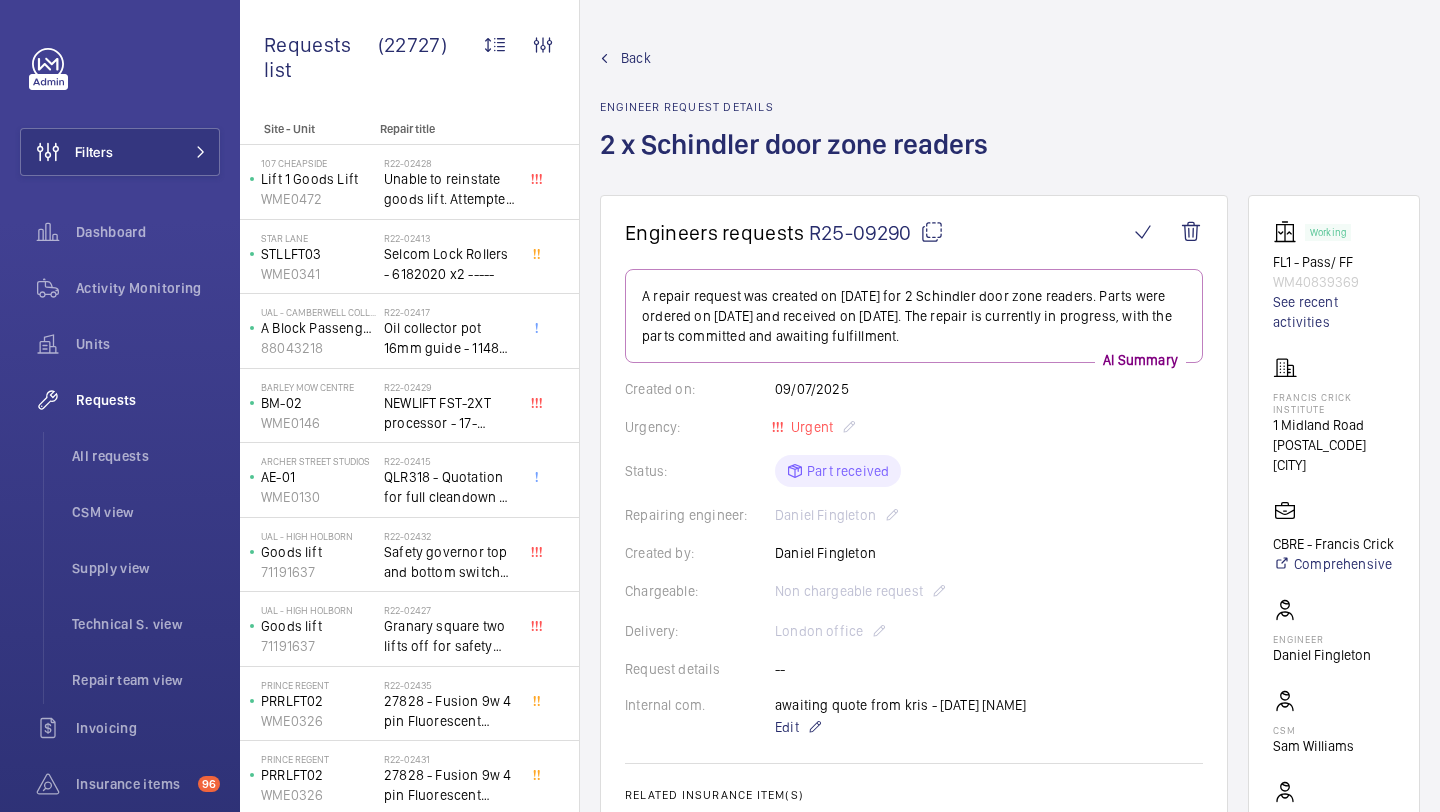 drag, startPoint x: 911, startPoint y: 235, endPoint x: 815, endPoint y: 236, distance: 96.00521 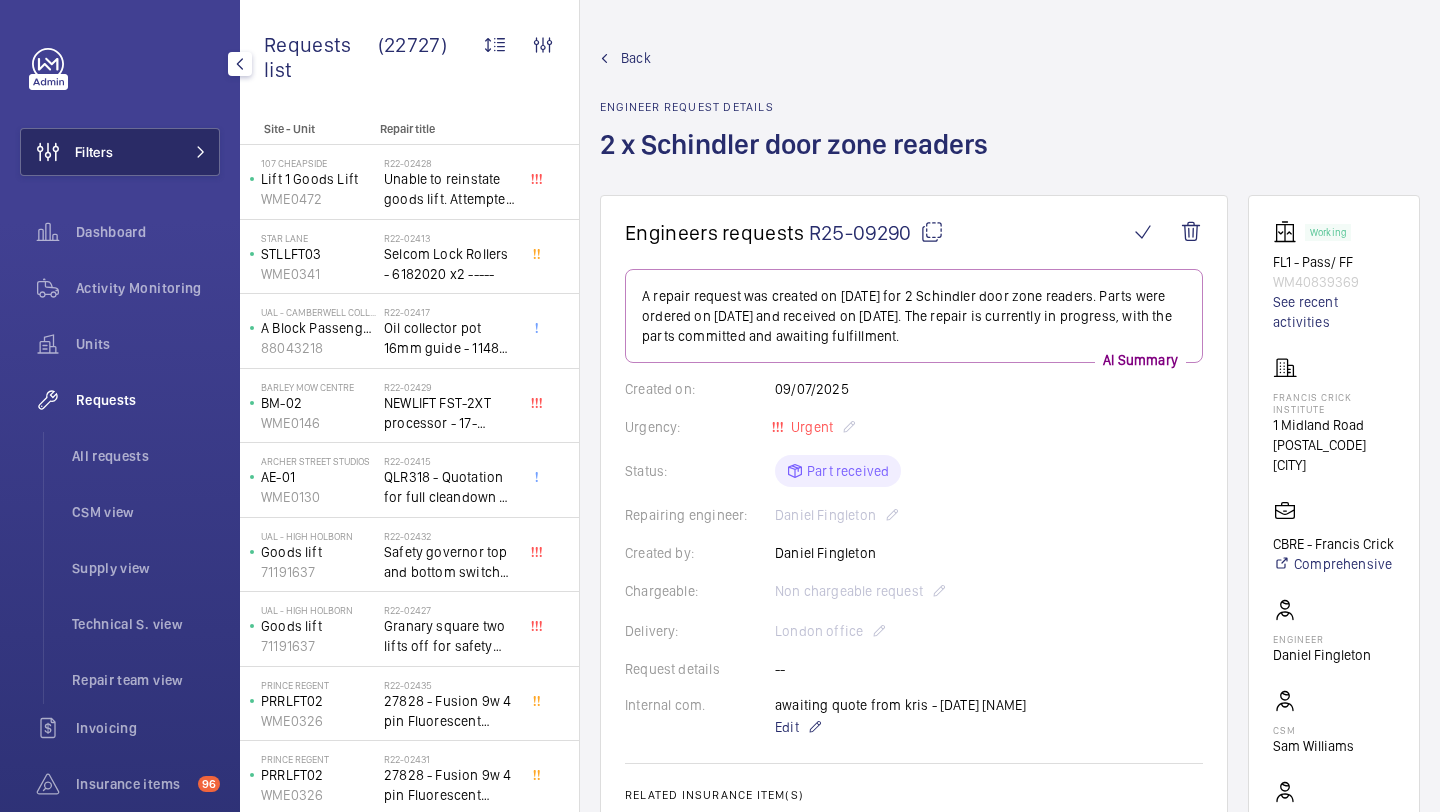 click on "Filters" 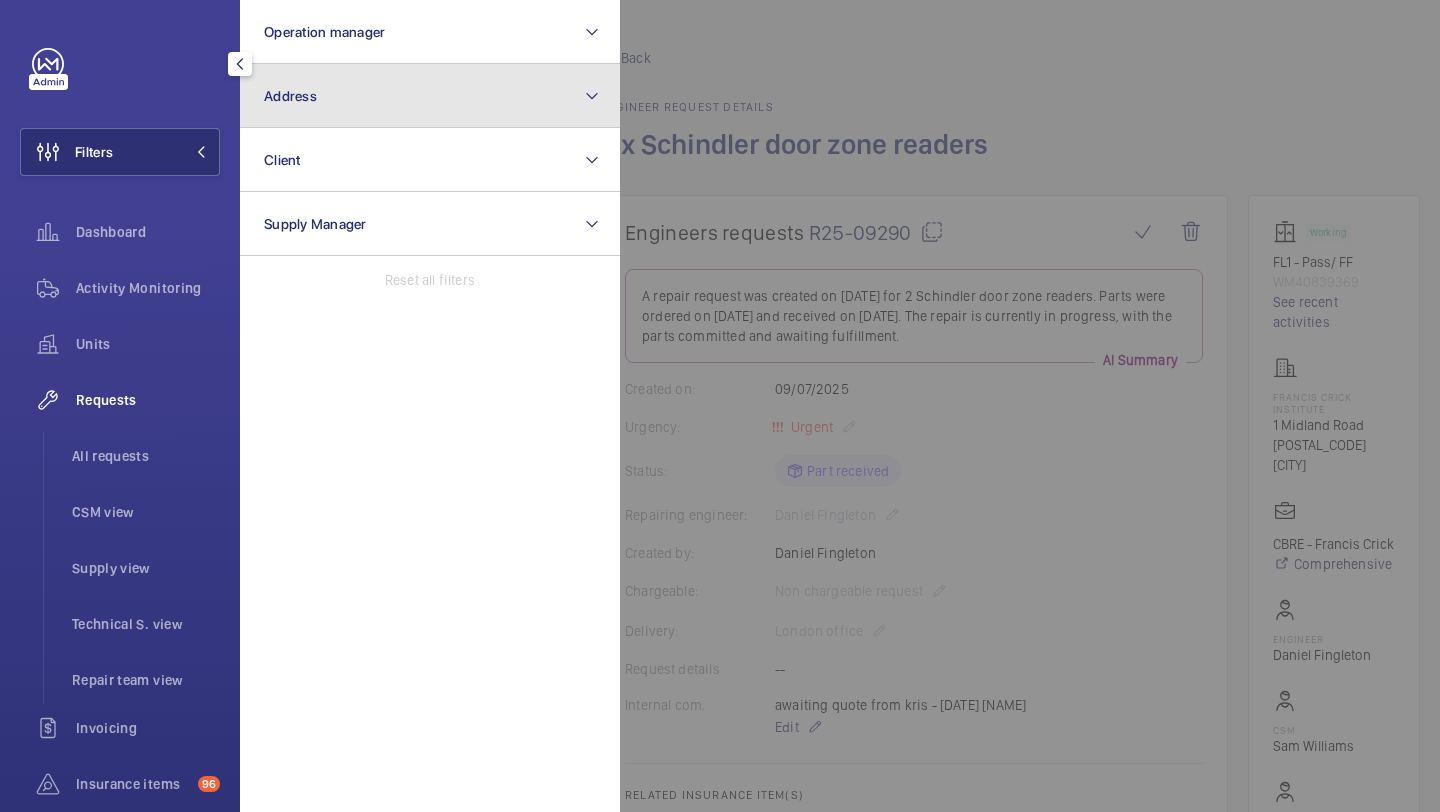 click on "Address" 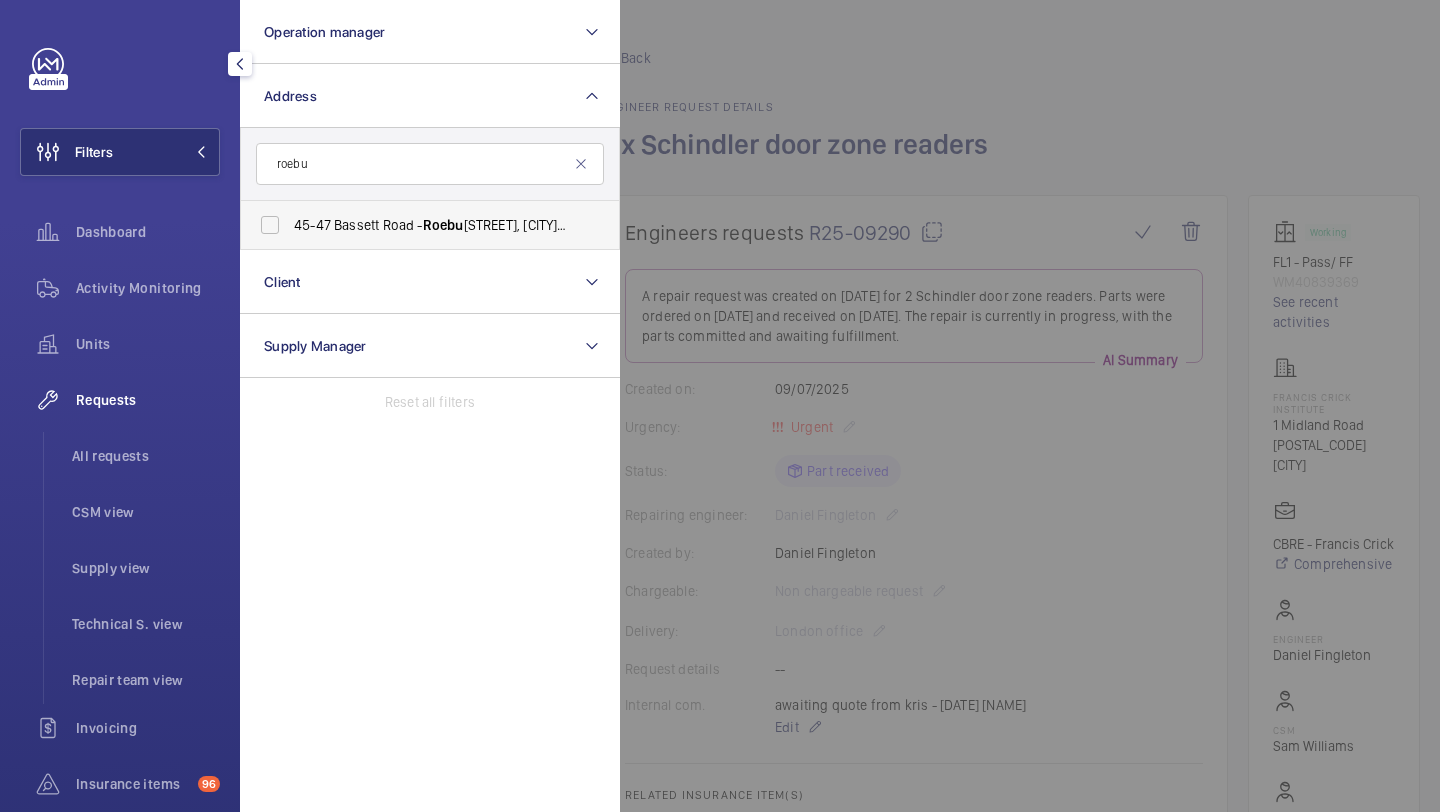 type on "roebu" 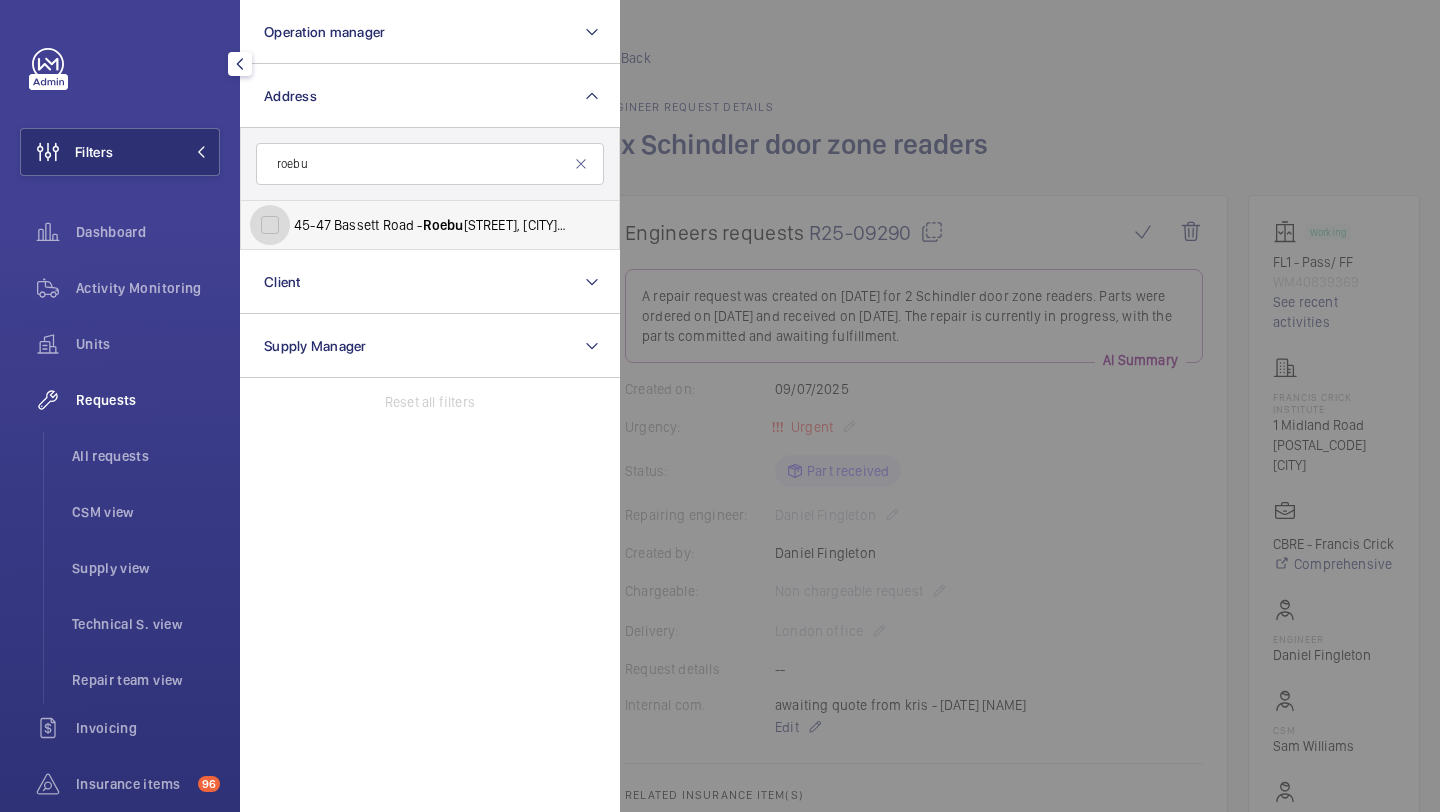 click on "[NUMBER] [STREET] - Roebu ck House, [CITY] [POSTAL_CODE]" at bounding box center [270, 225] 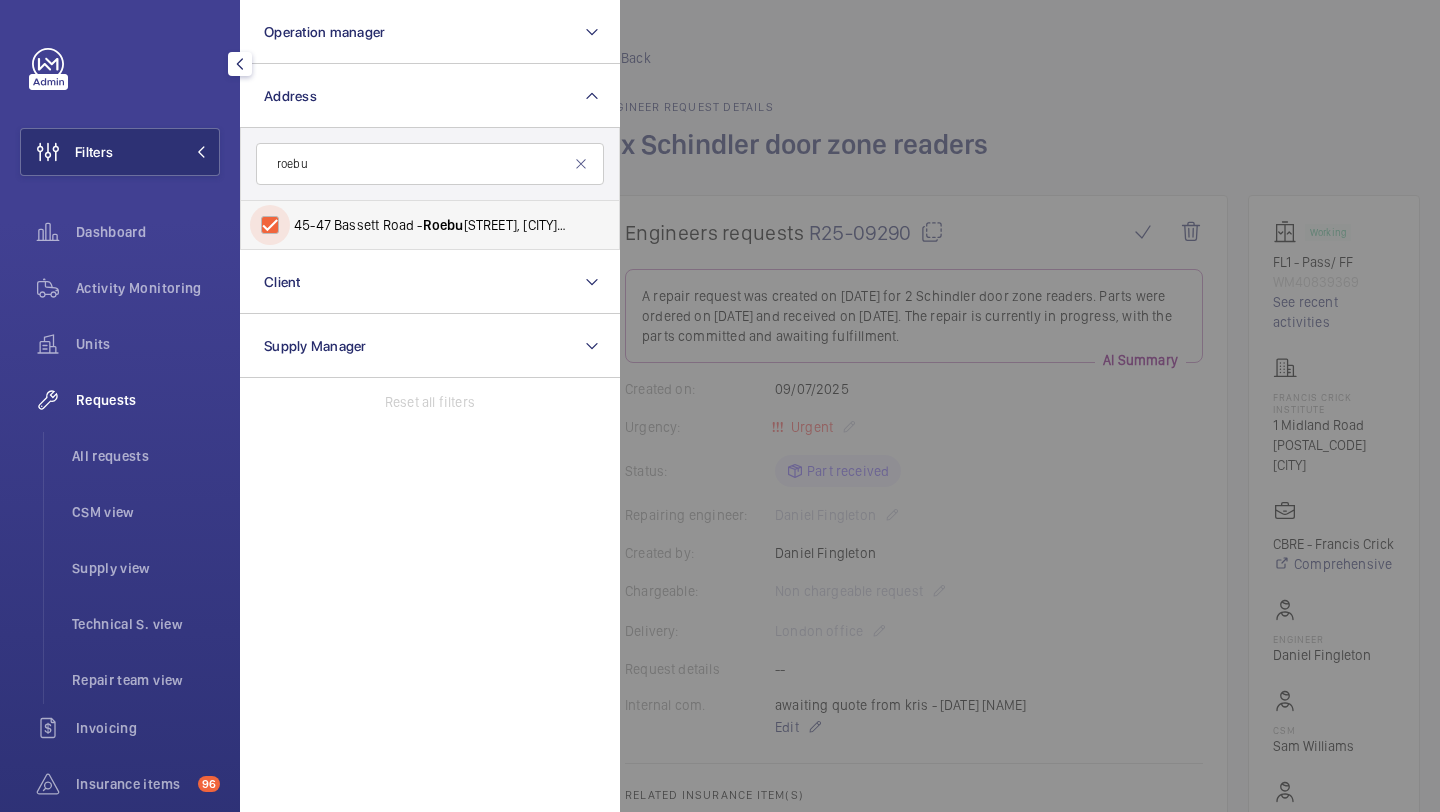 checkbox on "true" 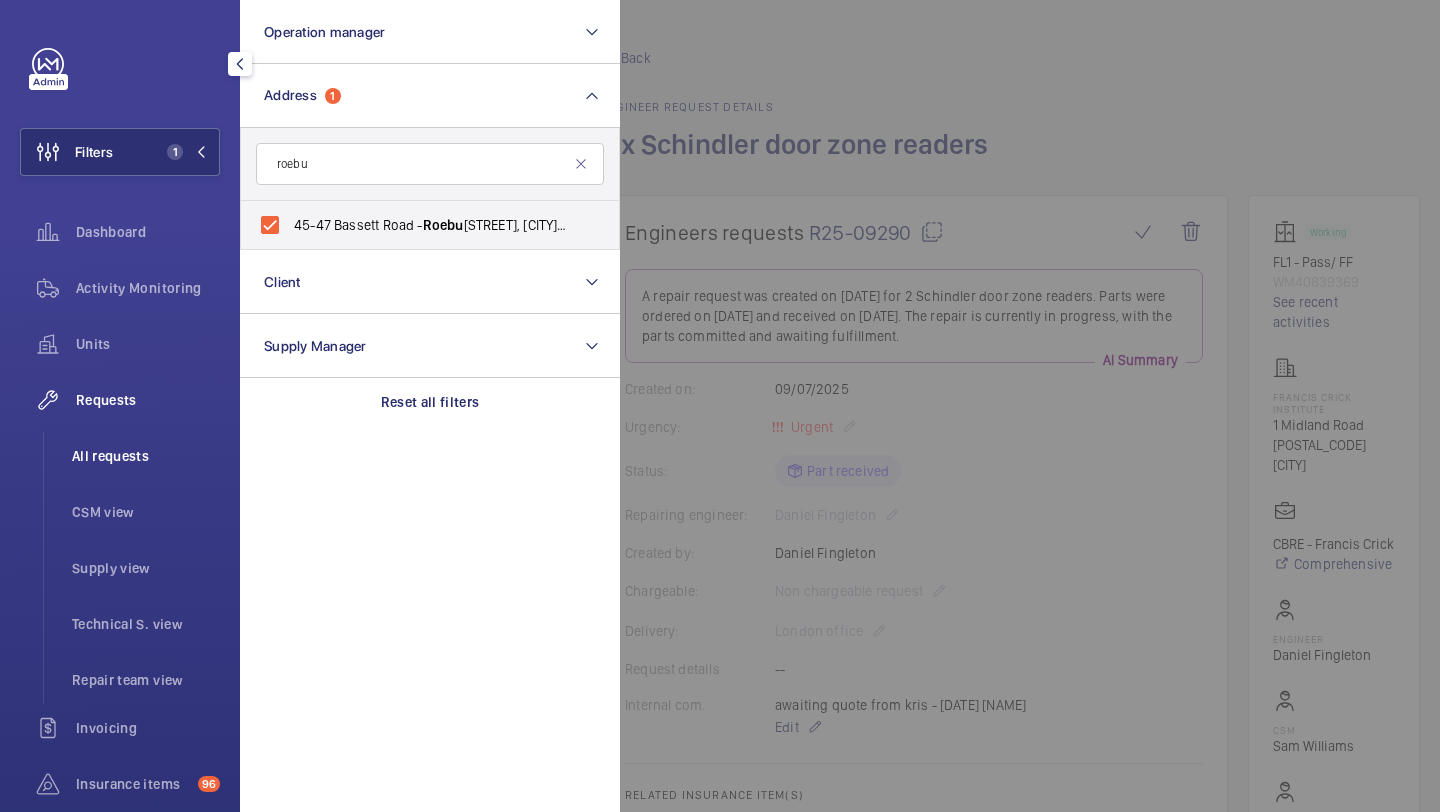 click on "All requests" 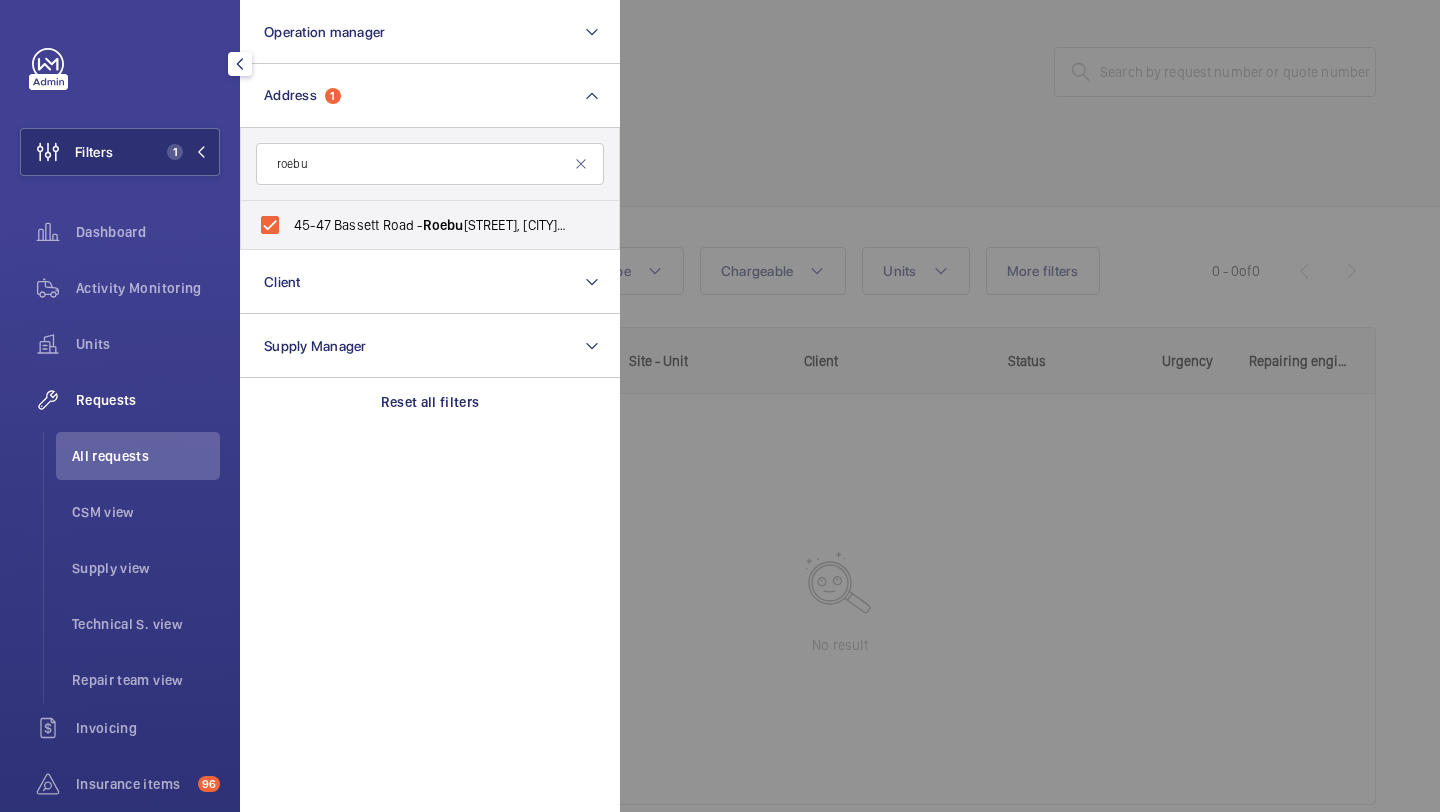 click 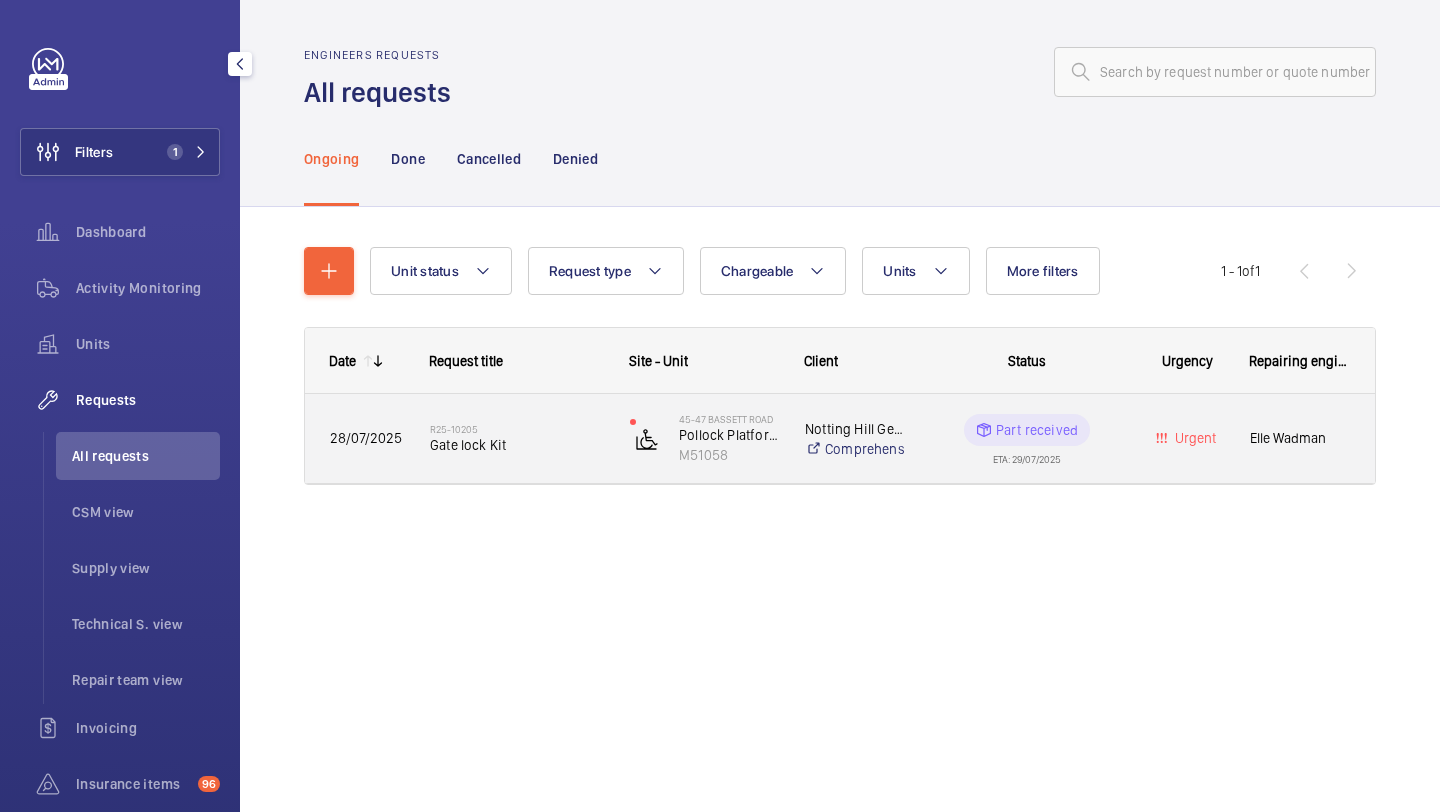 click on "R25-10205   Gate lock Kit" 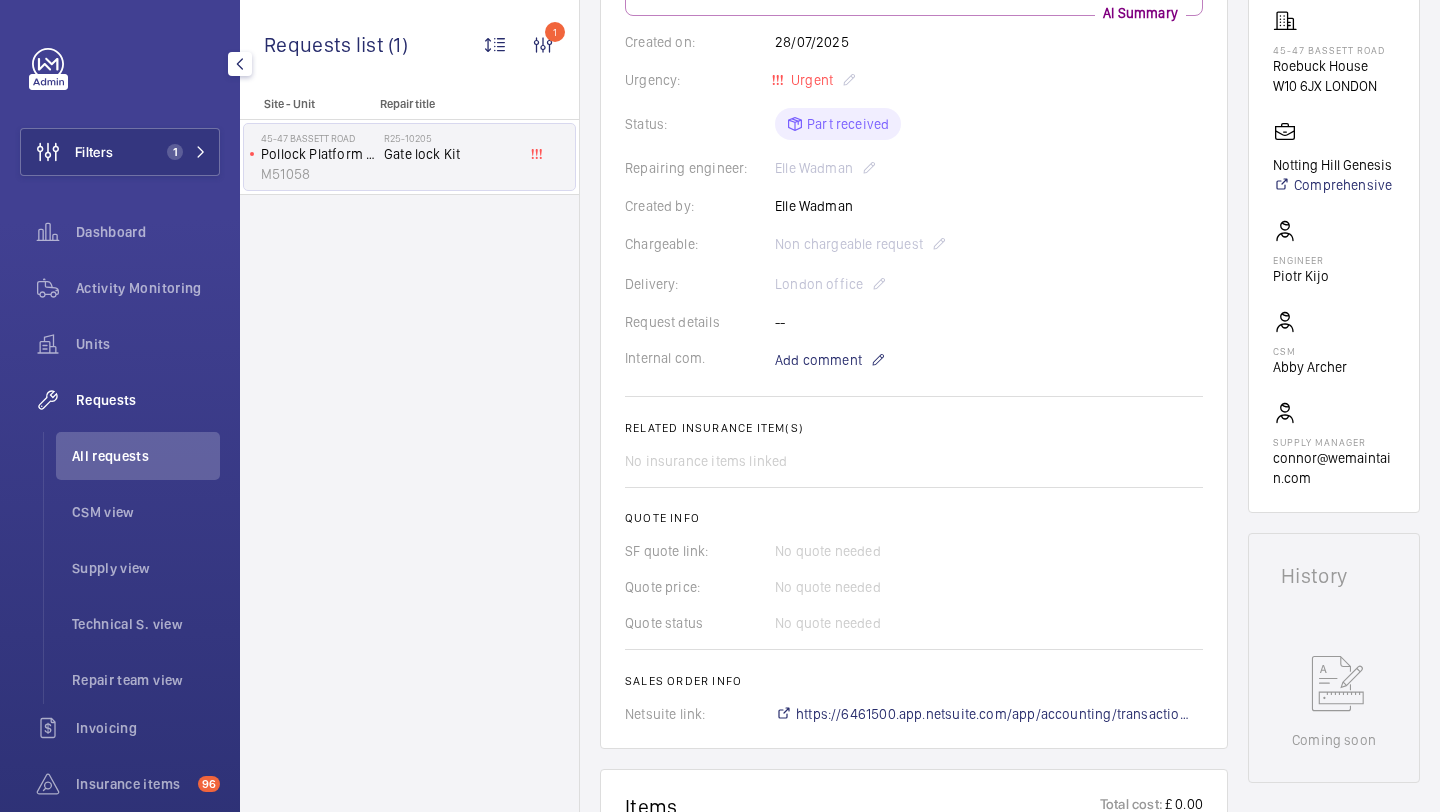 scroll, scrollTop: 120, scrollLeft: 0, axis: vertical 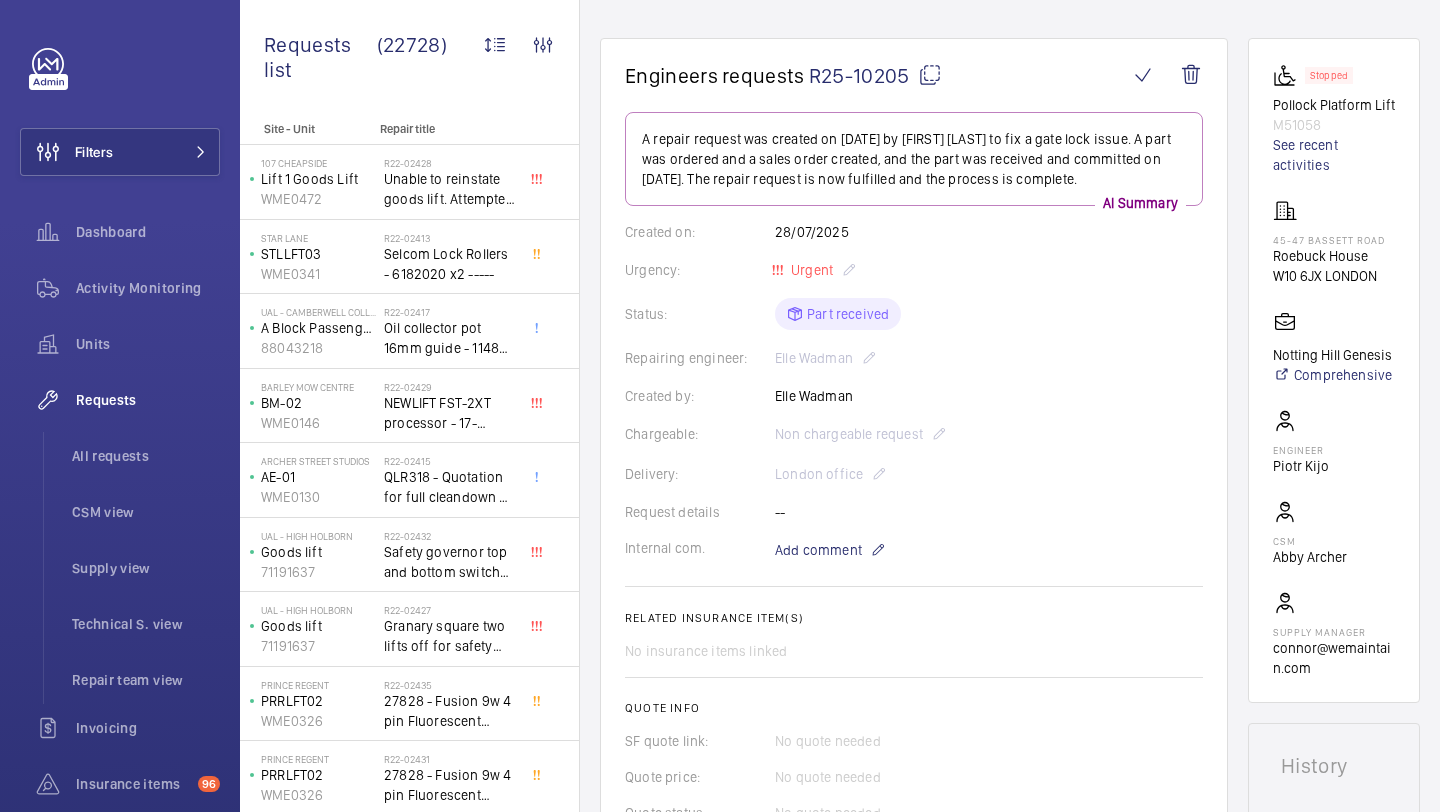 drag, startPoint x: 907, startPoint y: 80, endPoint x: 811, endPoint y: 78, distance: 96.02083 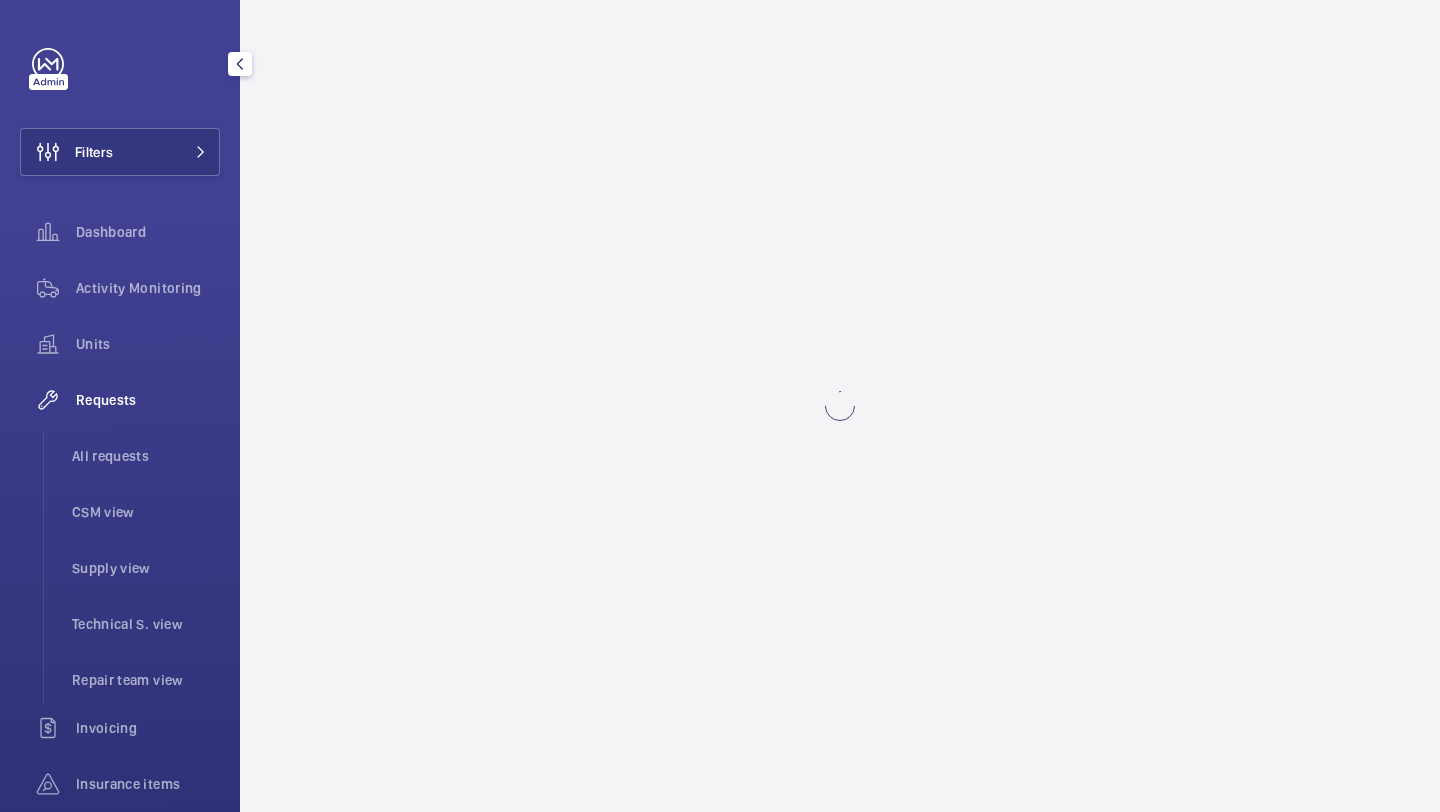 scroll, scrollTop: 0, scrollLeft: 0, axis: both 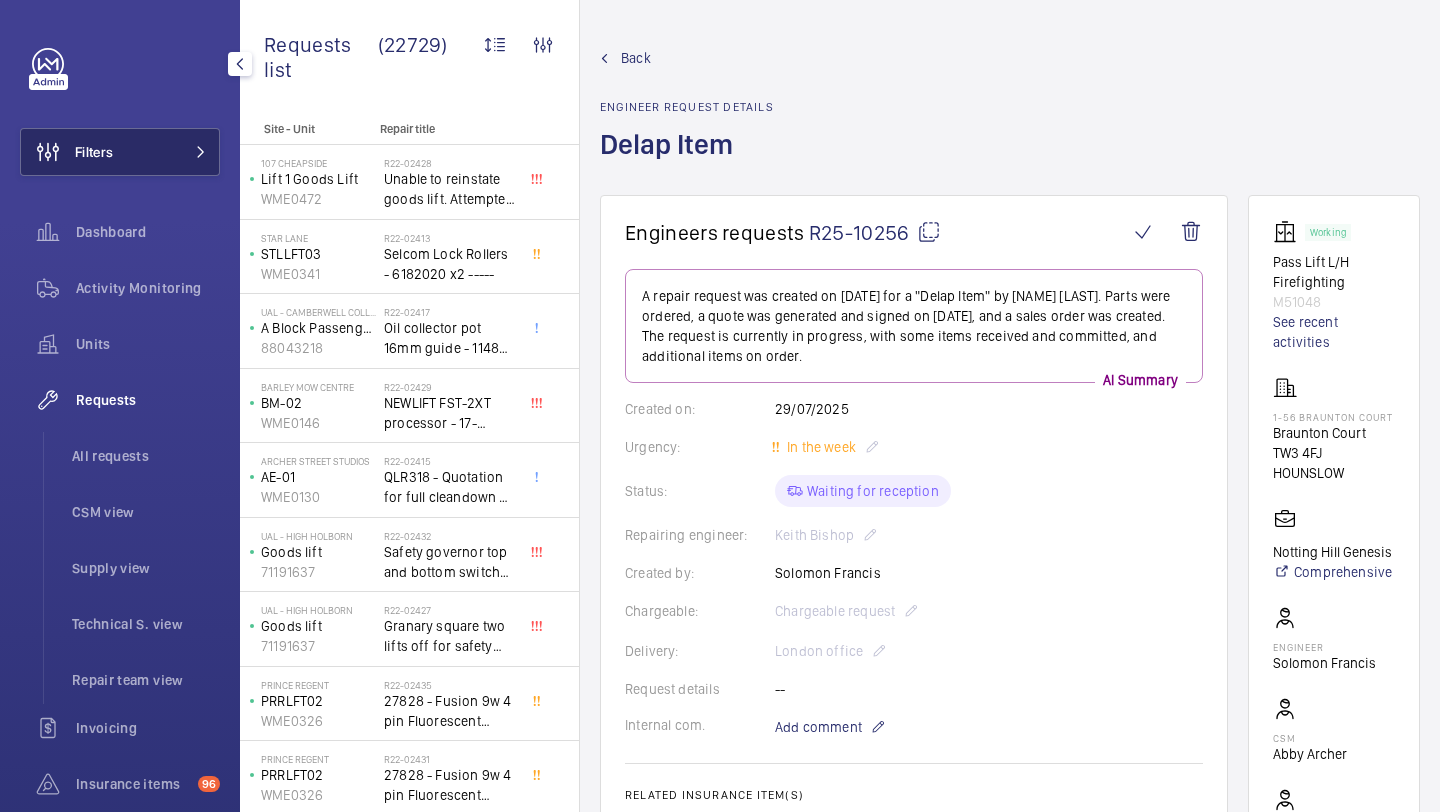 click on "Filters" 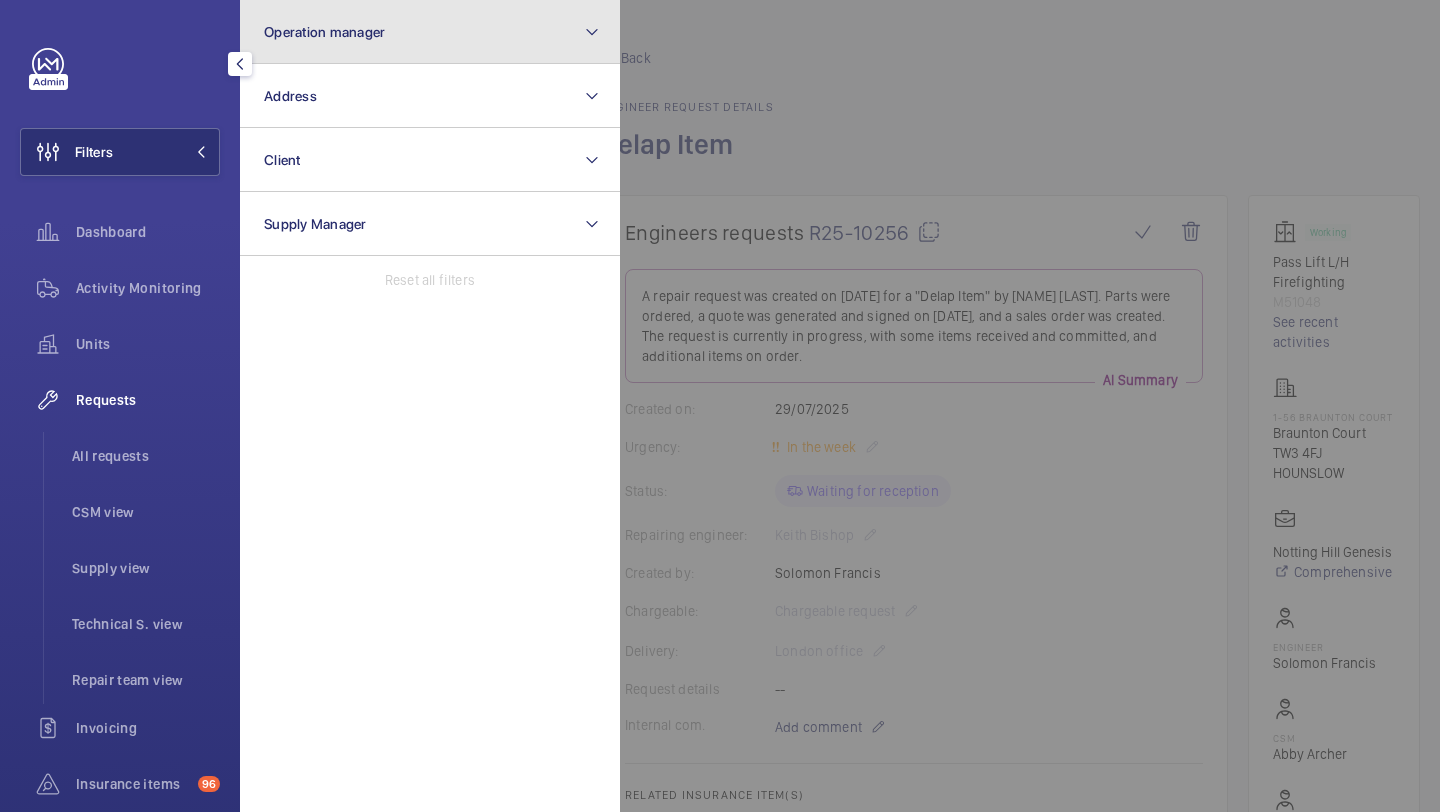 click on "Operation manager" 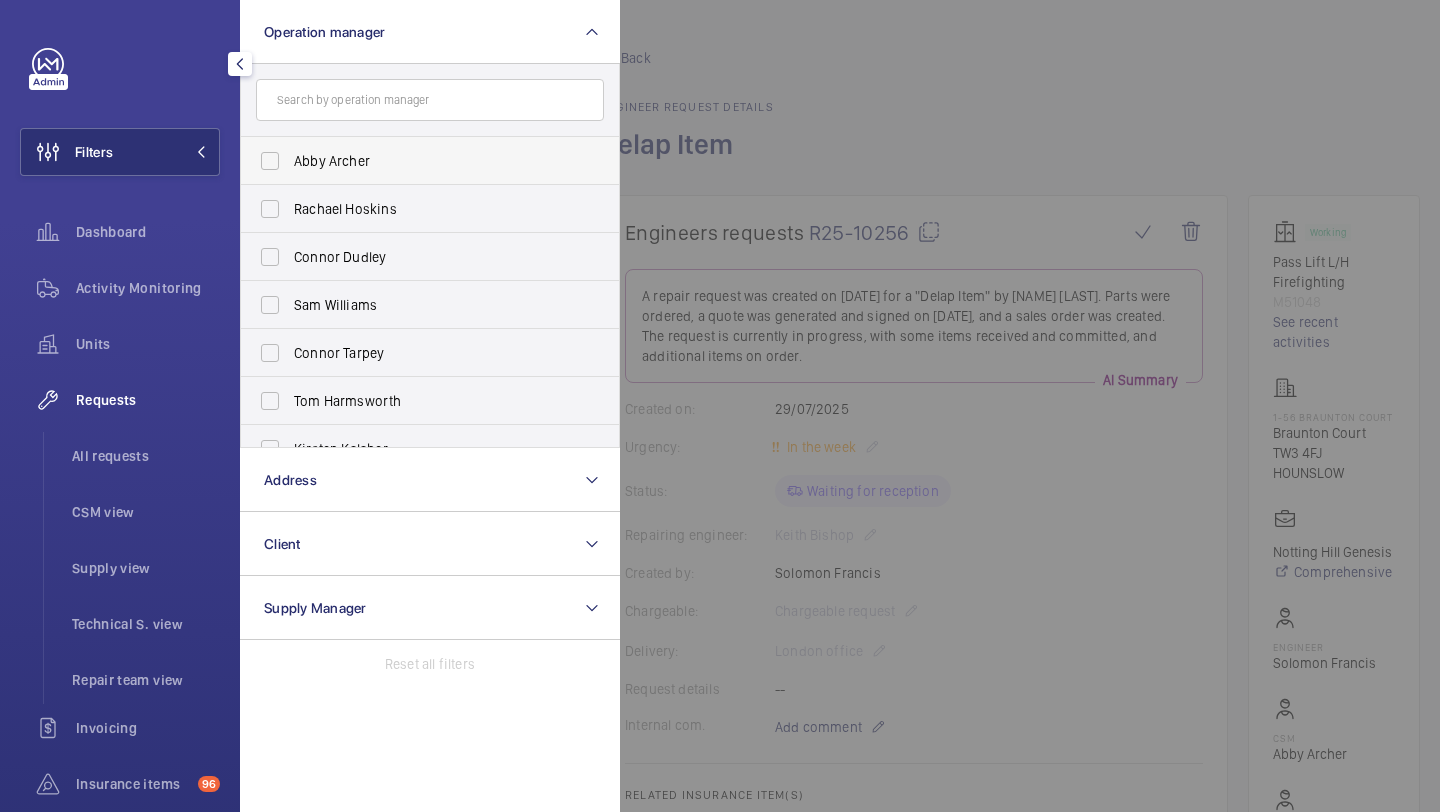 click on "Abby Archer" at bounding box center (431, 161) 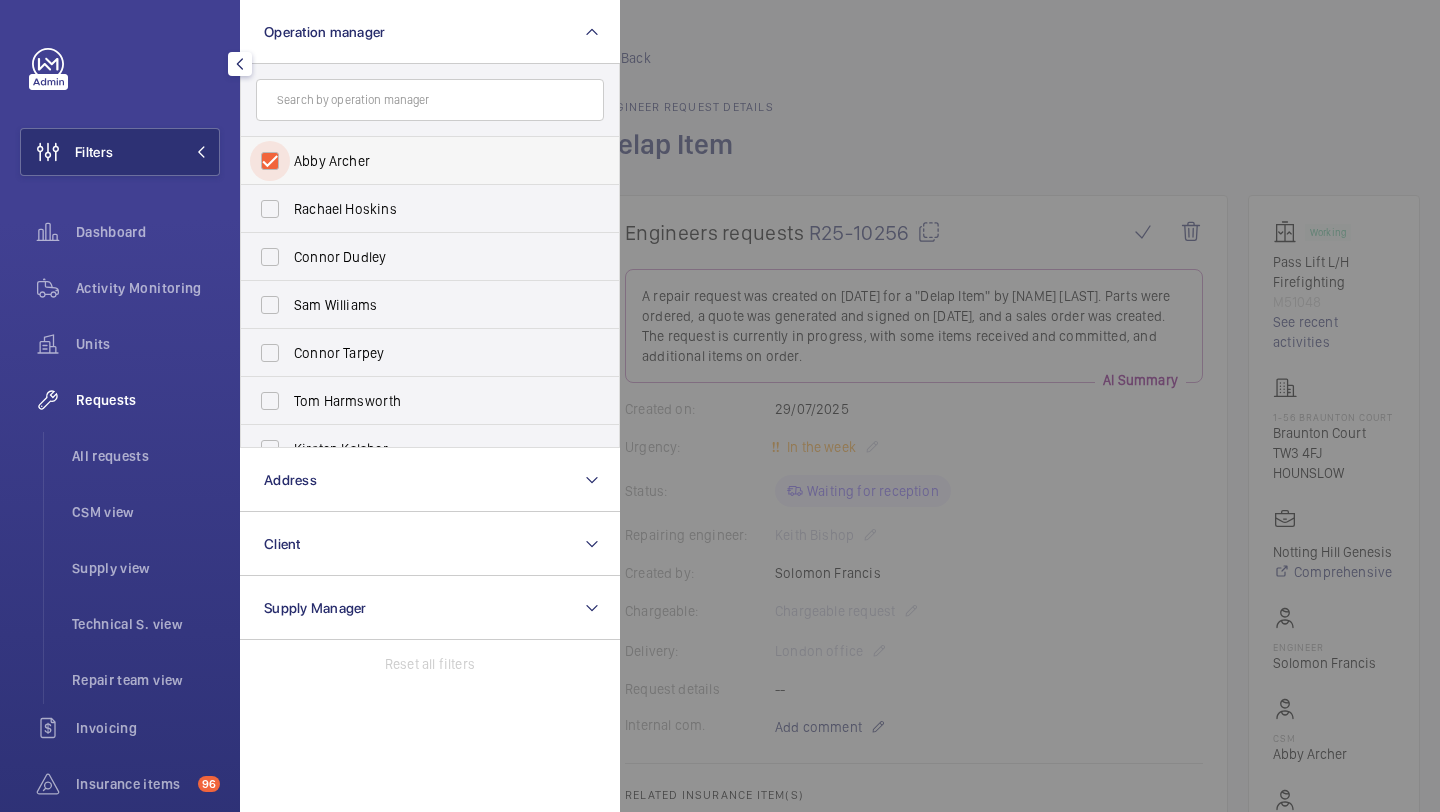 checkbox on "true" 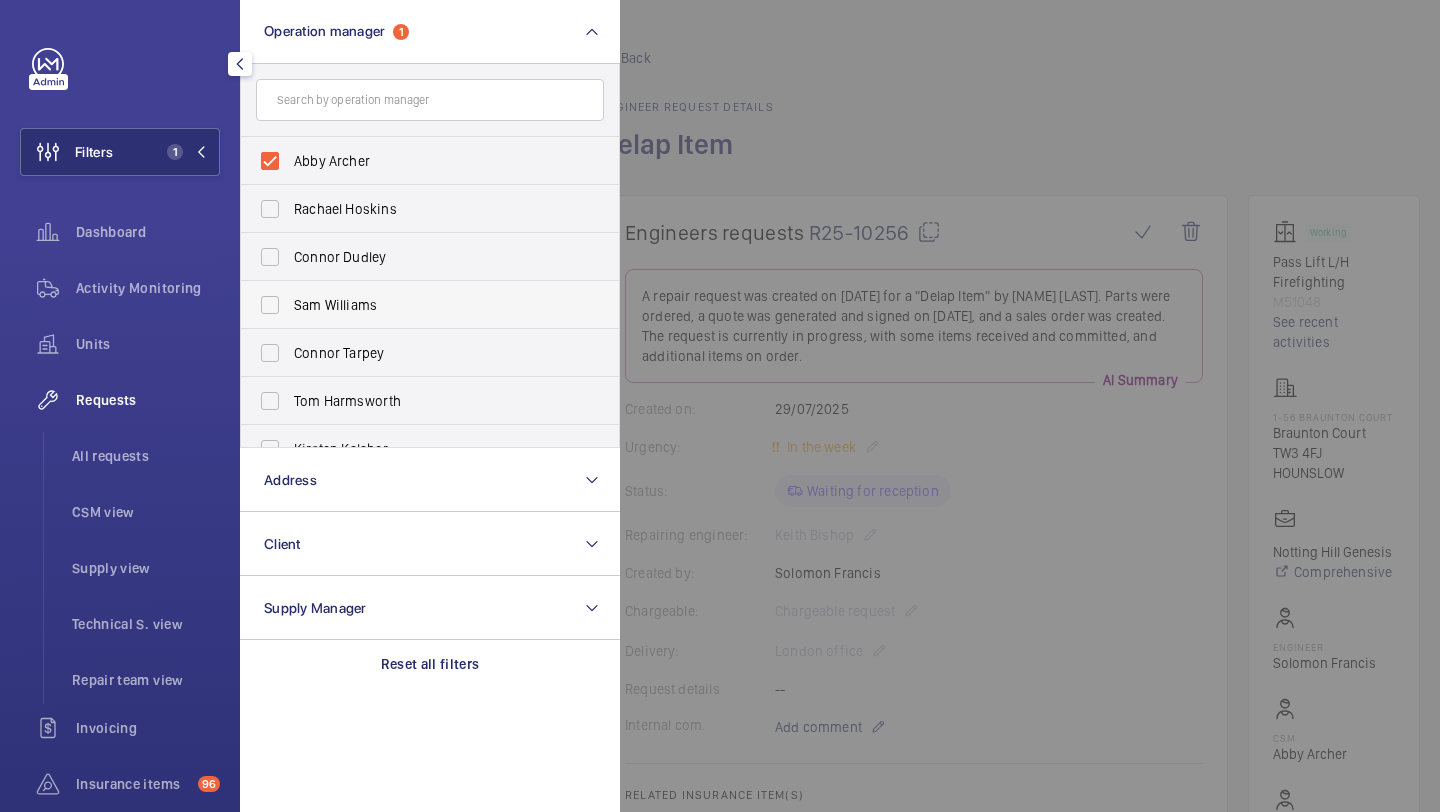 click on "Sam Williams" at bounding box center (415, 305) 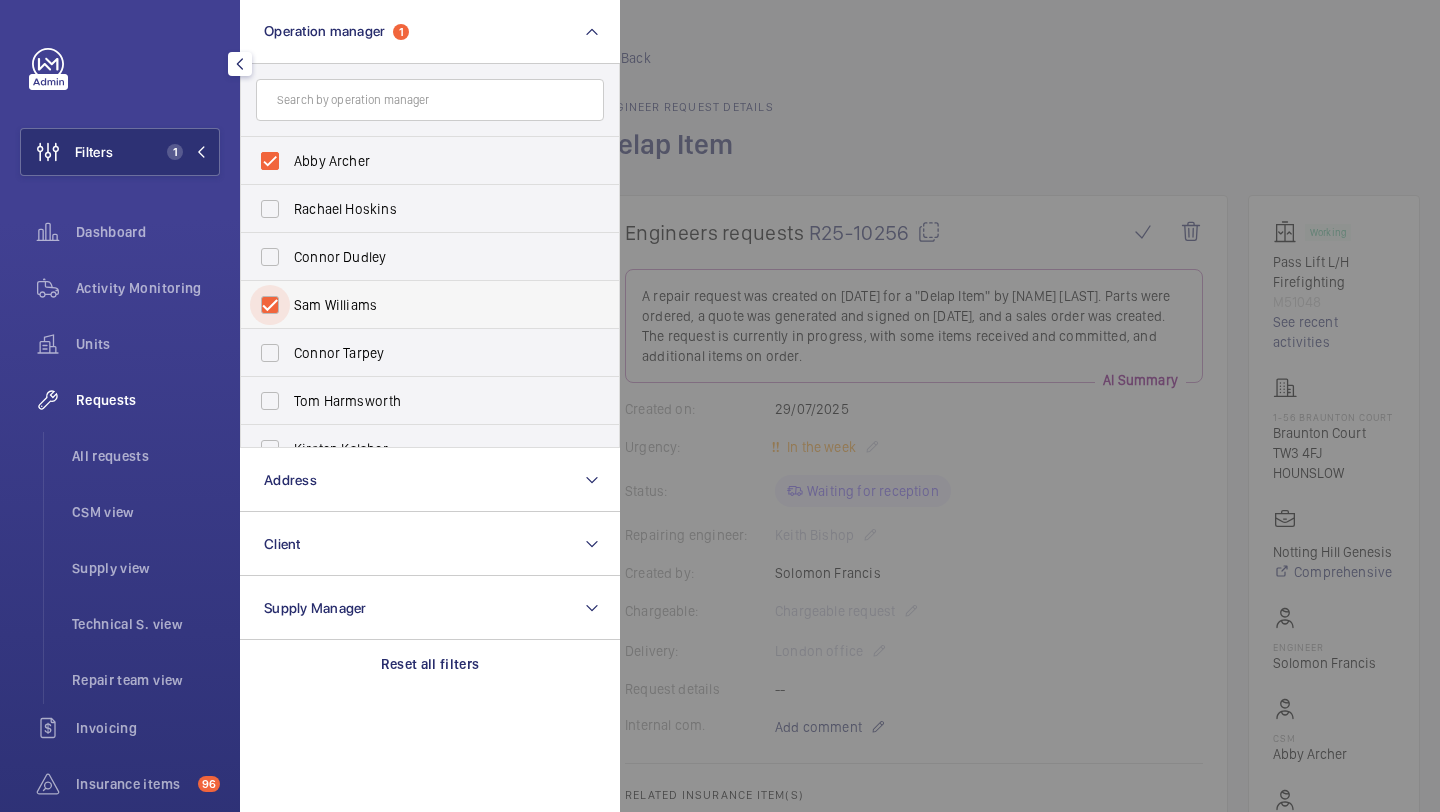 checkbox on "true" 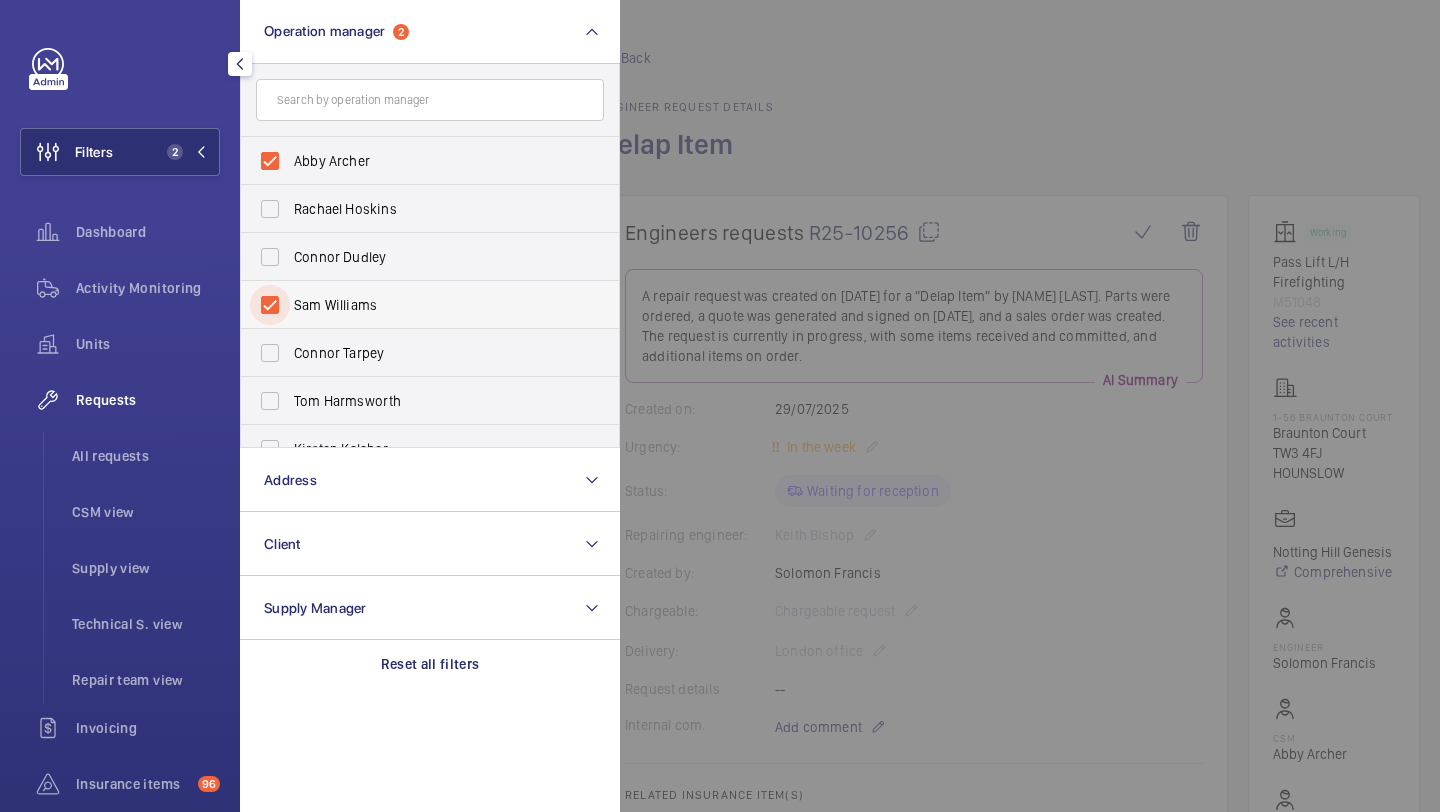 scroll, scrollTop: 74, scrollLeft: 0, axis: vertical 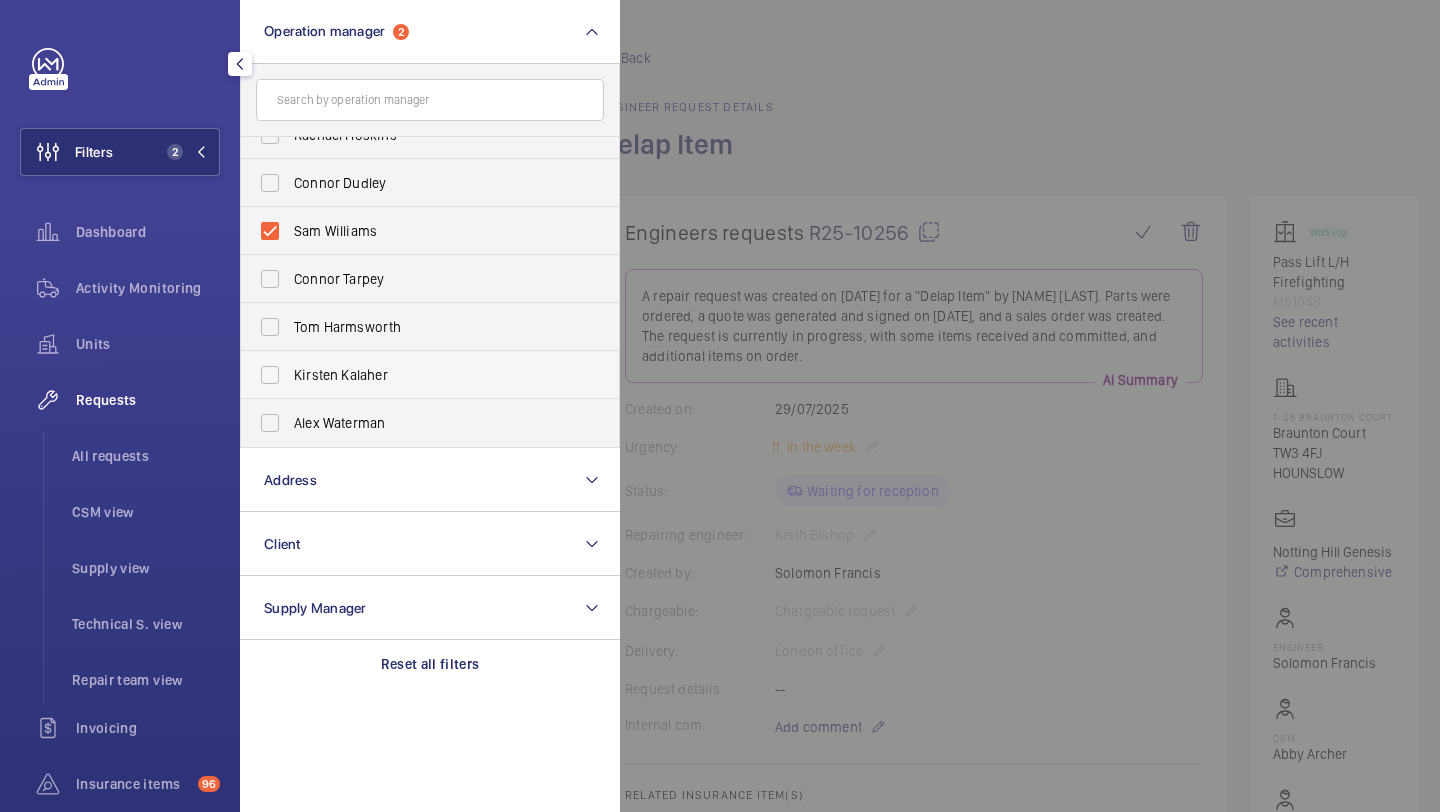 click on "Kirsten Kalaher" at bounding box center [415, 375] 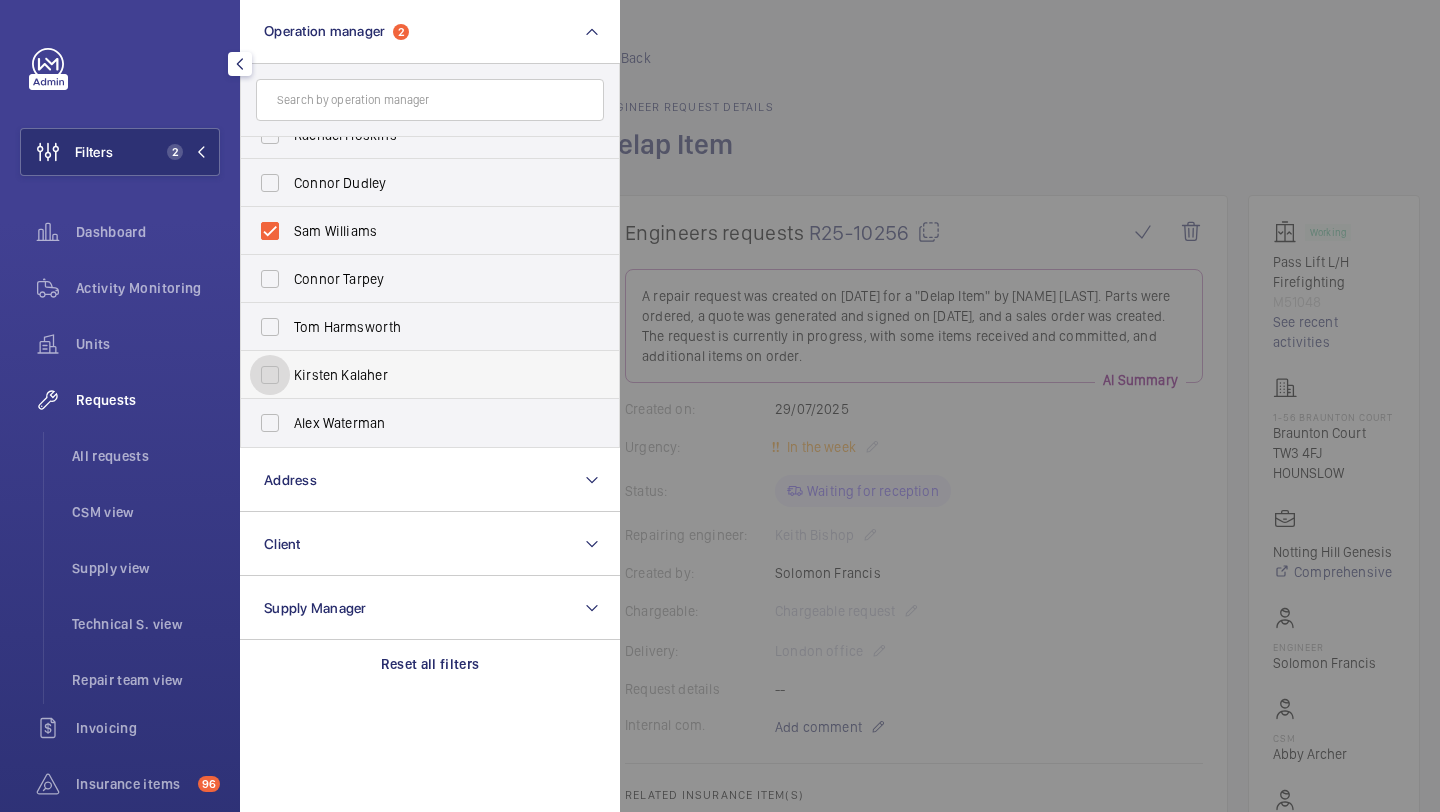 click on "Kirsten Kalaher" at bounding box center [270, 375] 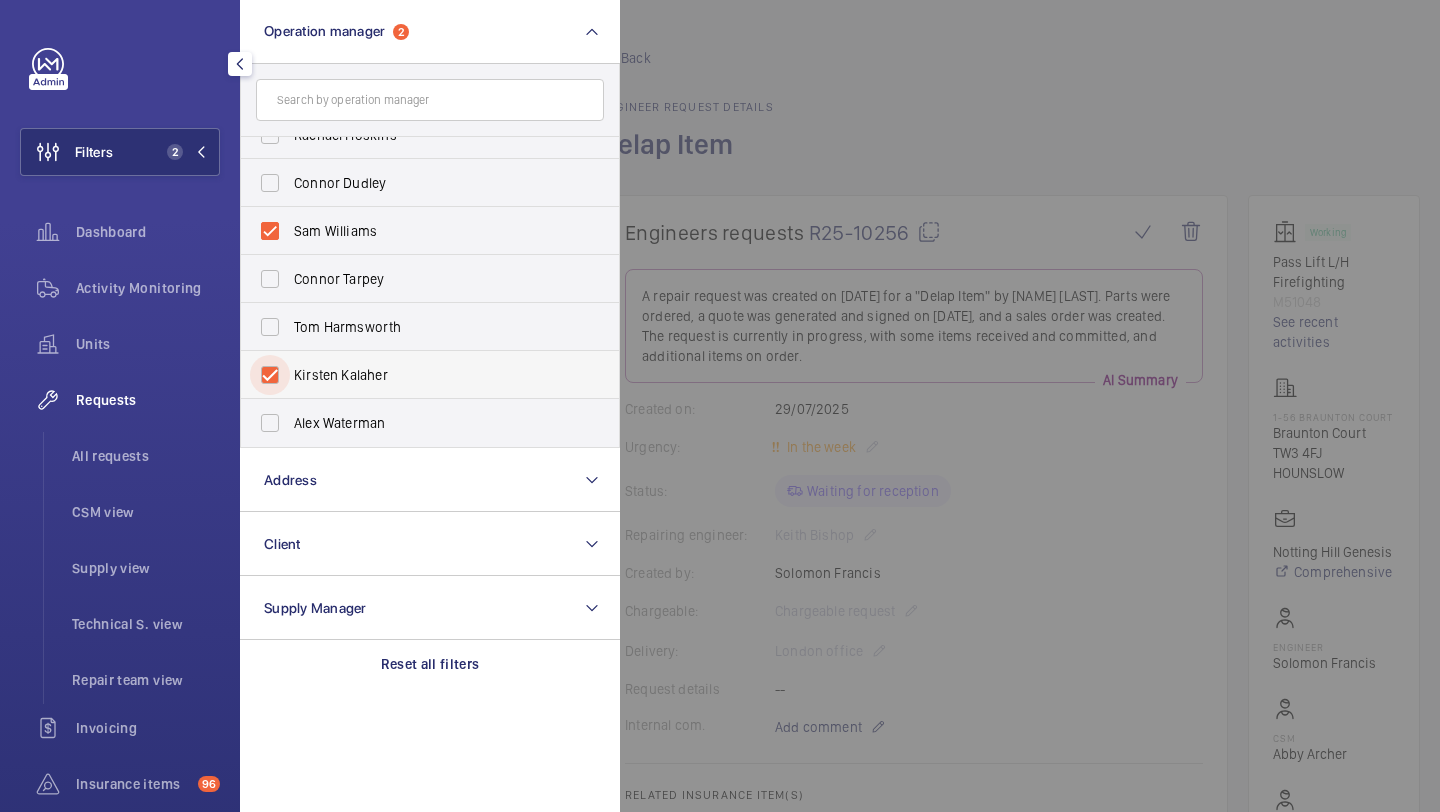 checkbox on "true" 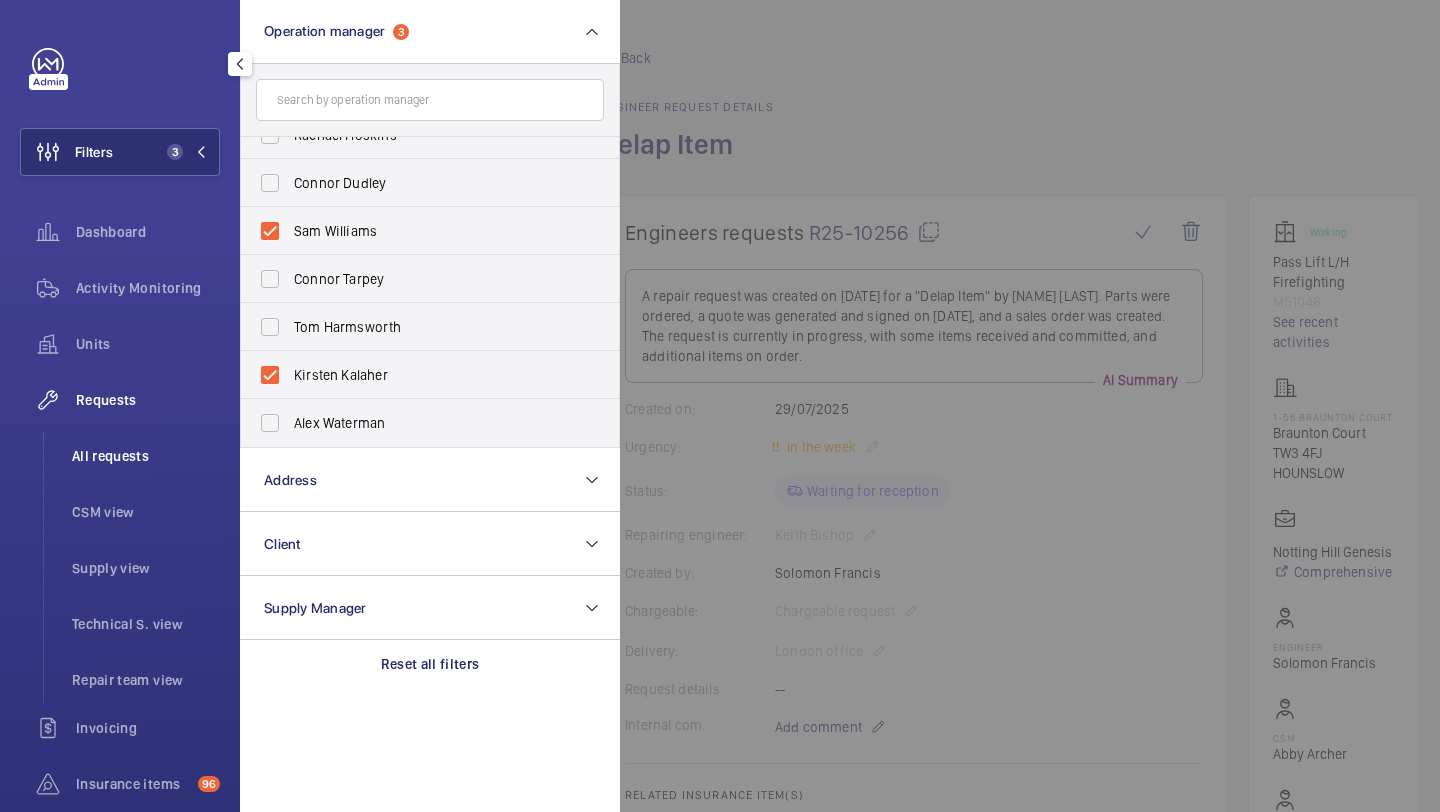 click on "All requests" 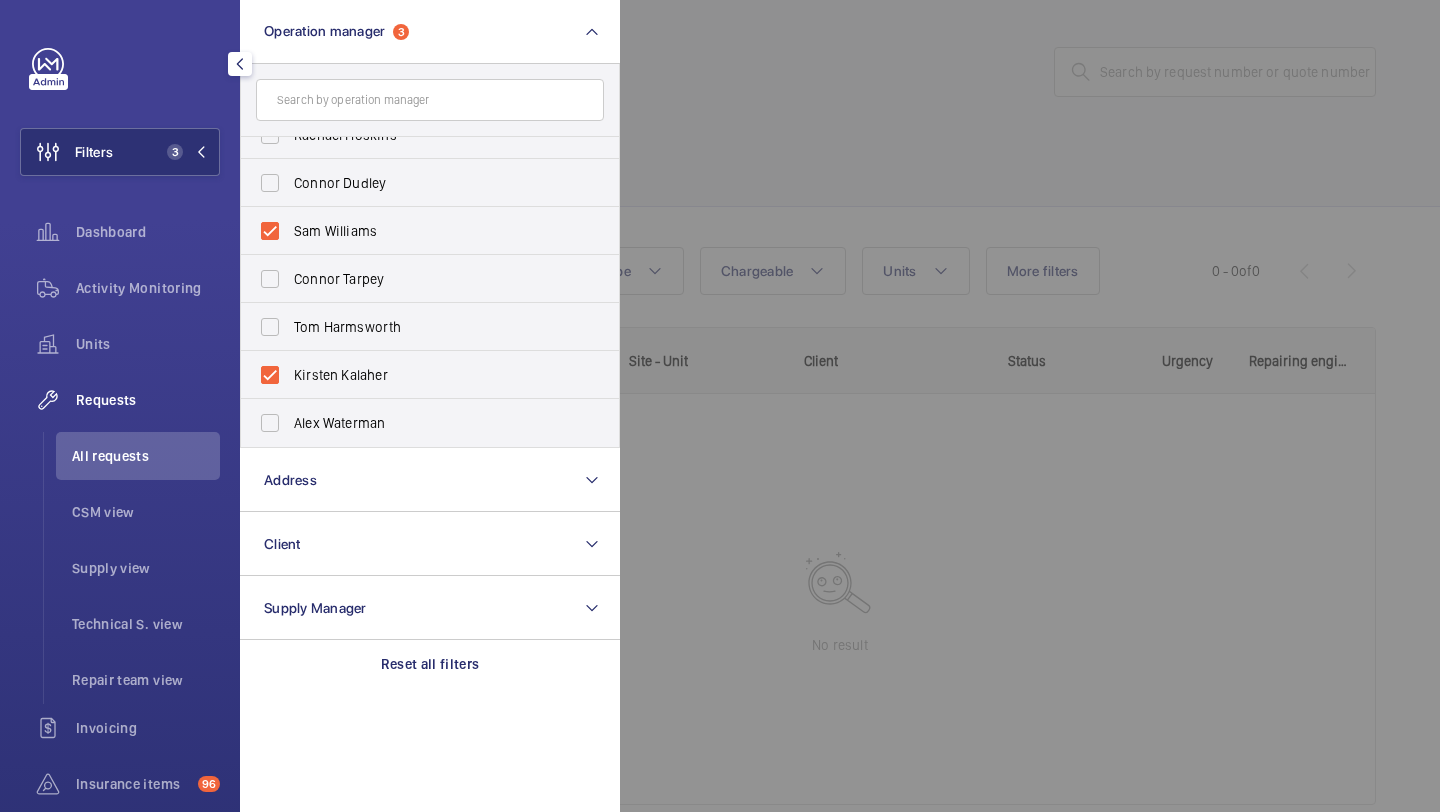 click 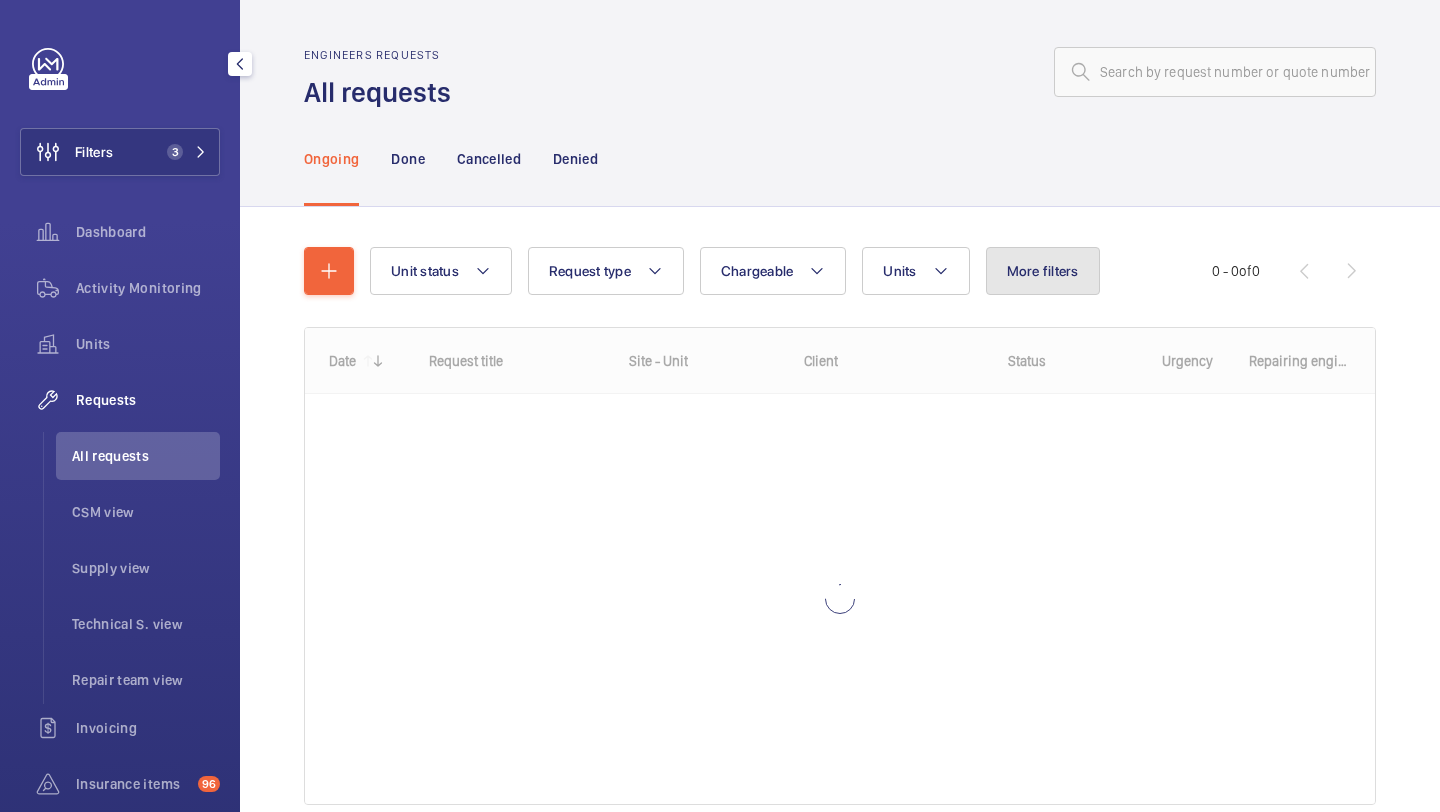 click on "More filters" 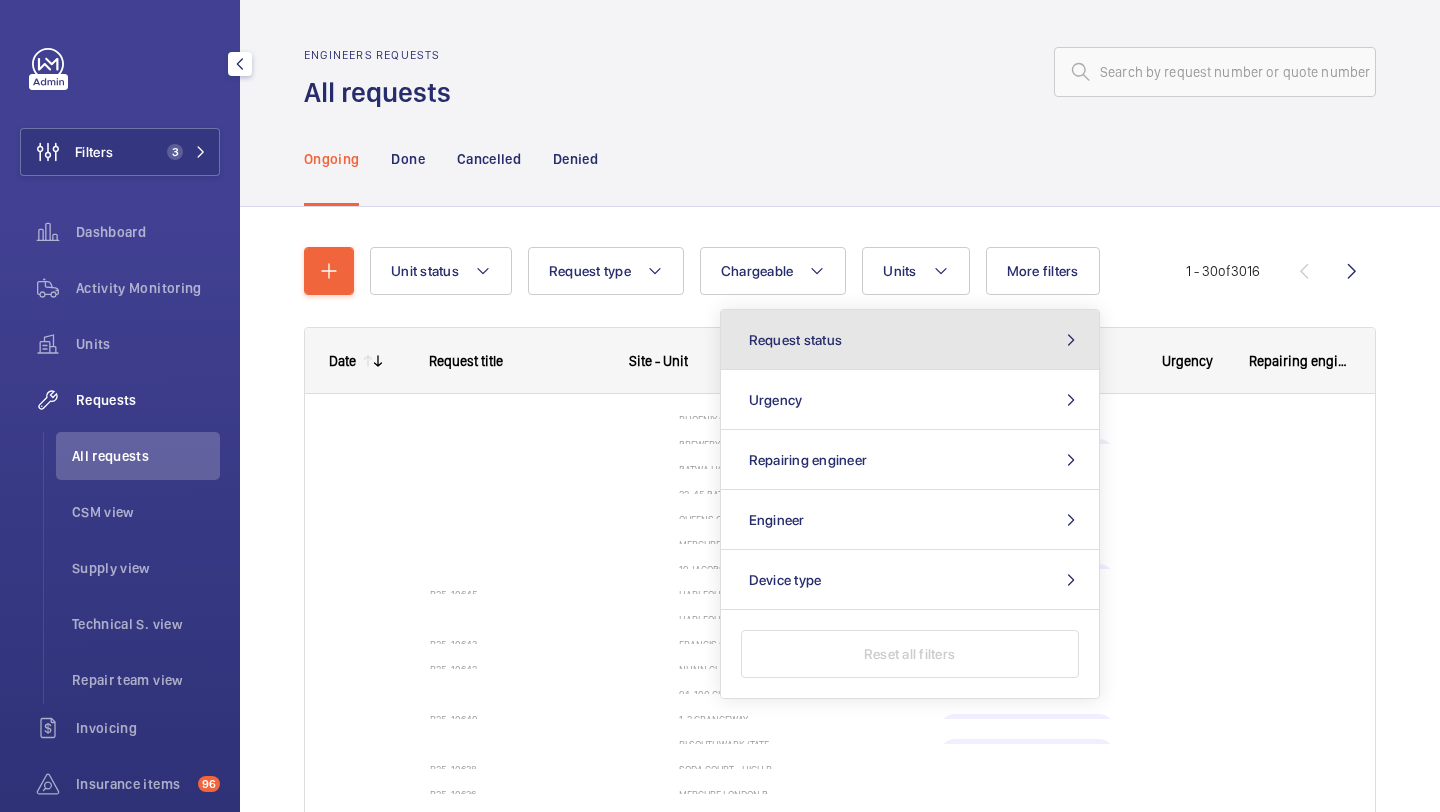 click on "Request status" 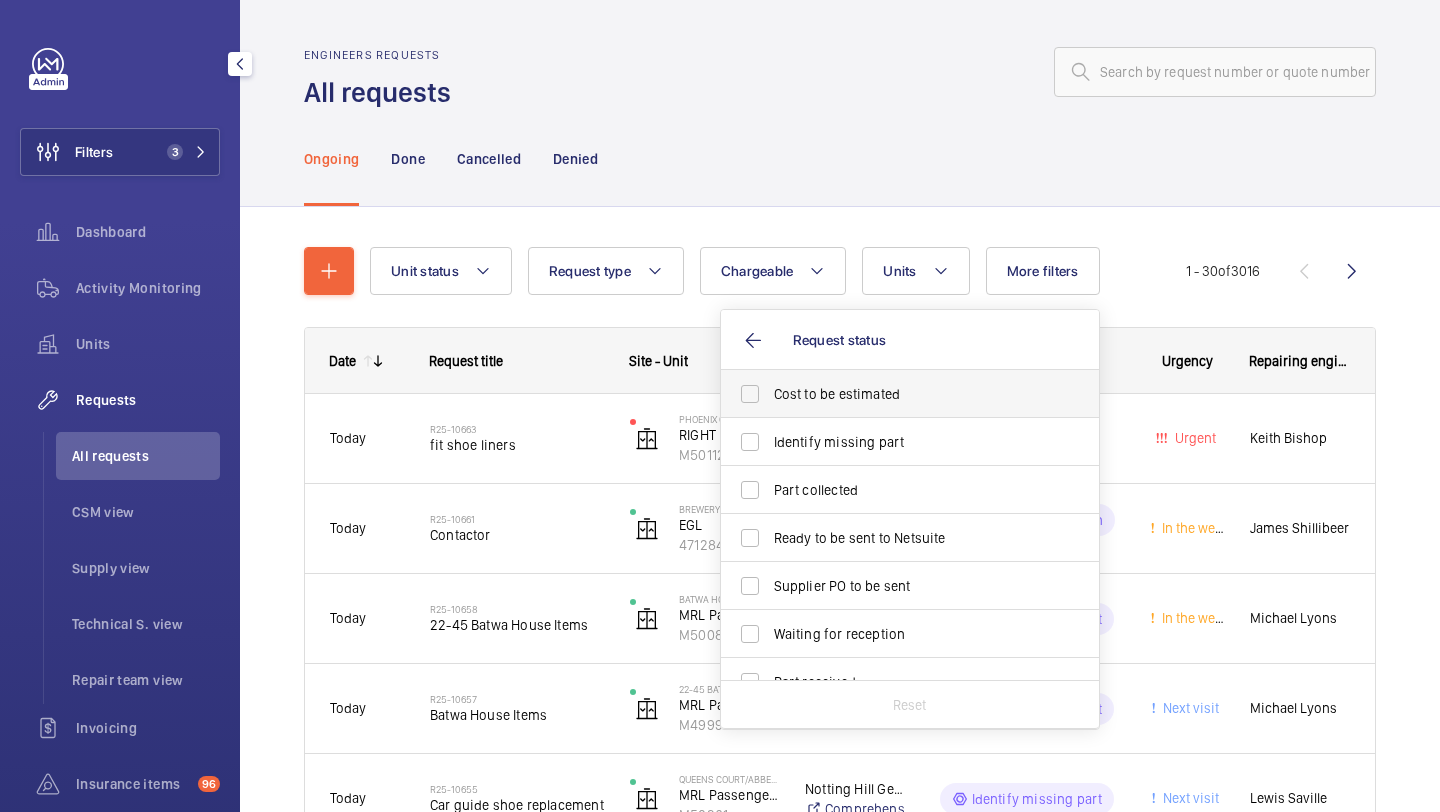 click on "Cost to be estimated" at bounding box center (911, 394) 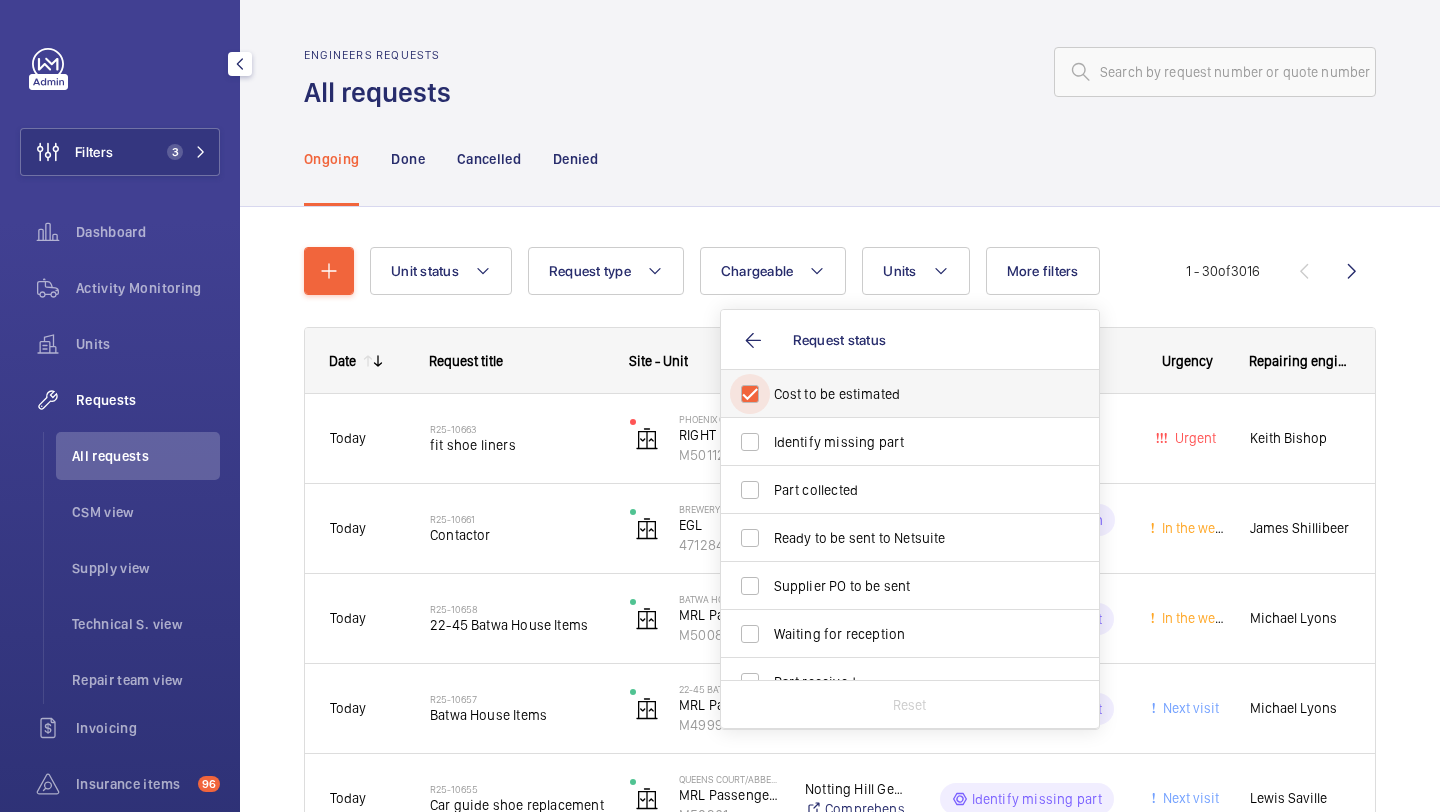 checkbox on "true" 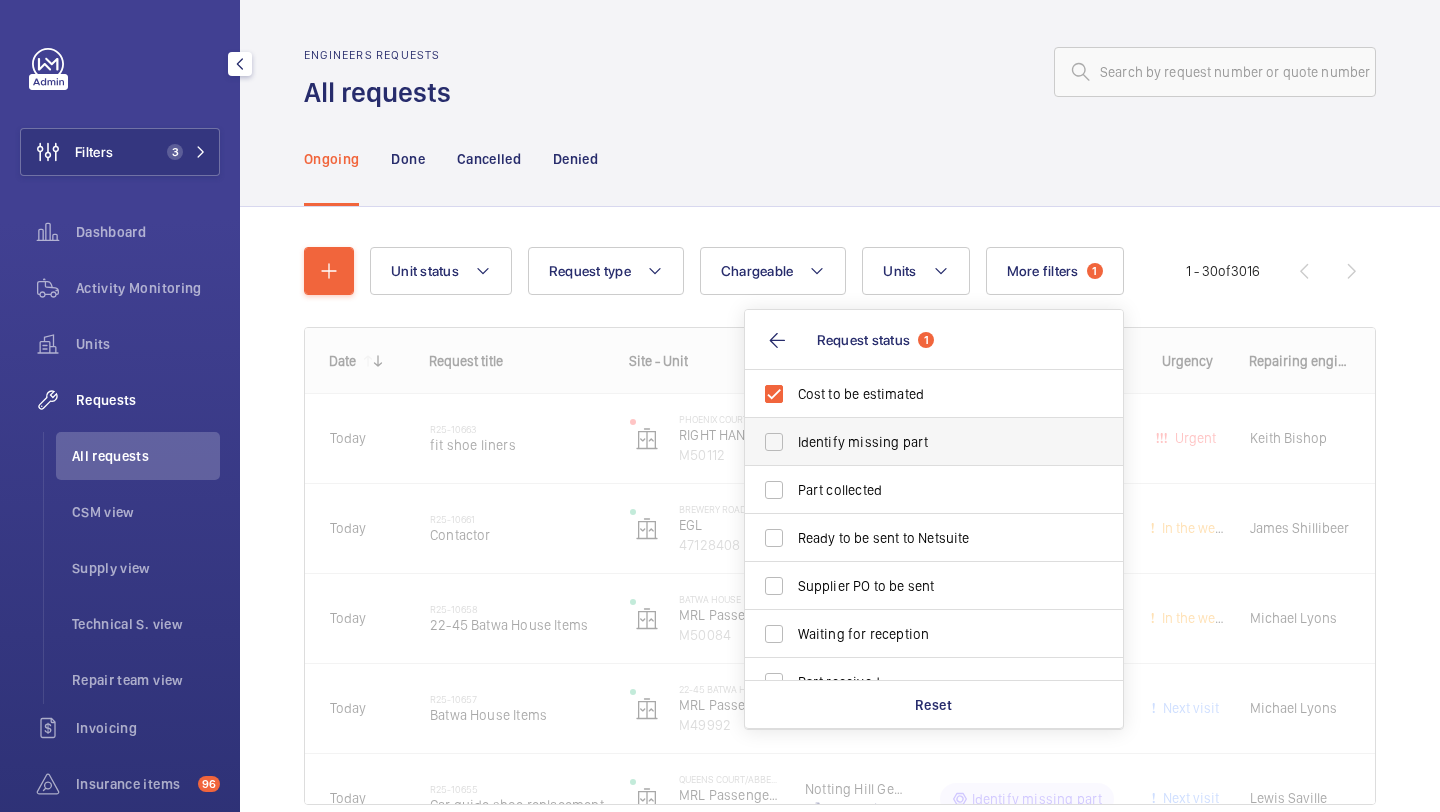 click on "Identify missing part" at bounding box center [935, 442] 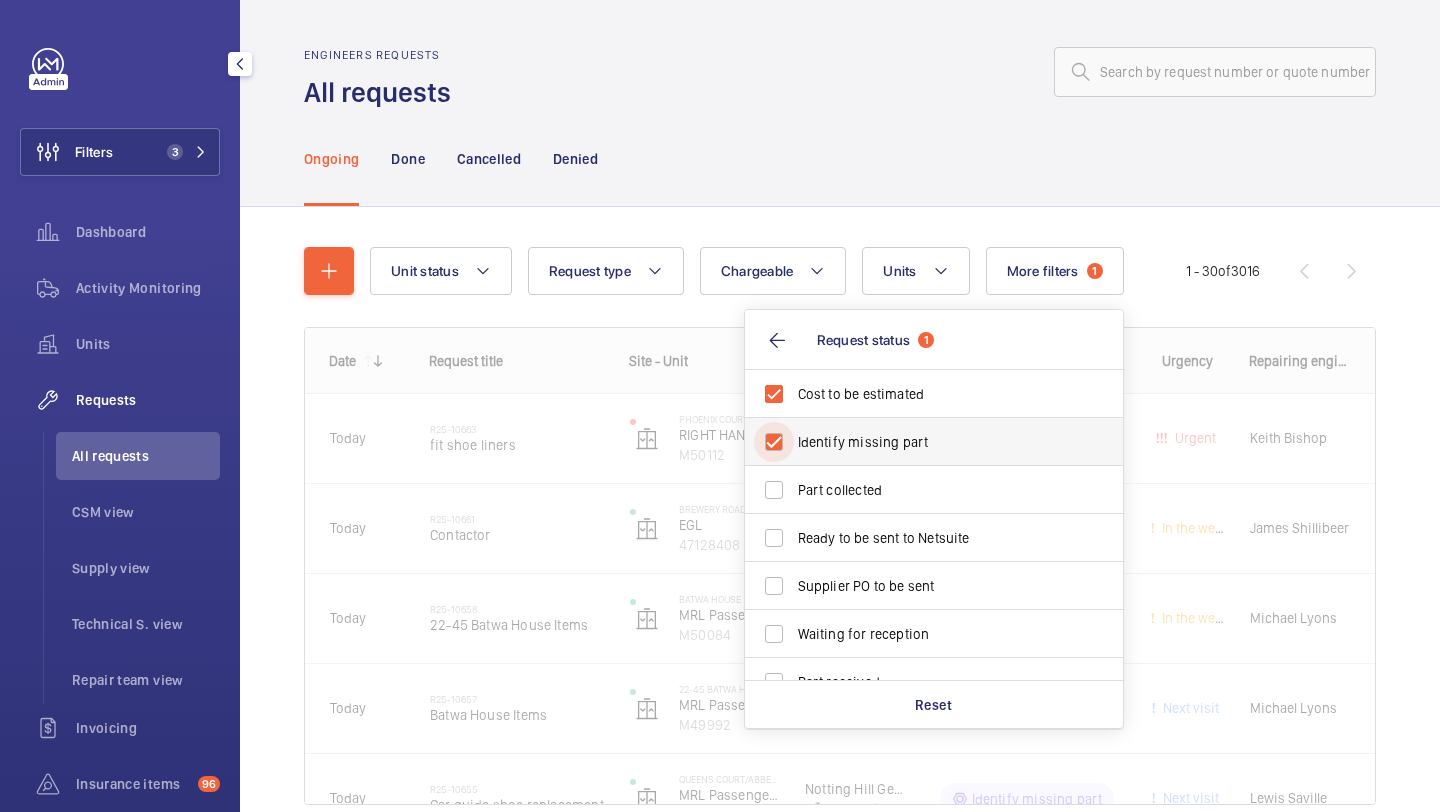 checkbox on "true" 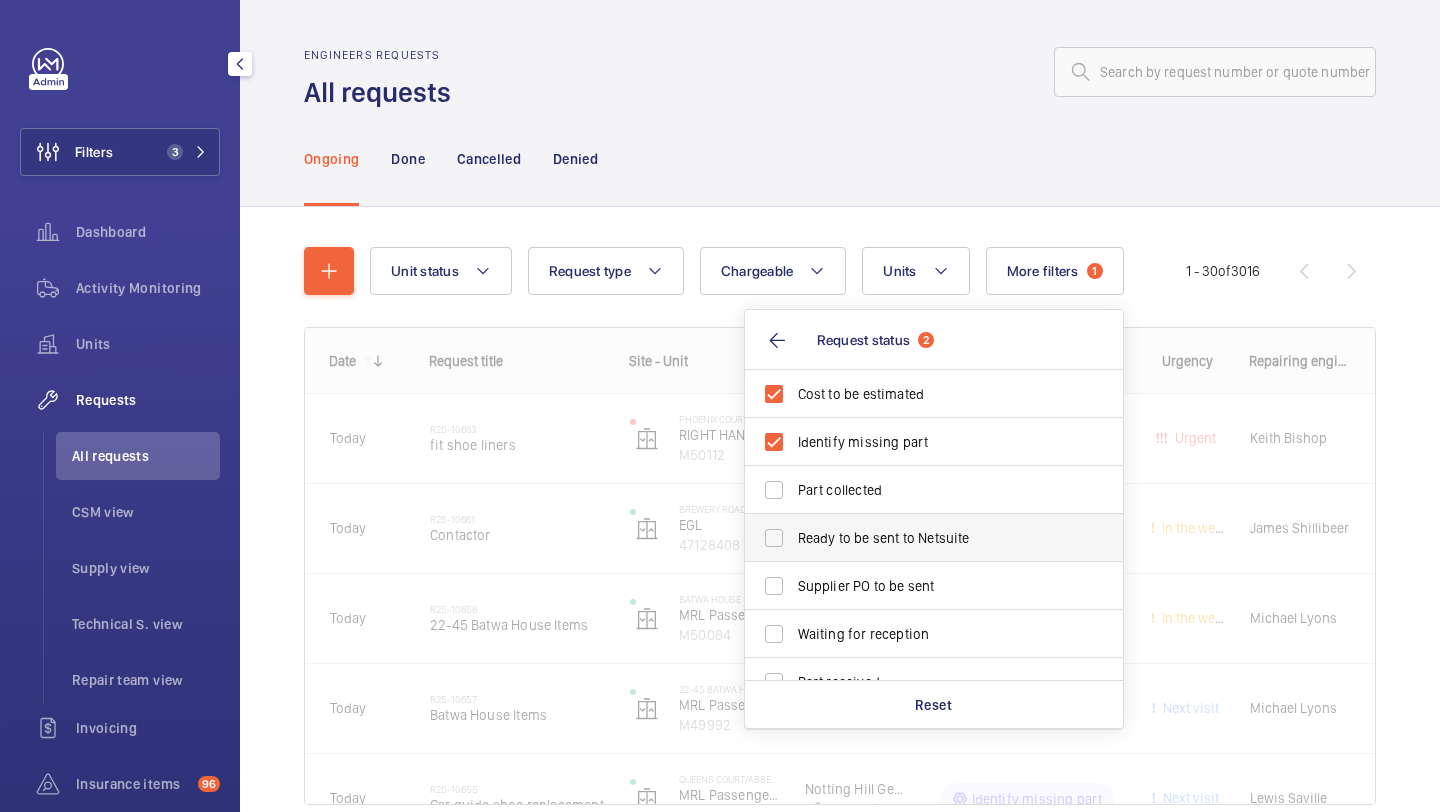 click on "Ready to be sent to Netsuite" at bounding box center [935, 538] 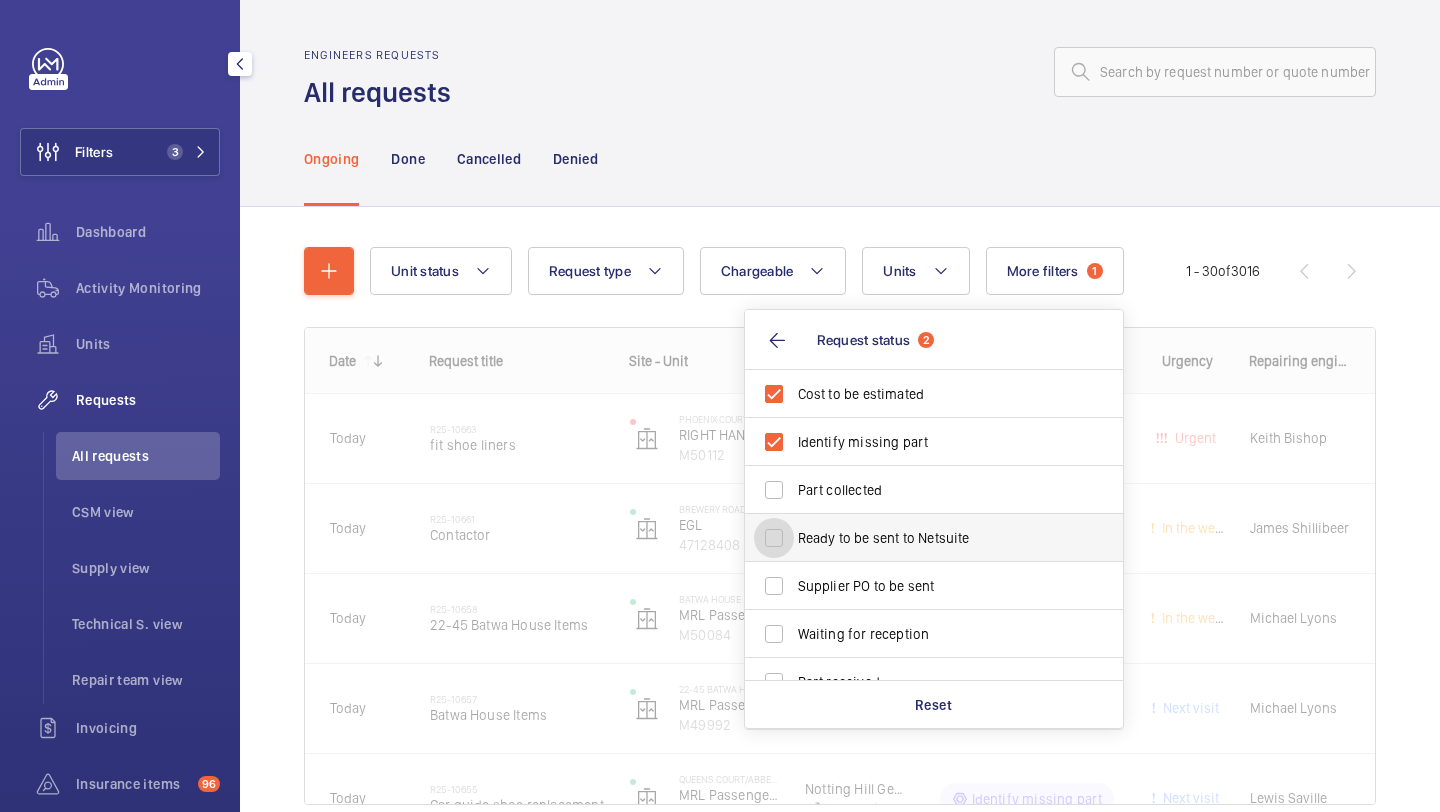 click on "Ready to be sent to Netsuite" at bounding box center [774, 538] 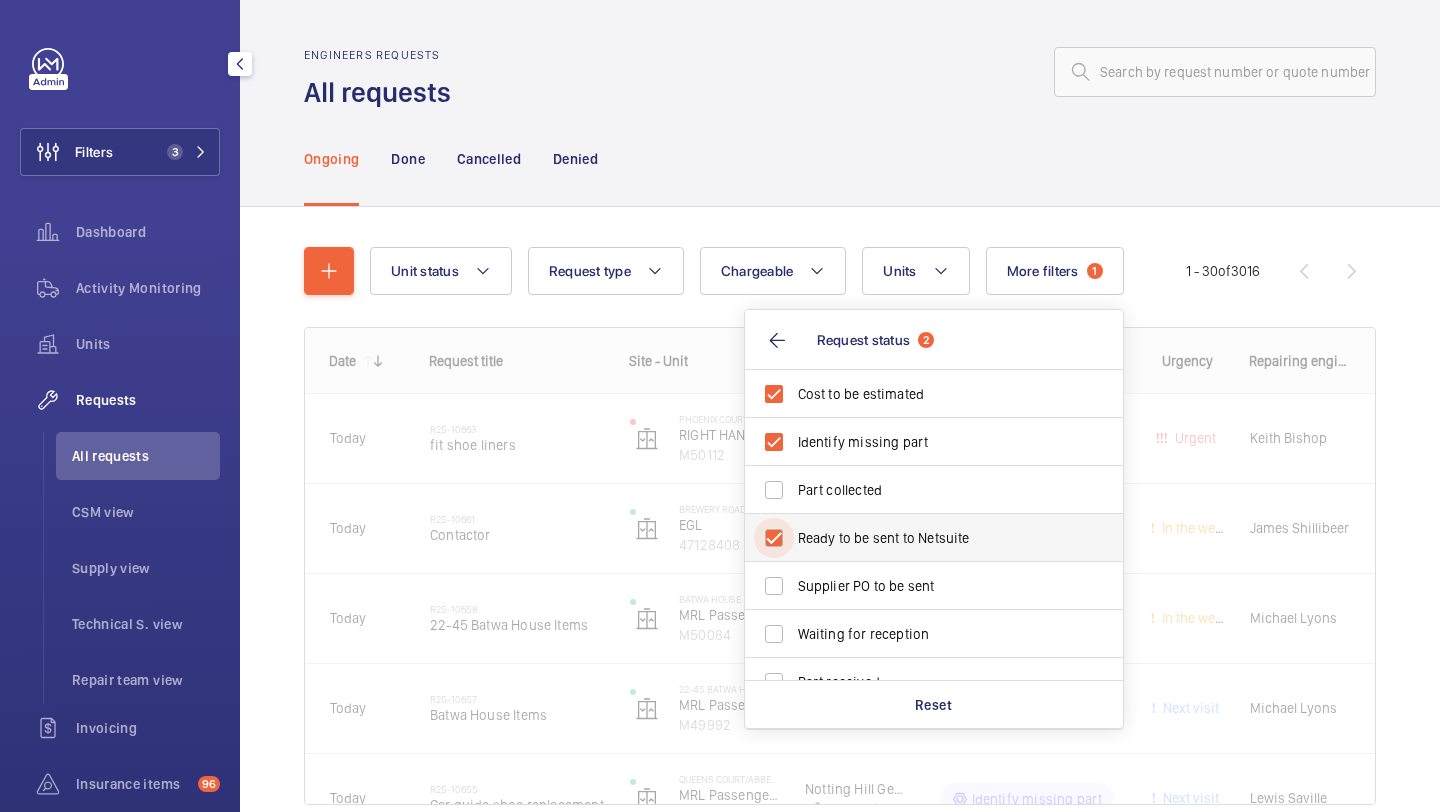 checkbox on "true" 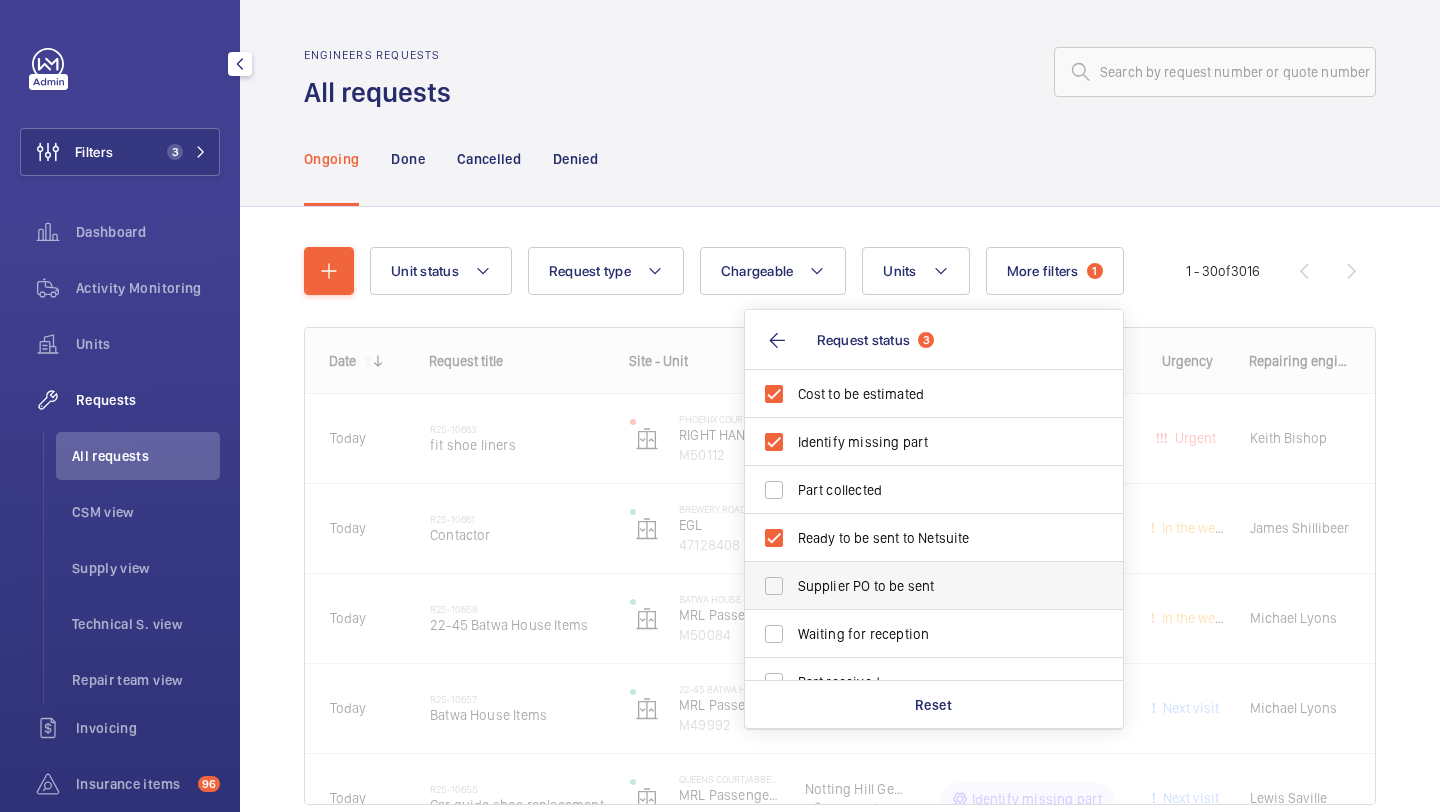 click on "Supplier PO to be sent" at bounding box center [935, 586] 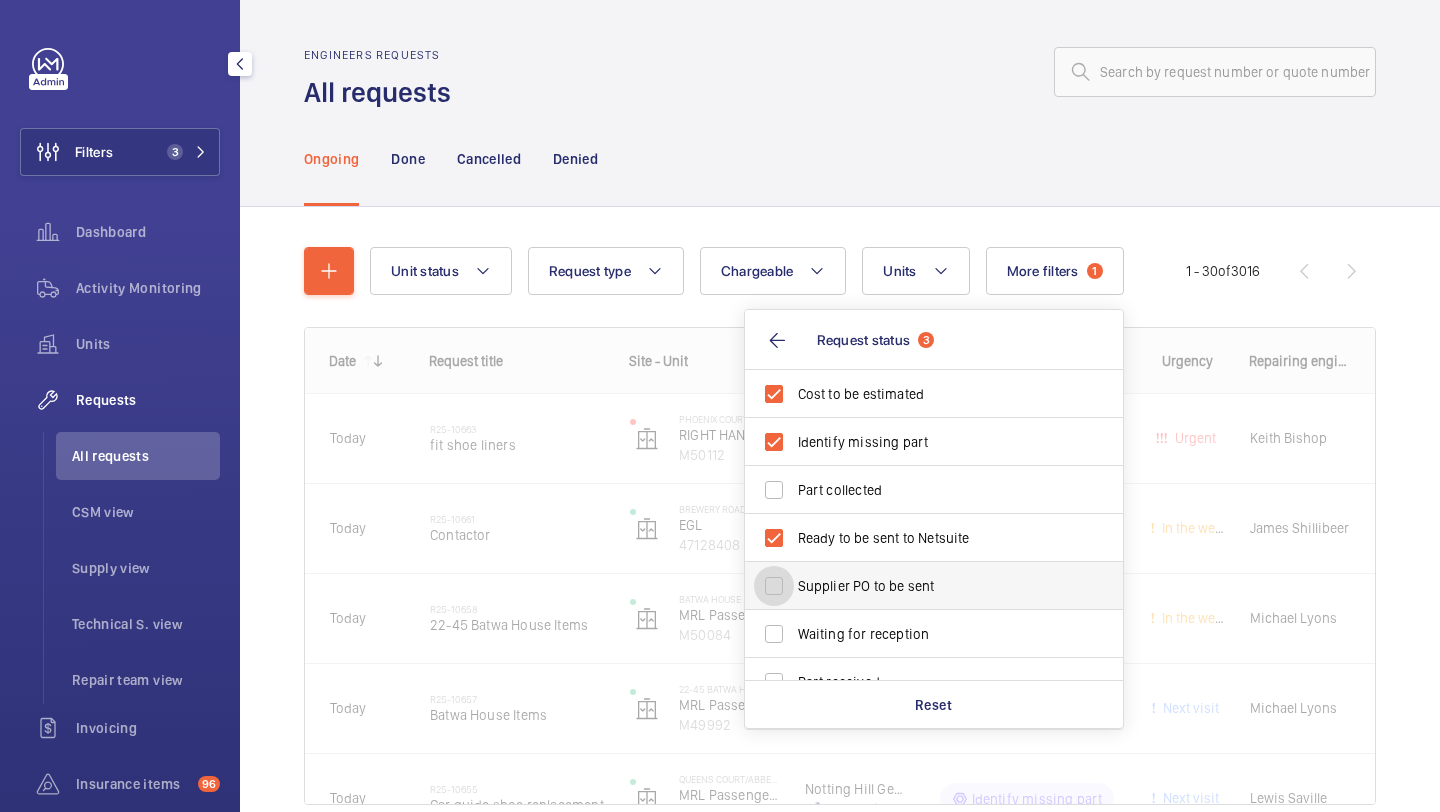 click on "Supplier PO to be sent" at bounding box center (774, 586) 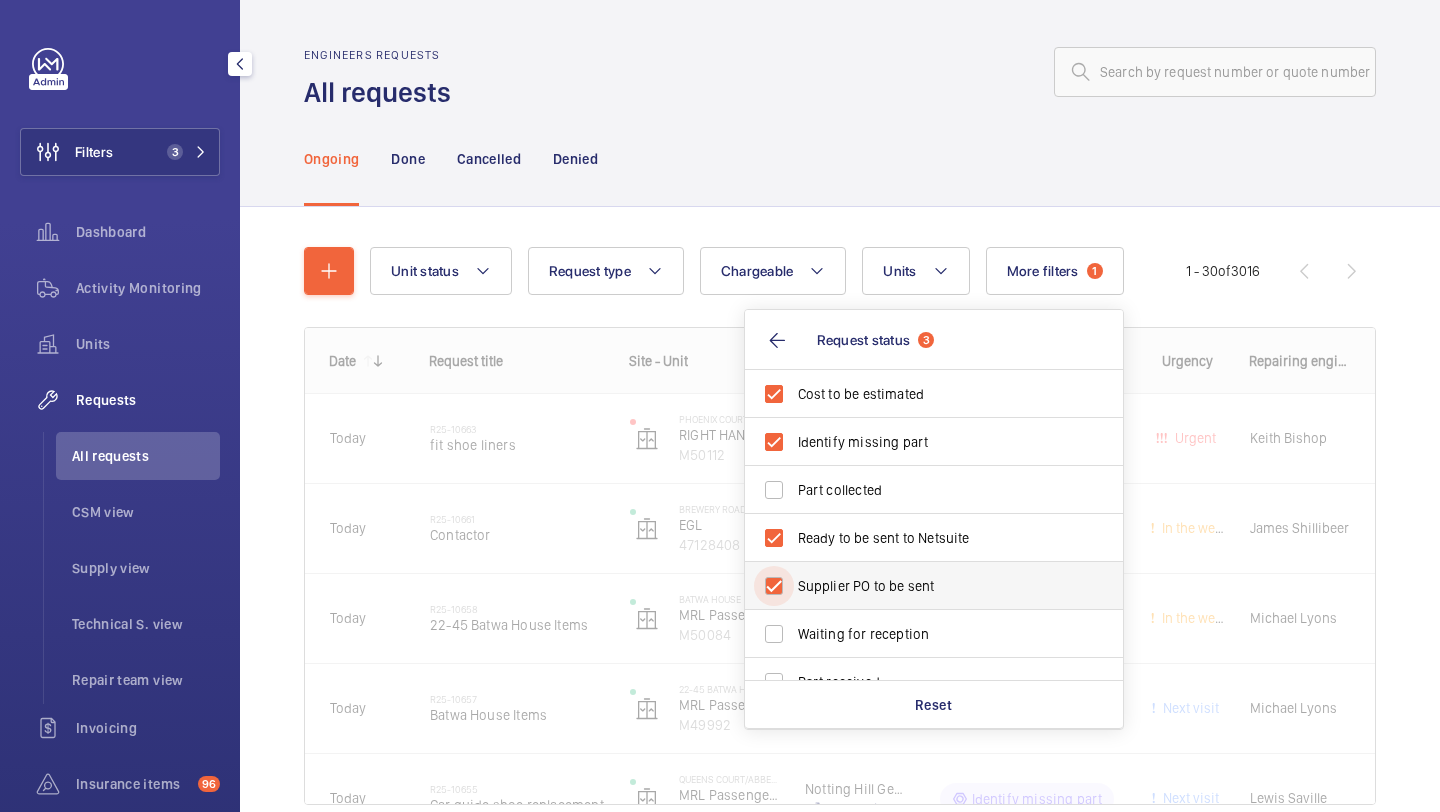 checkbox on "true" 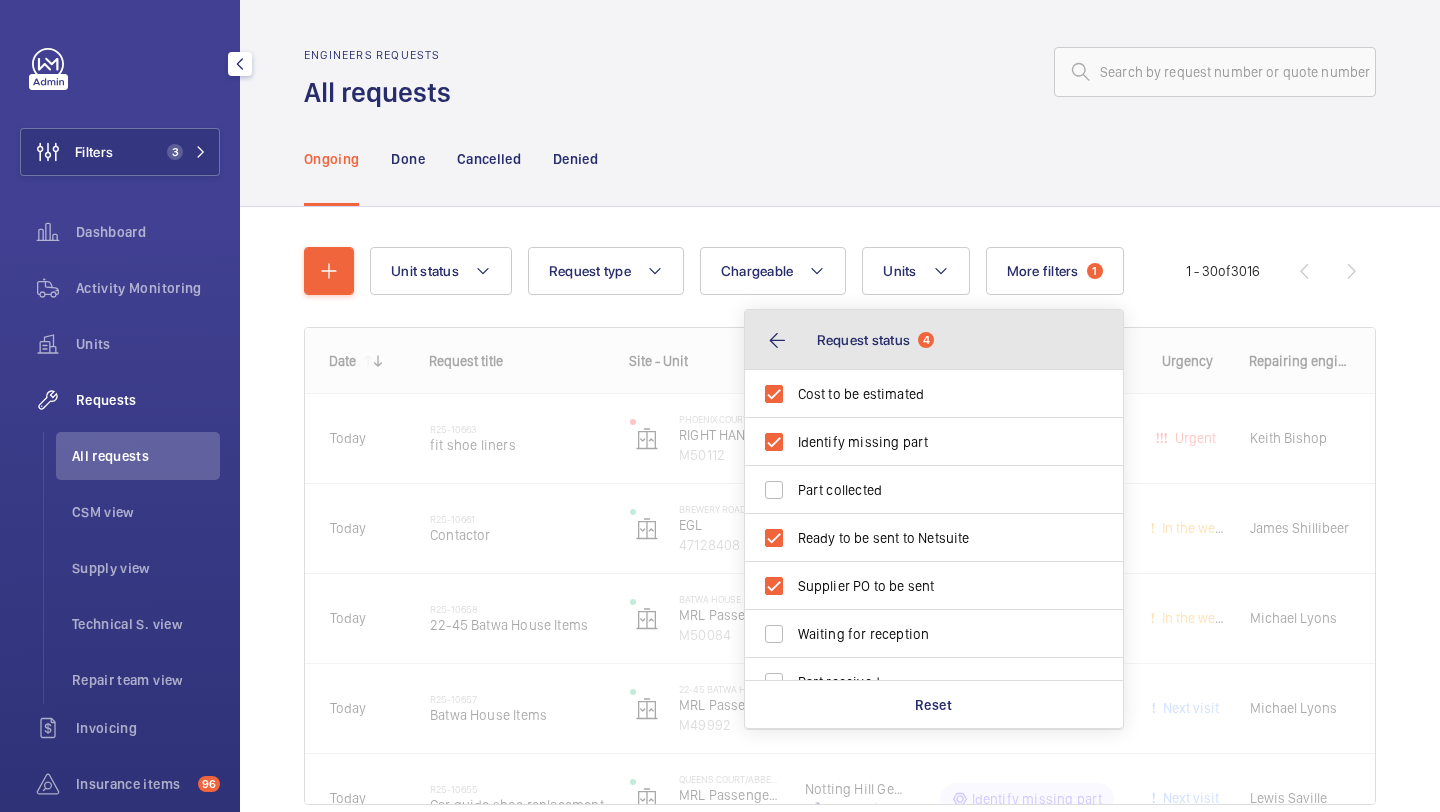 click on "Request status" 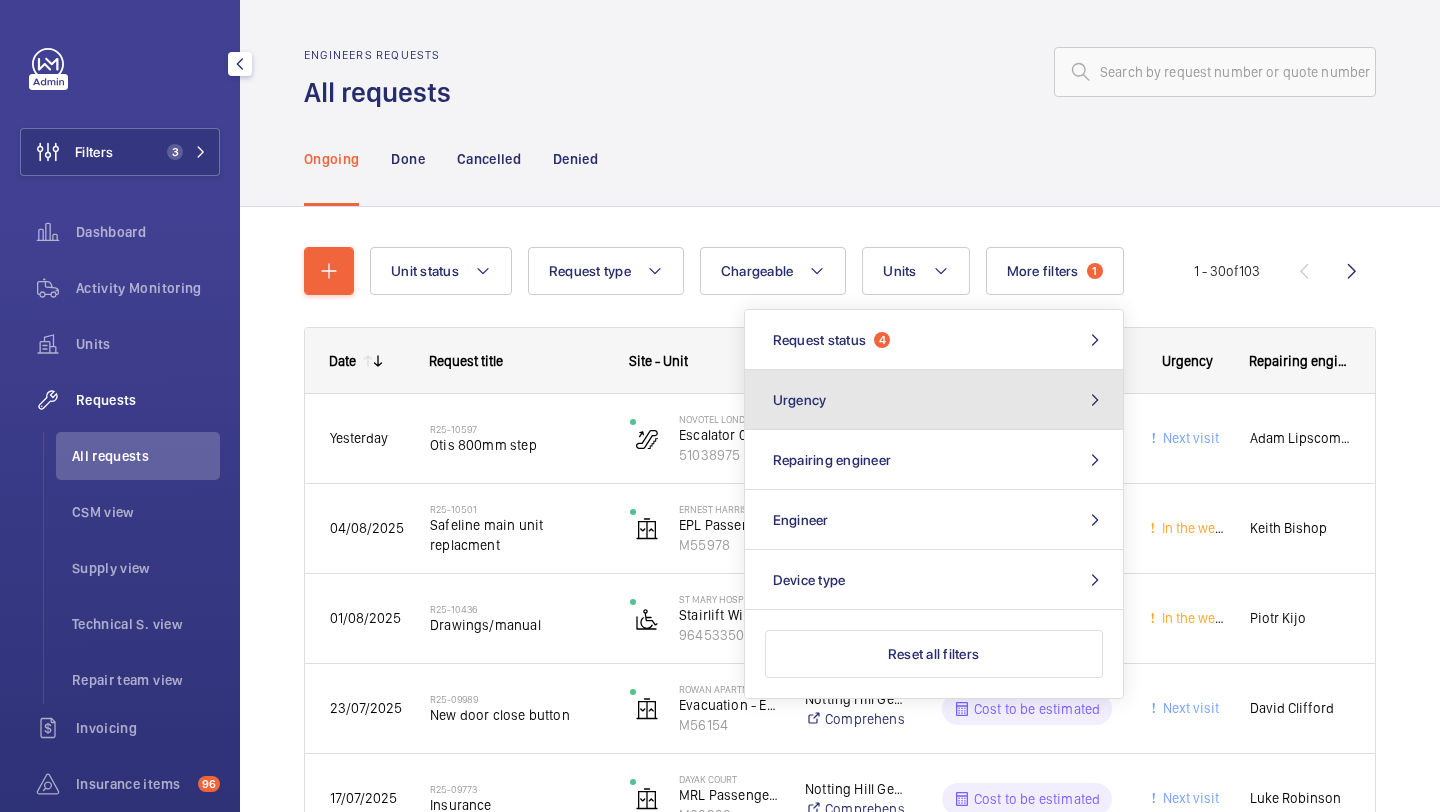 click on "Urgency" 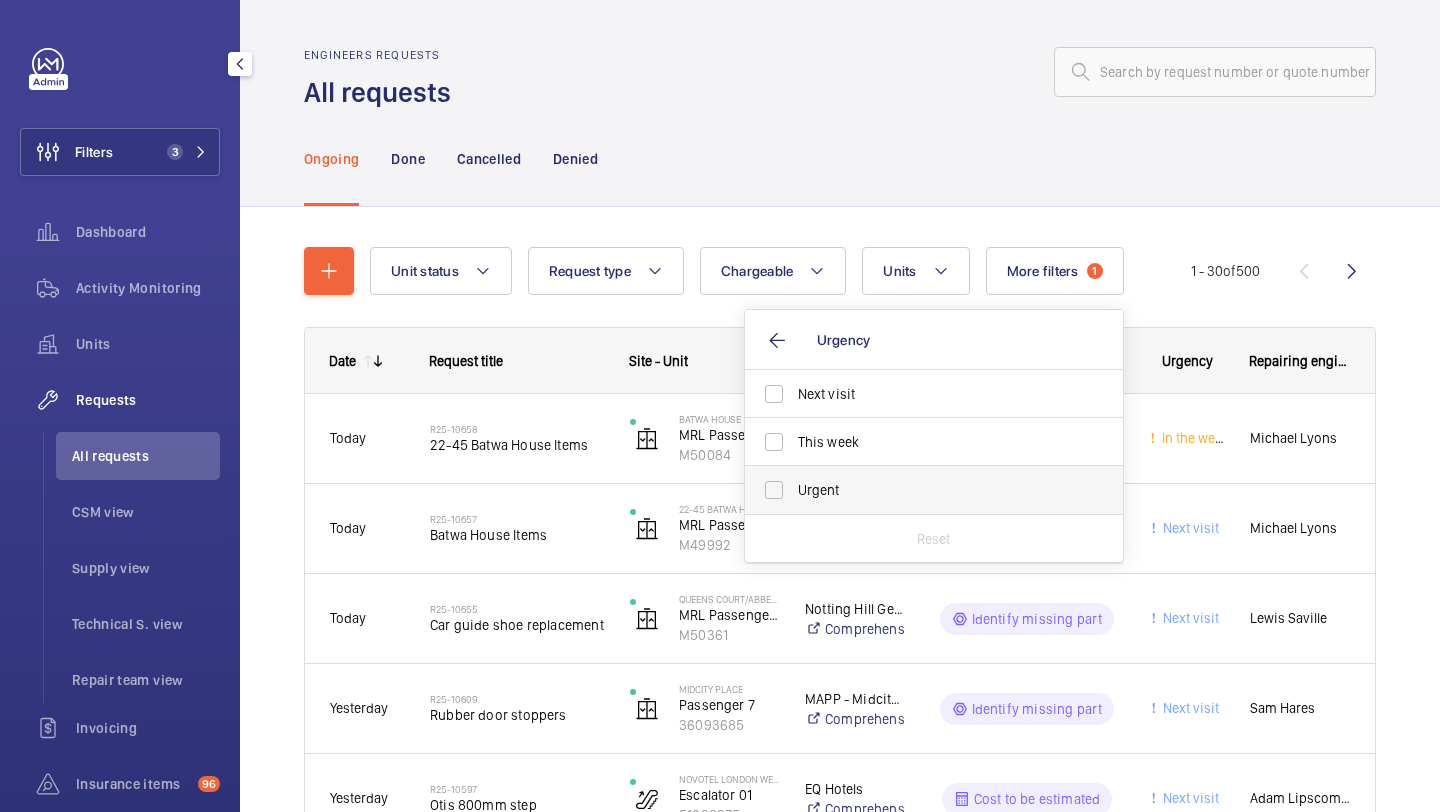 click on "Urgent" at bounding box center (935, 490) 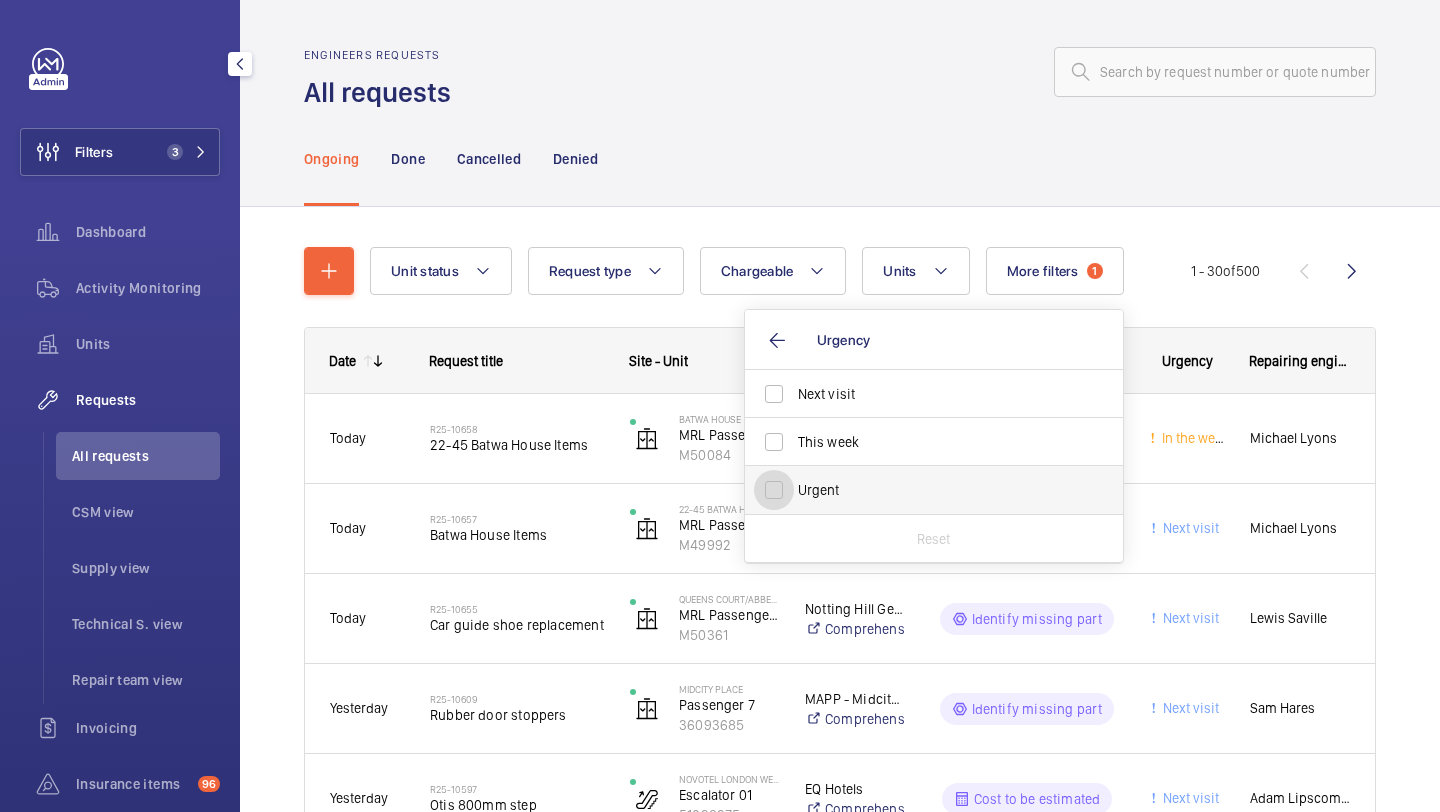 click on "Urgent" at bounding box center [774, 490] 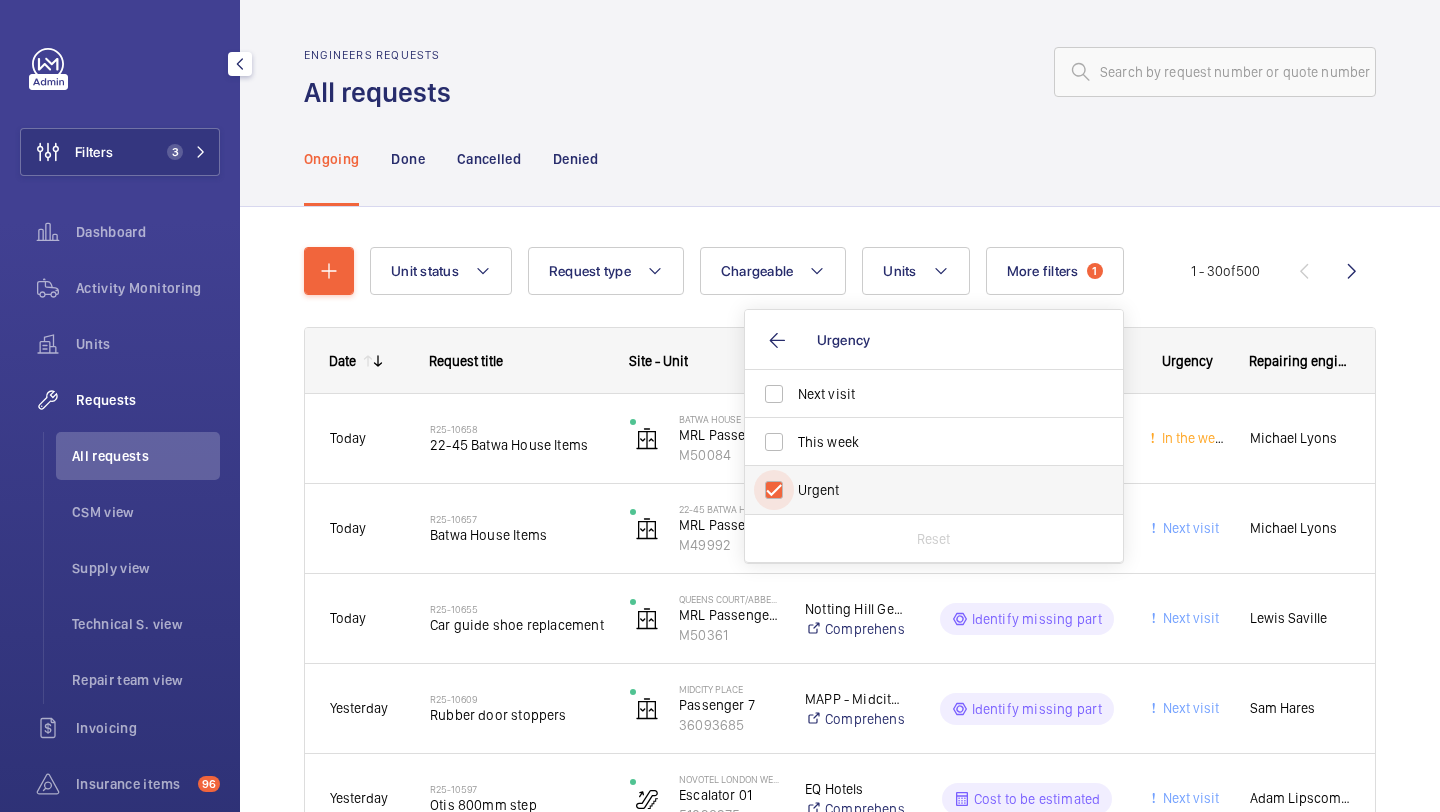 checkbox on "true" 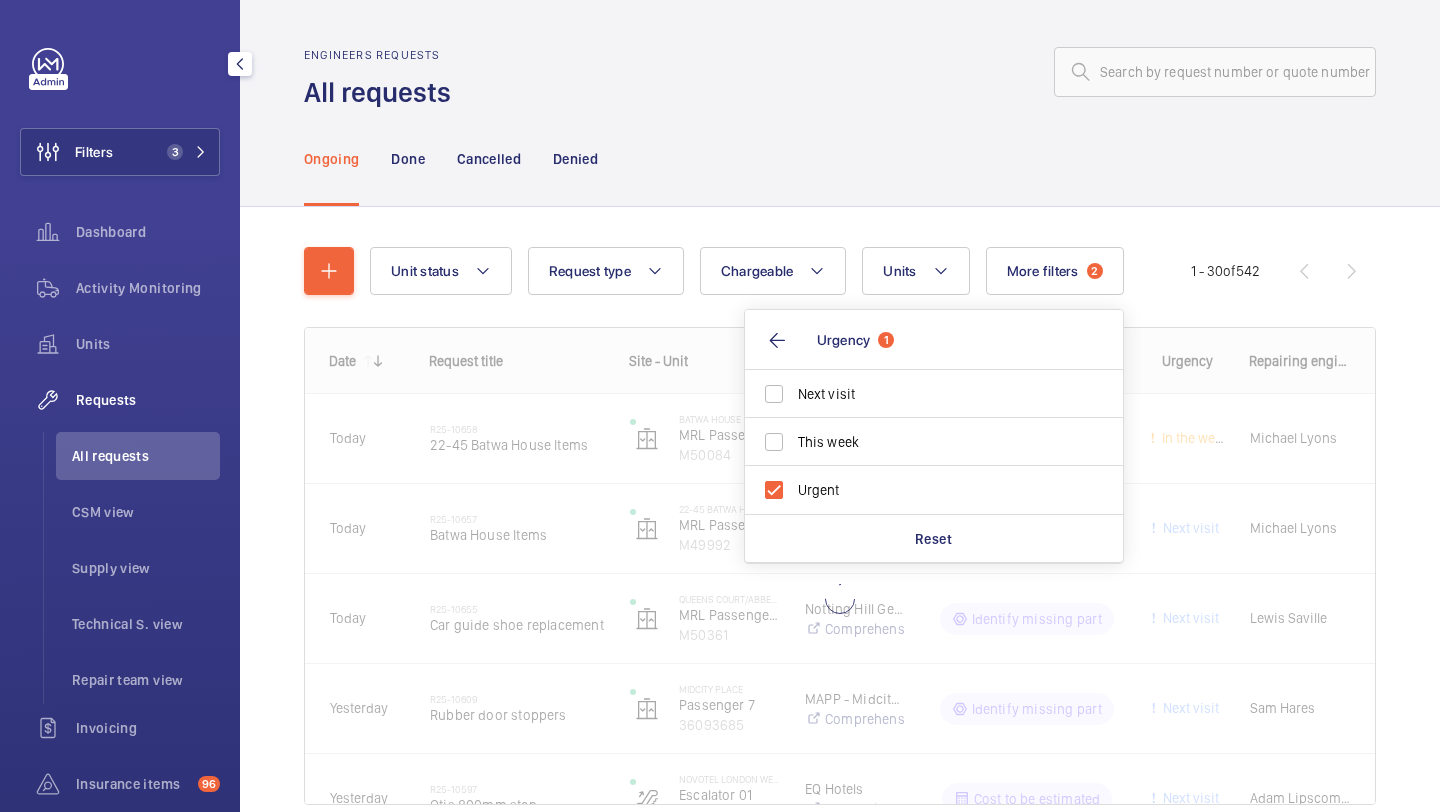 click on "Ongoing Done Cancelled Denied" 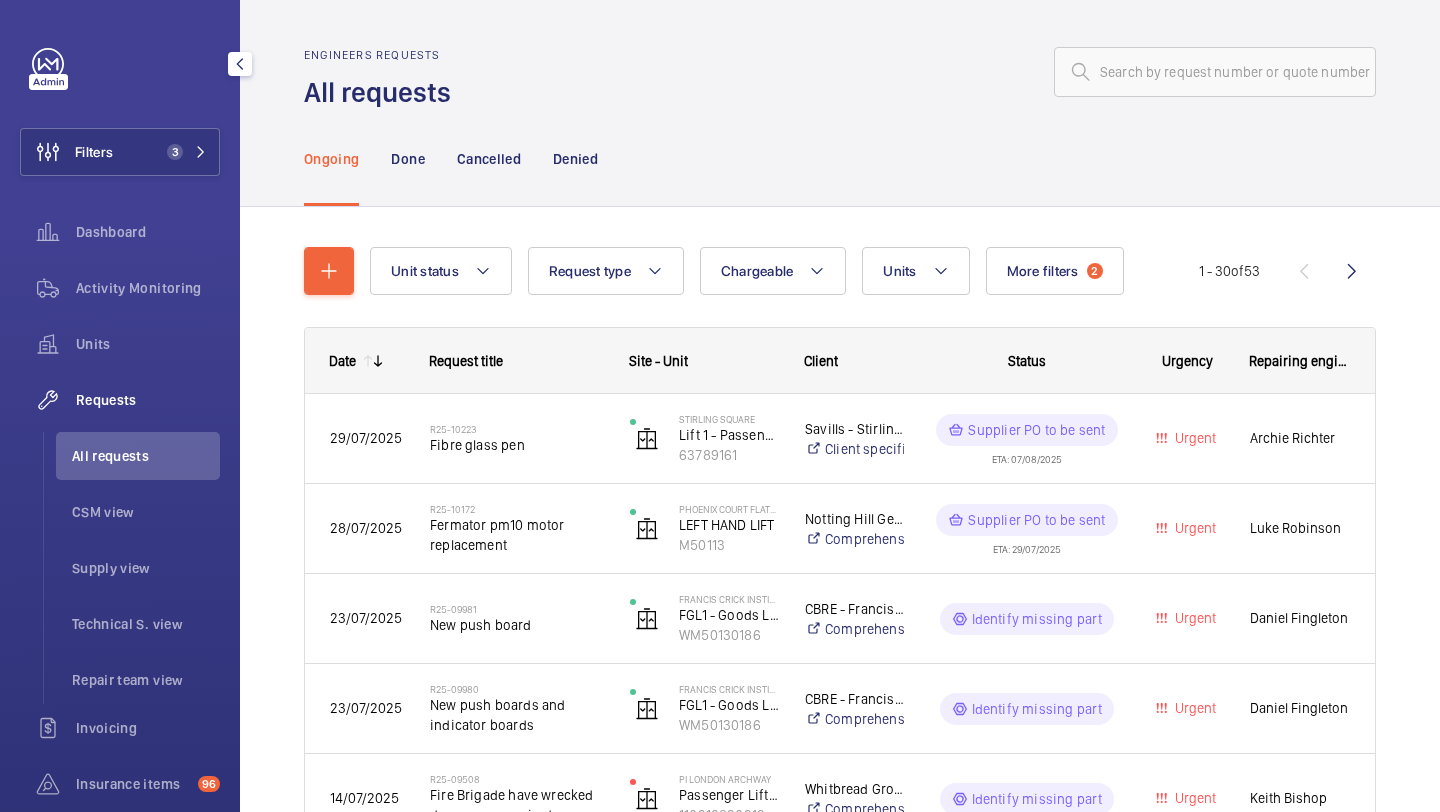 click on "Unit status Request type  Chargeable Units More filters  2  Request status  4 Urgency  1 Repairing engineer Engineer Device type Reset all filters 1 - 30  of  53
Date
Request title
Site - Unit
to" 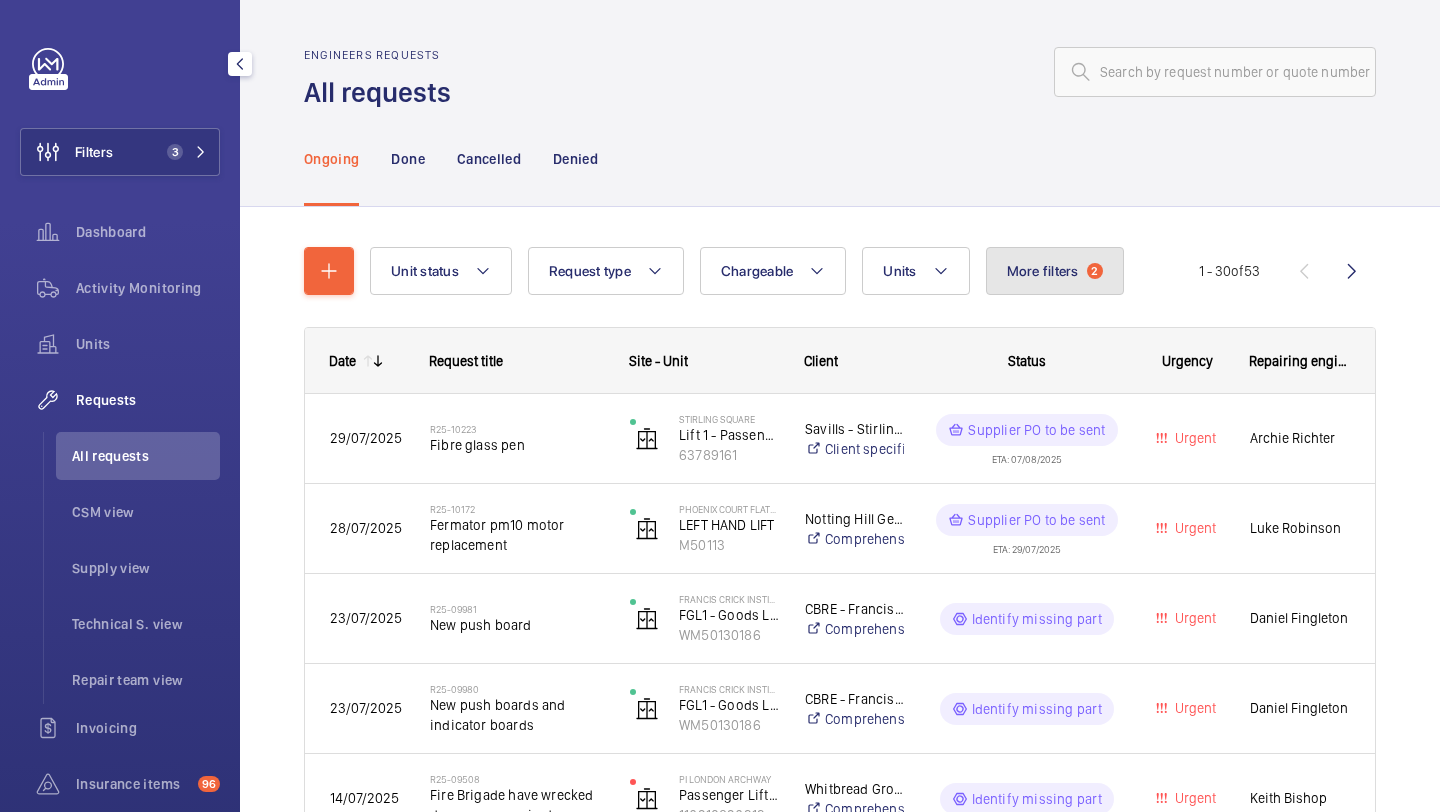 click on "More filters  2" 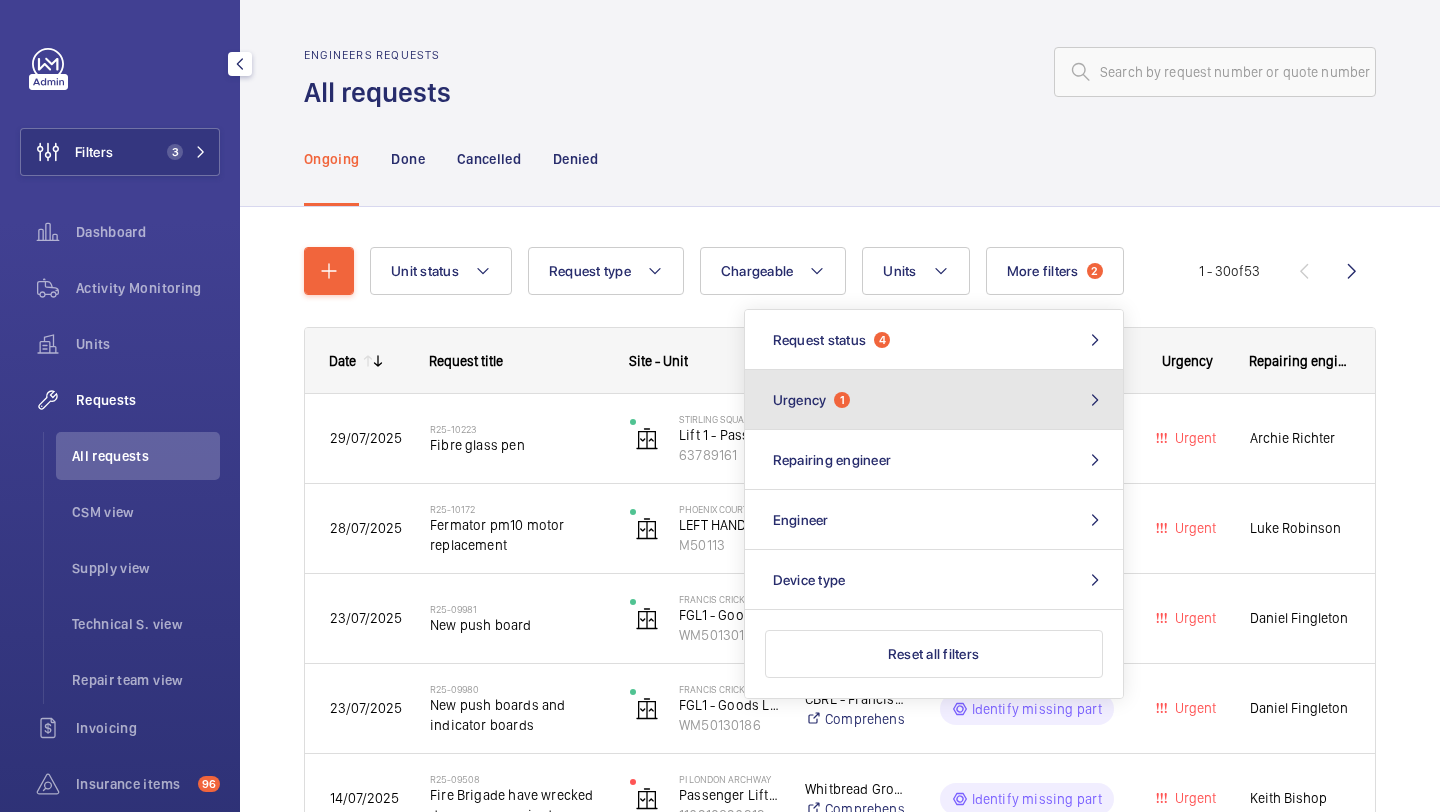 click on "Urgency  1" 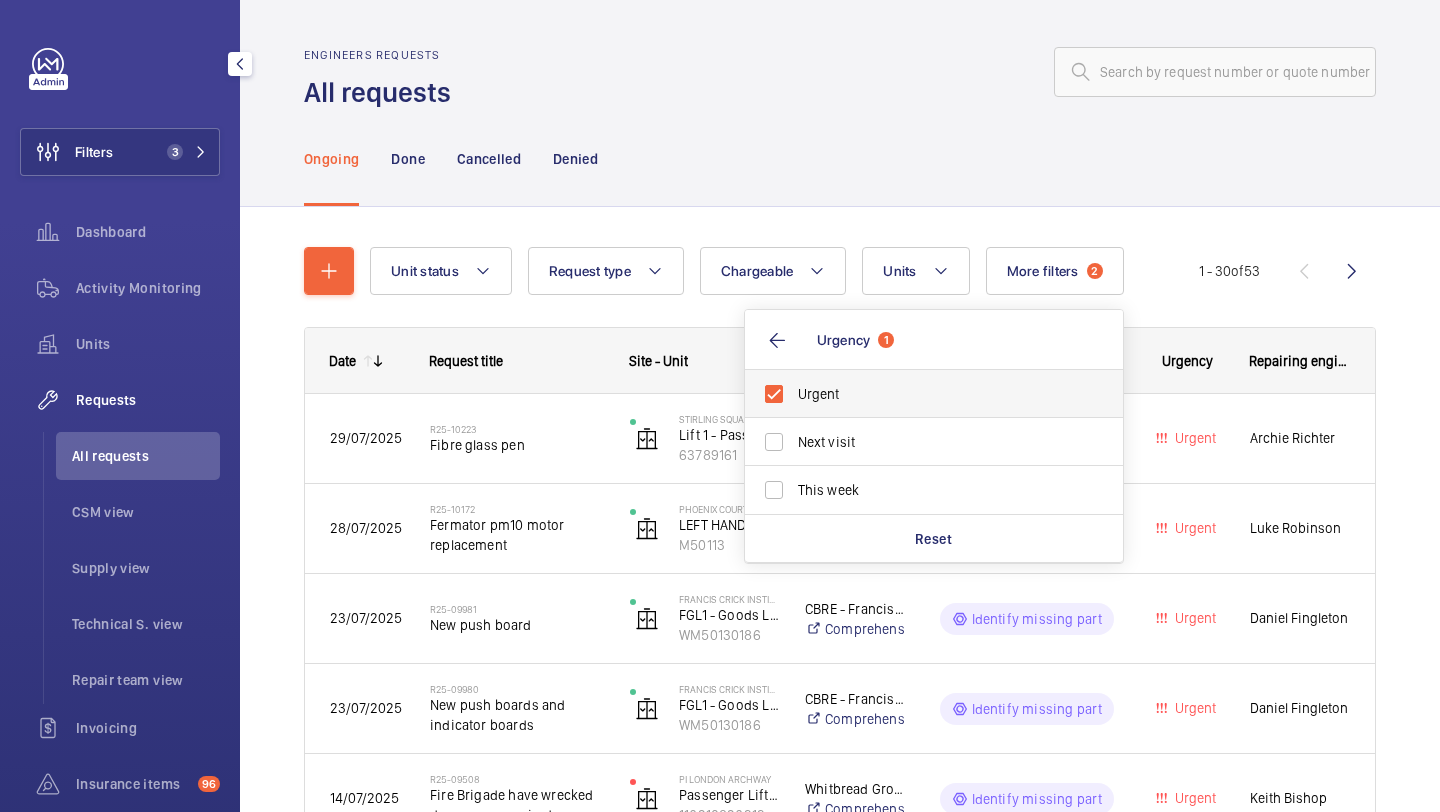 click on "Urgent" at bounding box center (935, 394) 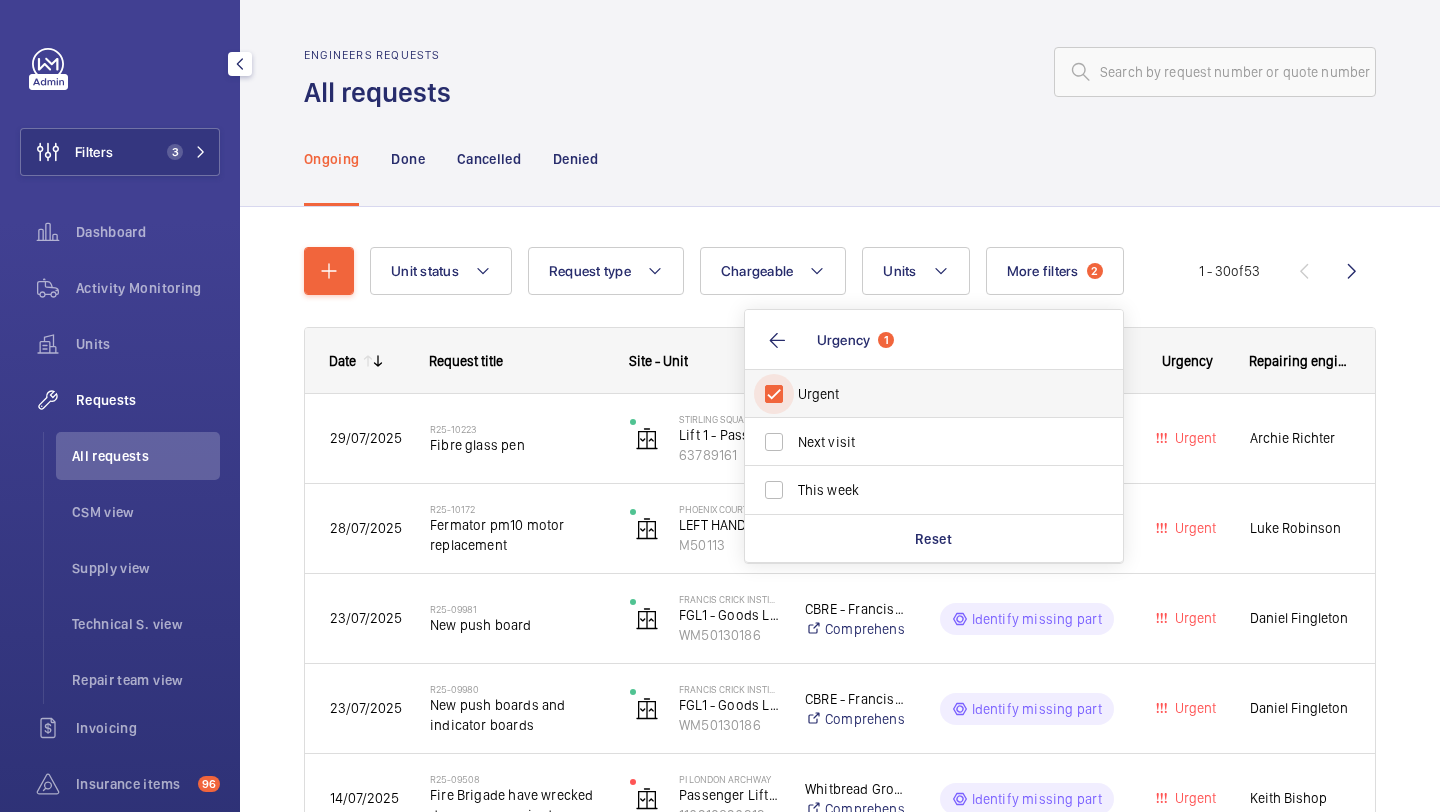 click on "Urgent" at bounding box center [774, 394] 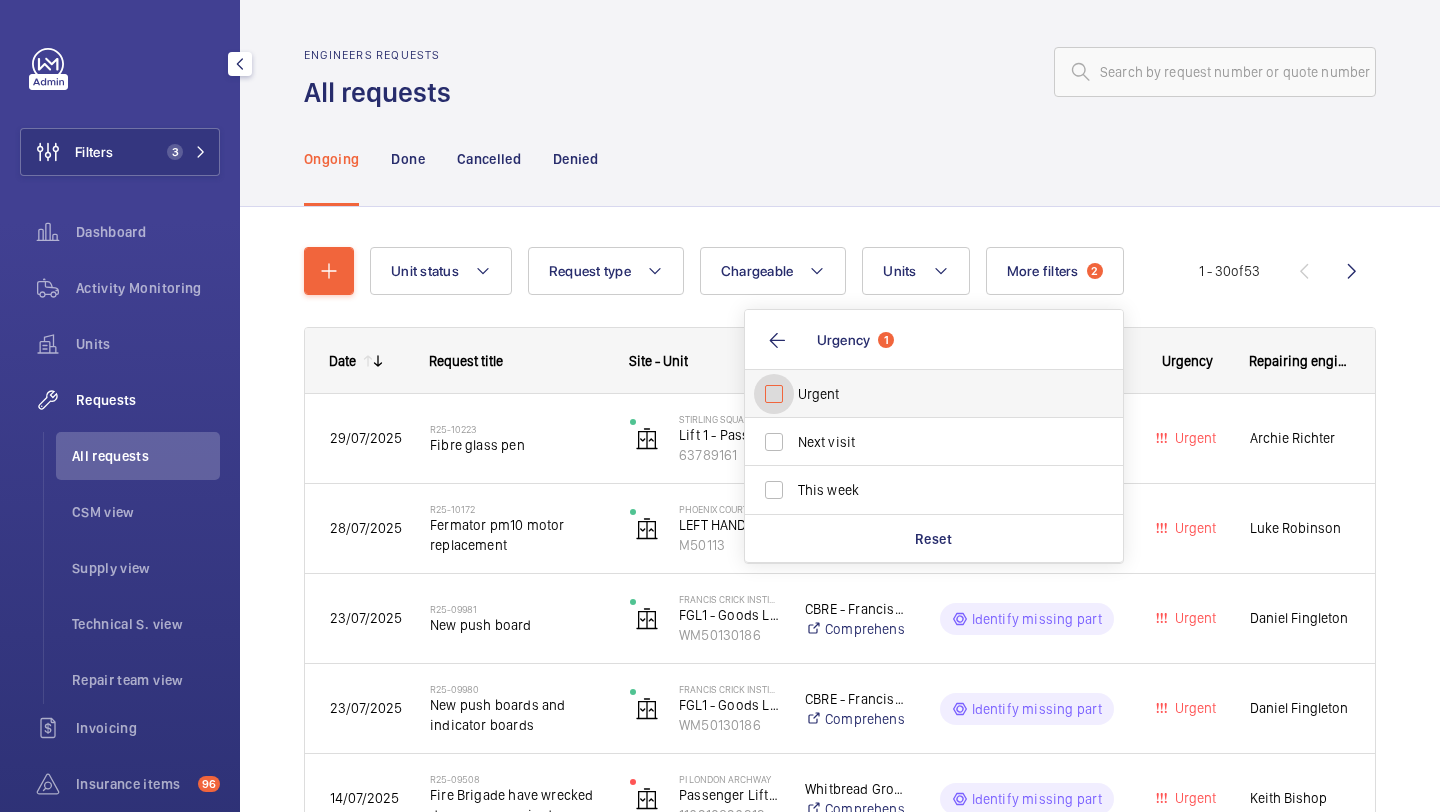 checkbox on "false" 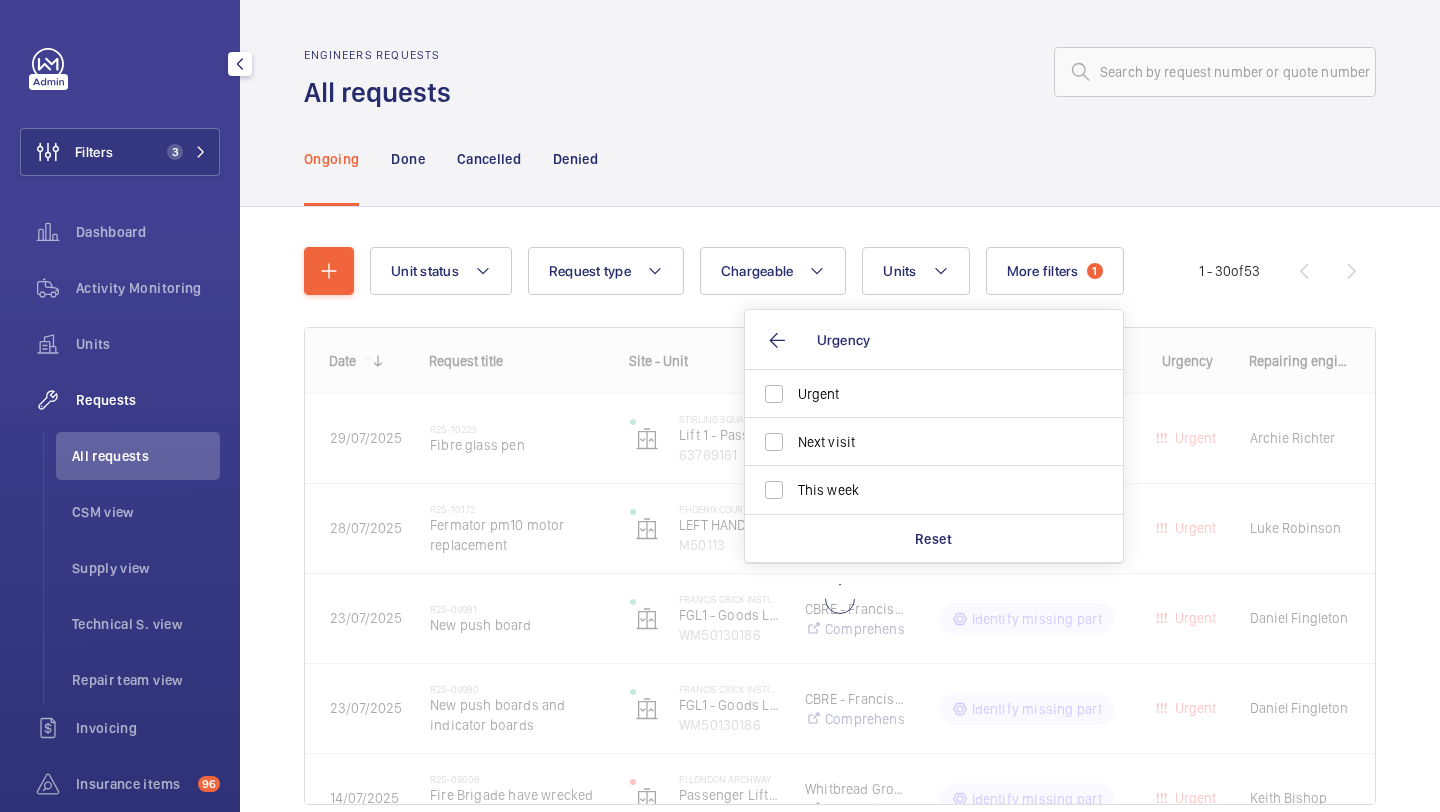 click on "Ongoing Done Cancelled Denied" 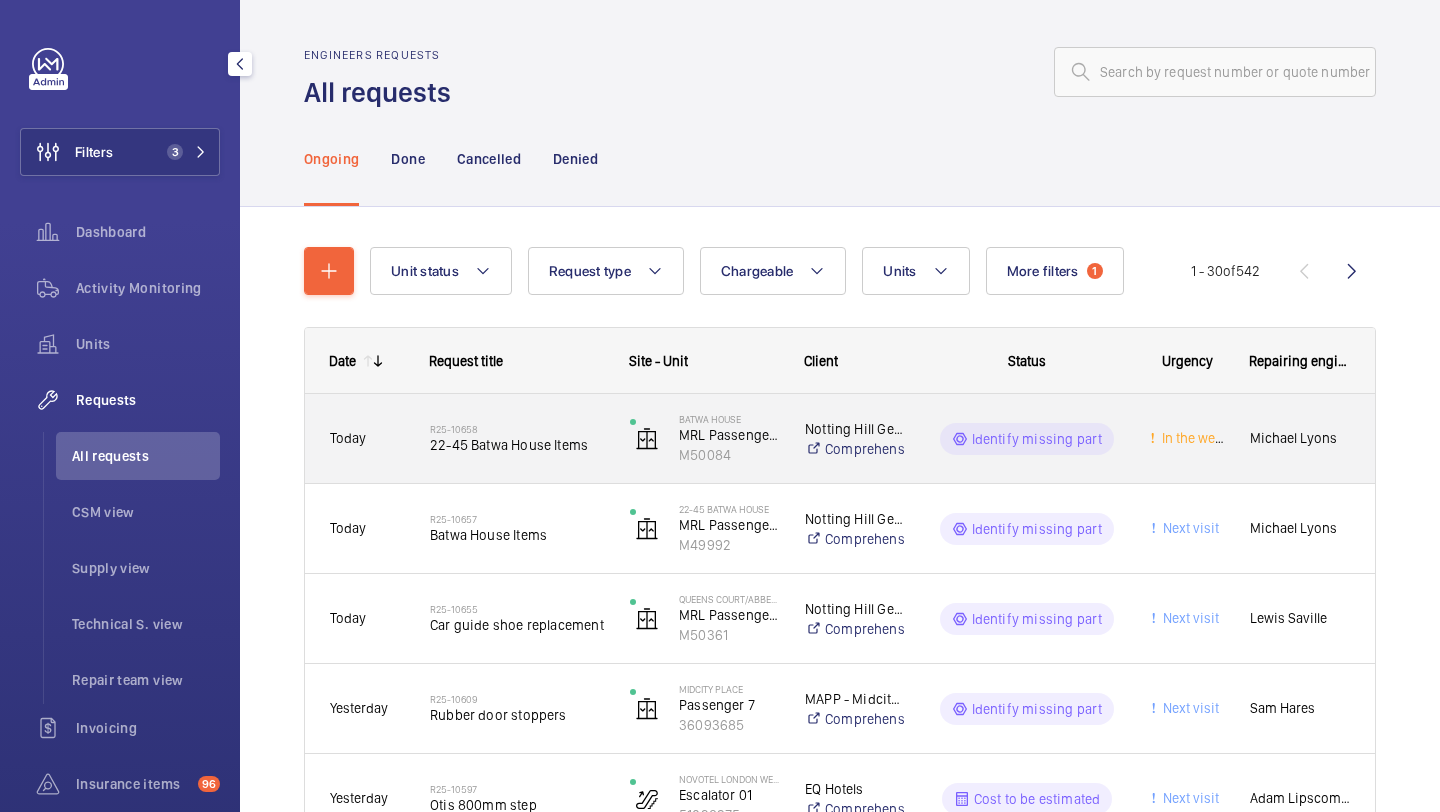 click on "R25-10658" 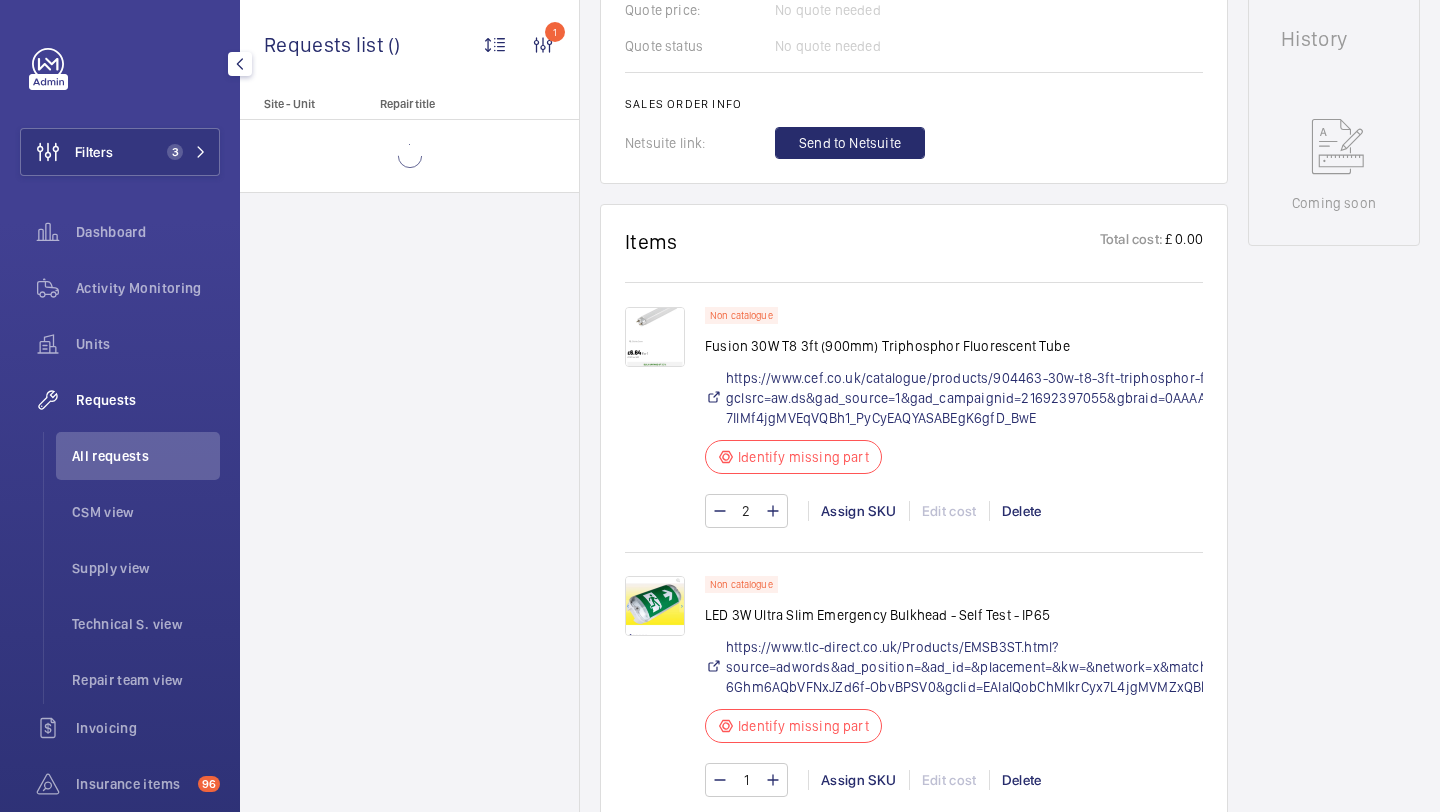scroll, scrollTop: 1041, scrollLeft: 0, axis: vertical 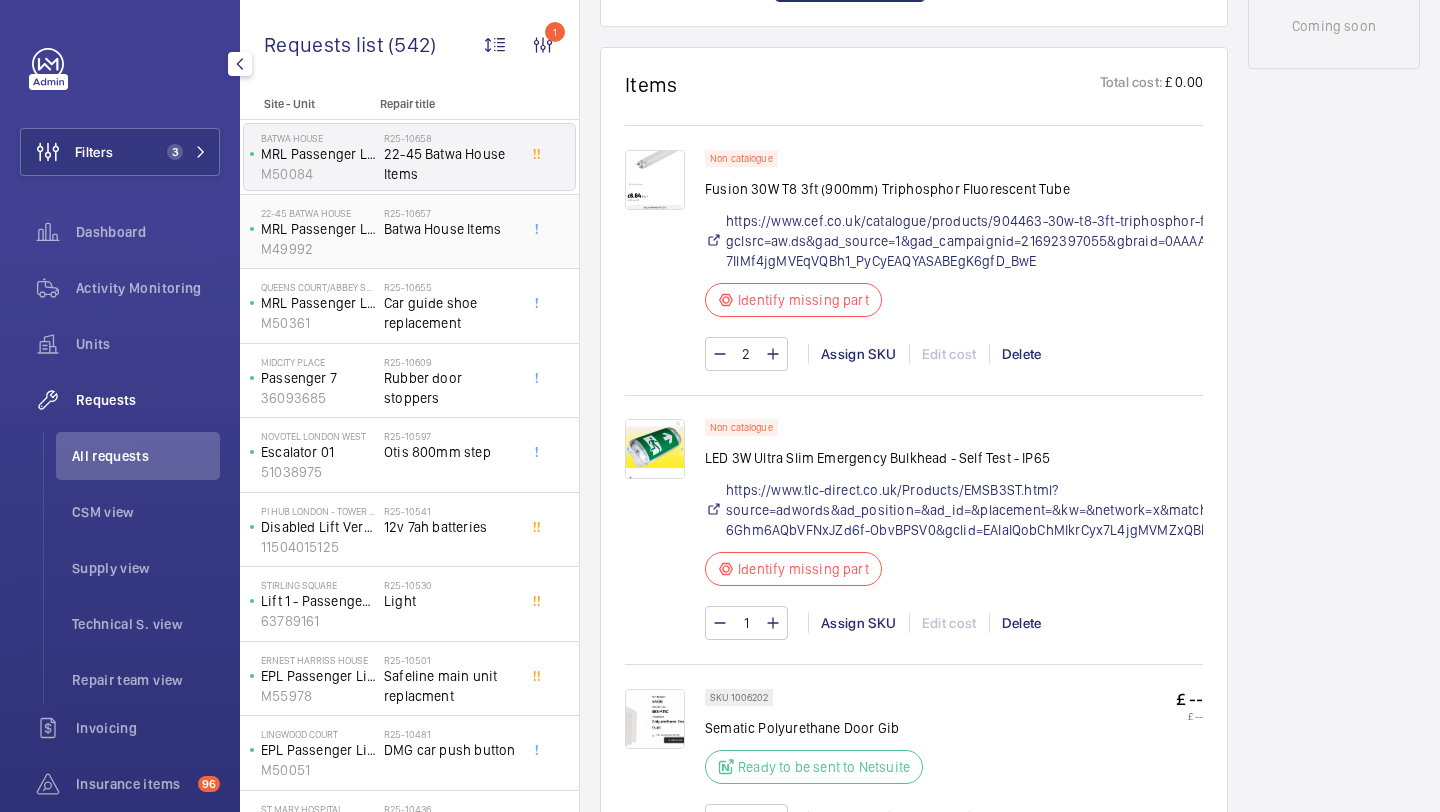 click on "R25-10657   [STREET] Items" 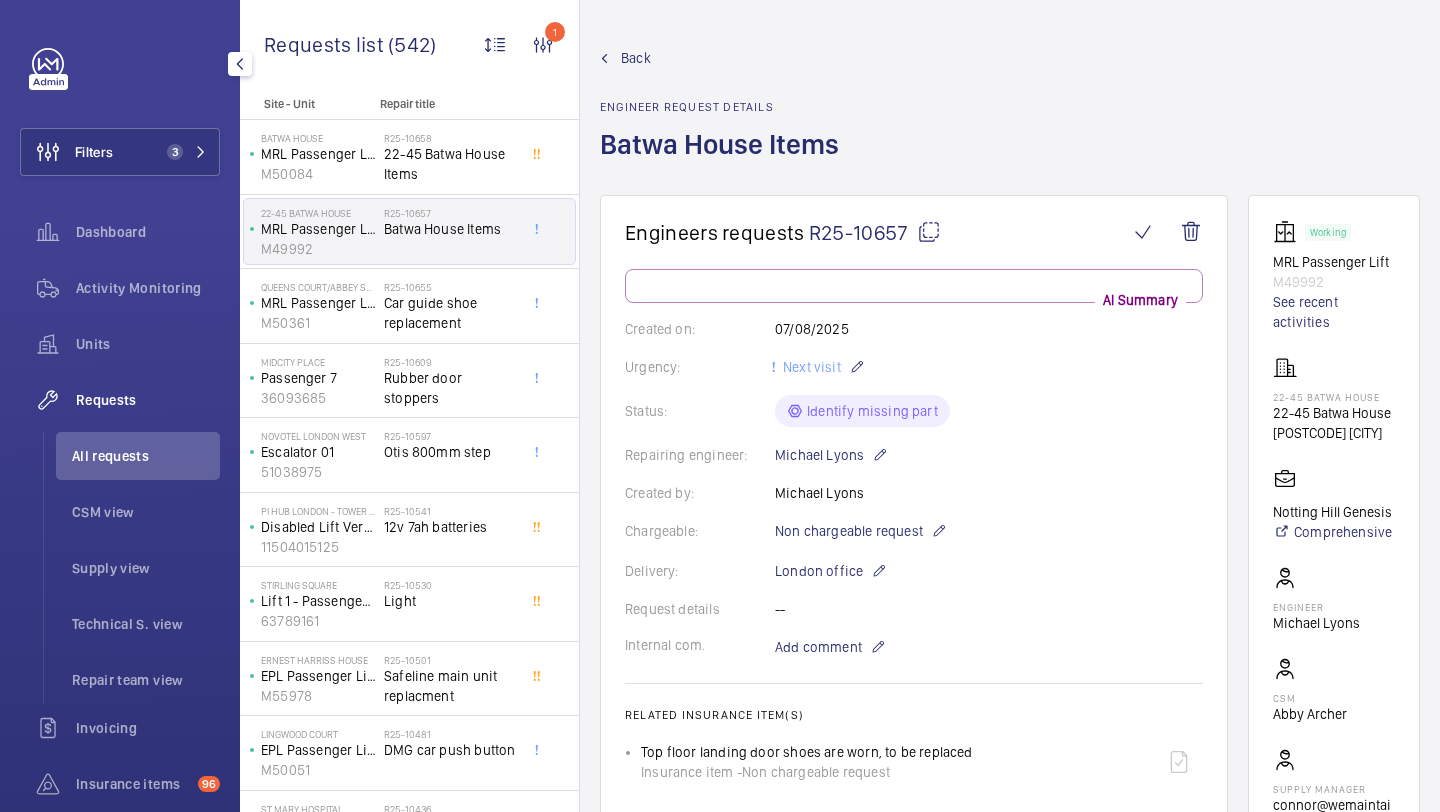 scroll, scrollTop: 1176, scrollLeft: 0, axis: vertical 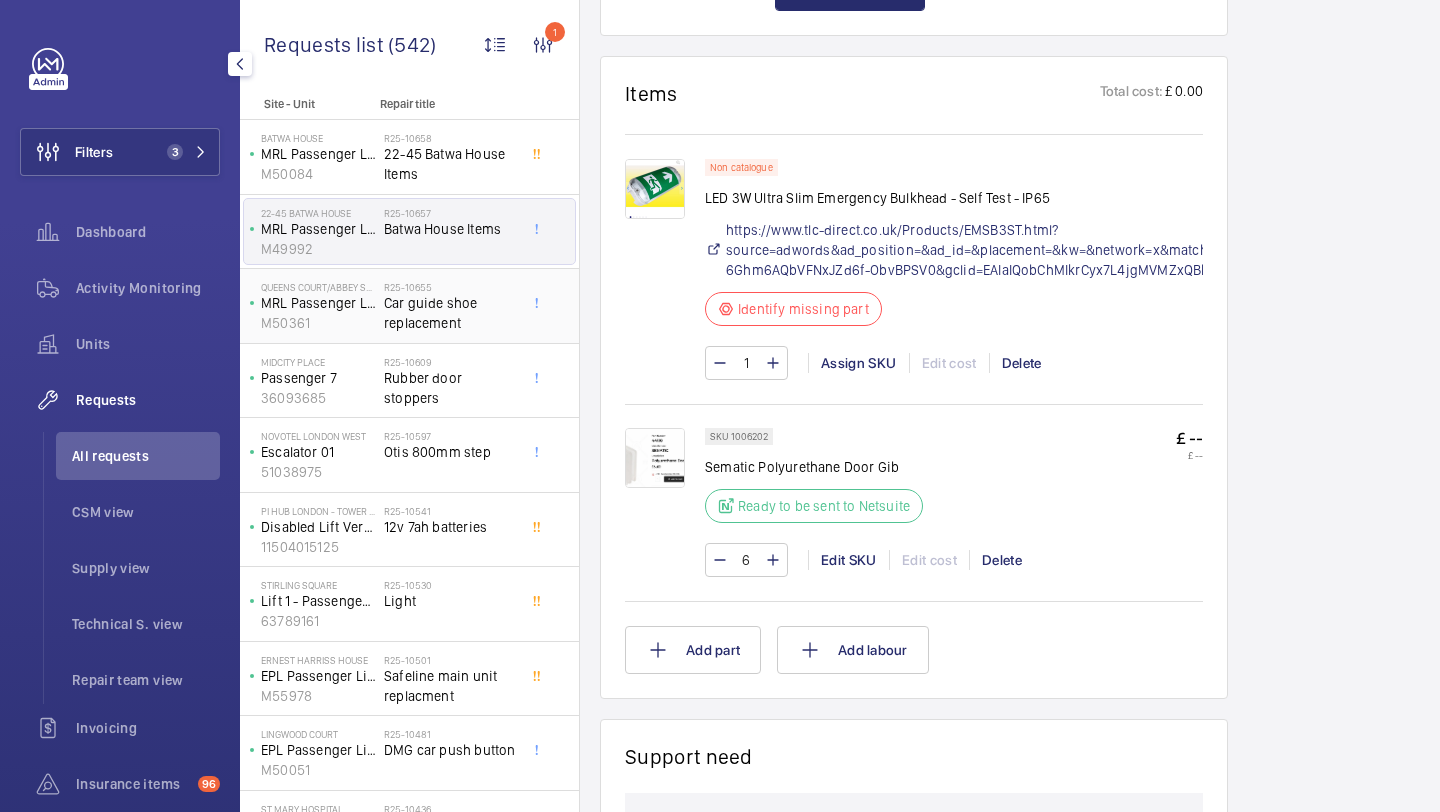 click on "Car guide shoe replacement" 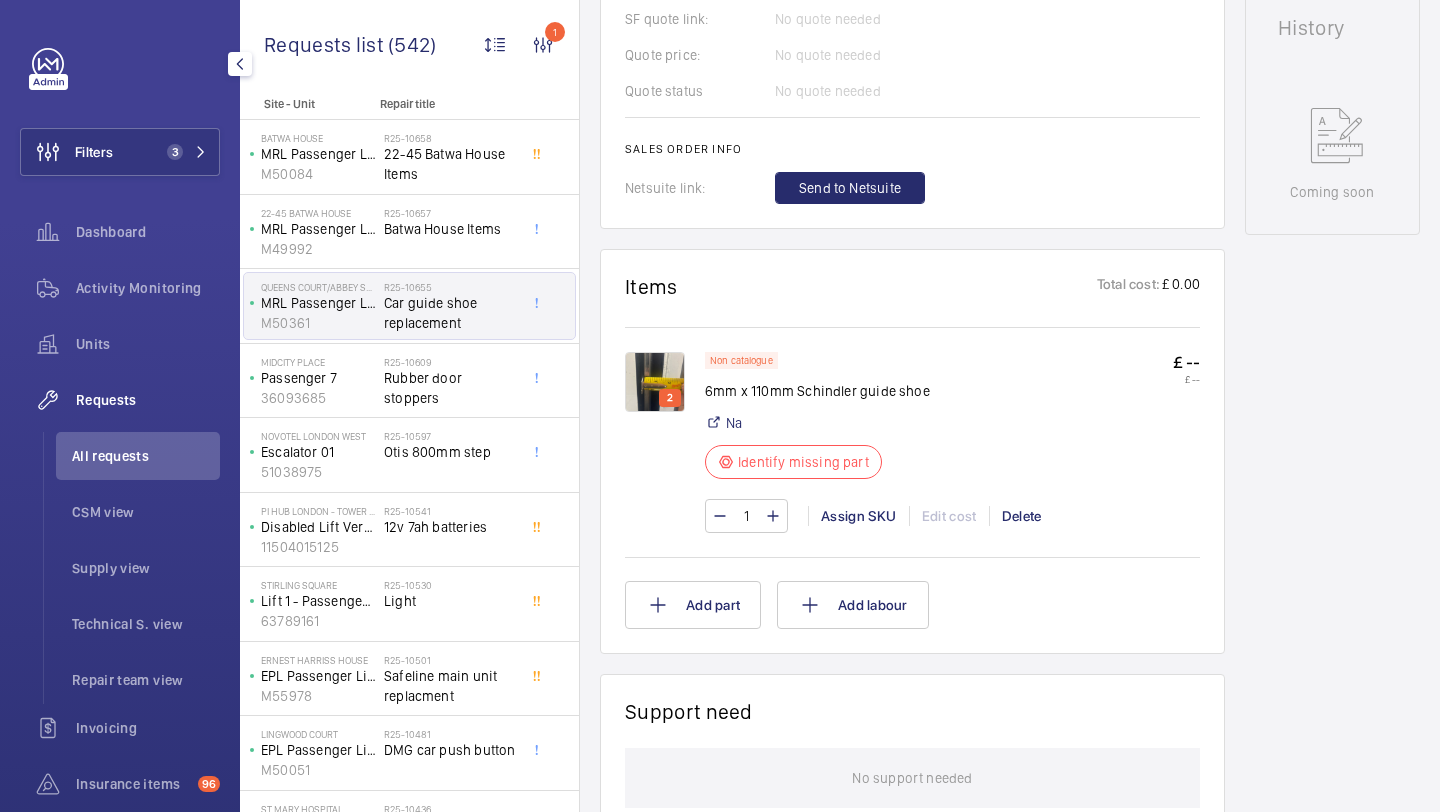 click 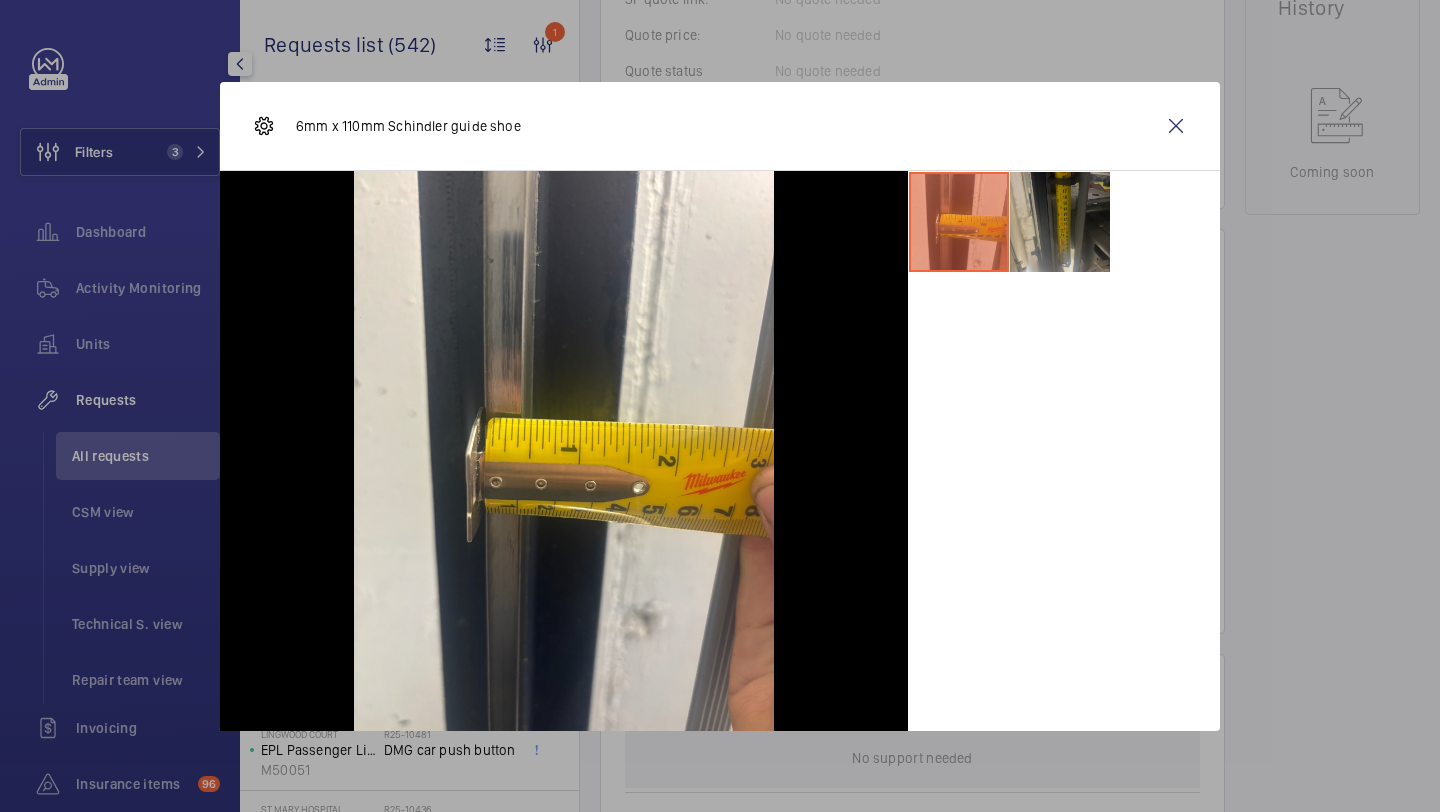 click at bounding box center (1060, 222) 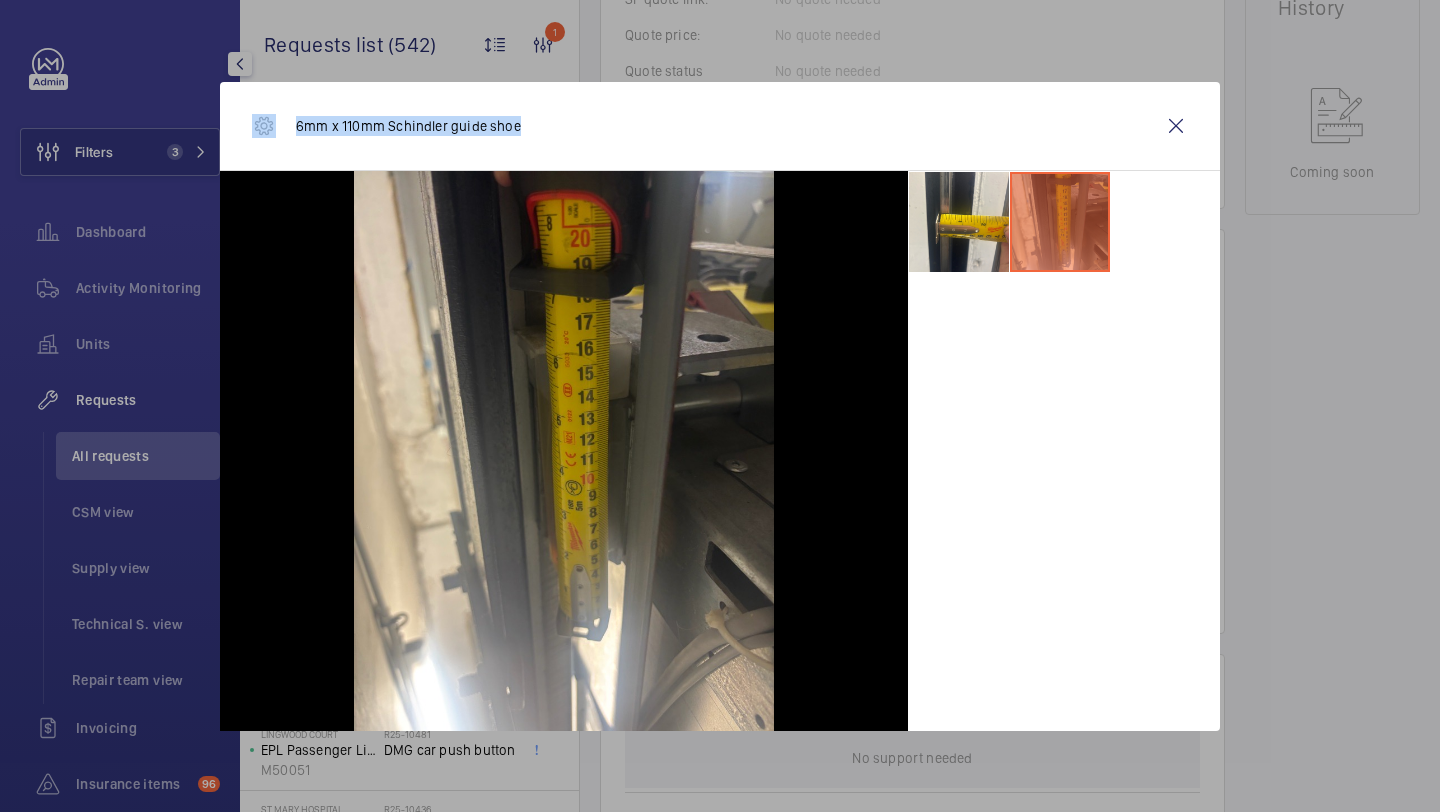 drag, startPoint x: 519, startPoint y: 134, endPoint x: 268, endPoint y: 133, distance: 251.002 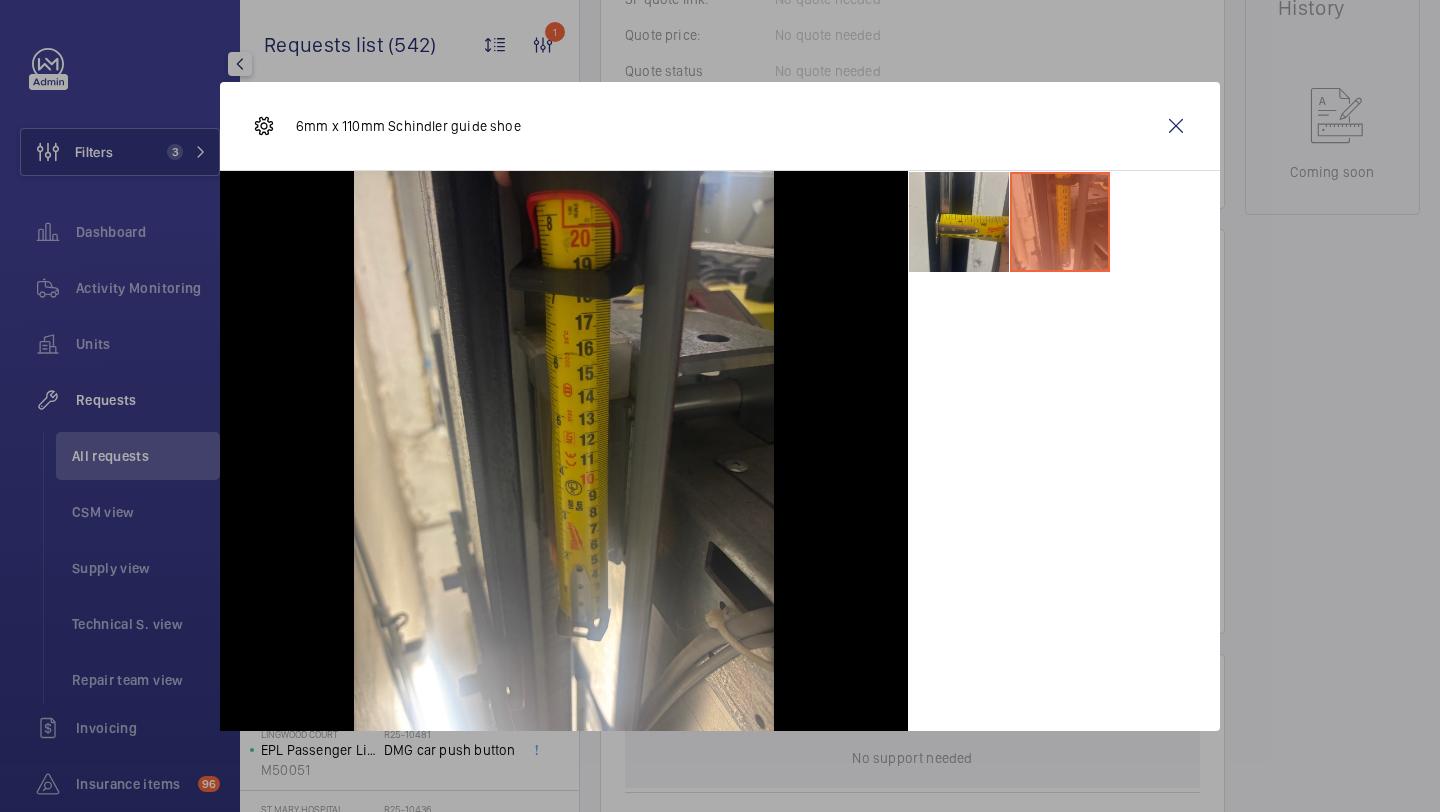 click at bounding box center (959, 222) 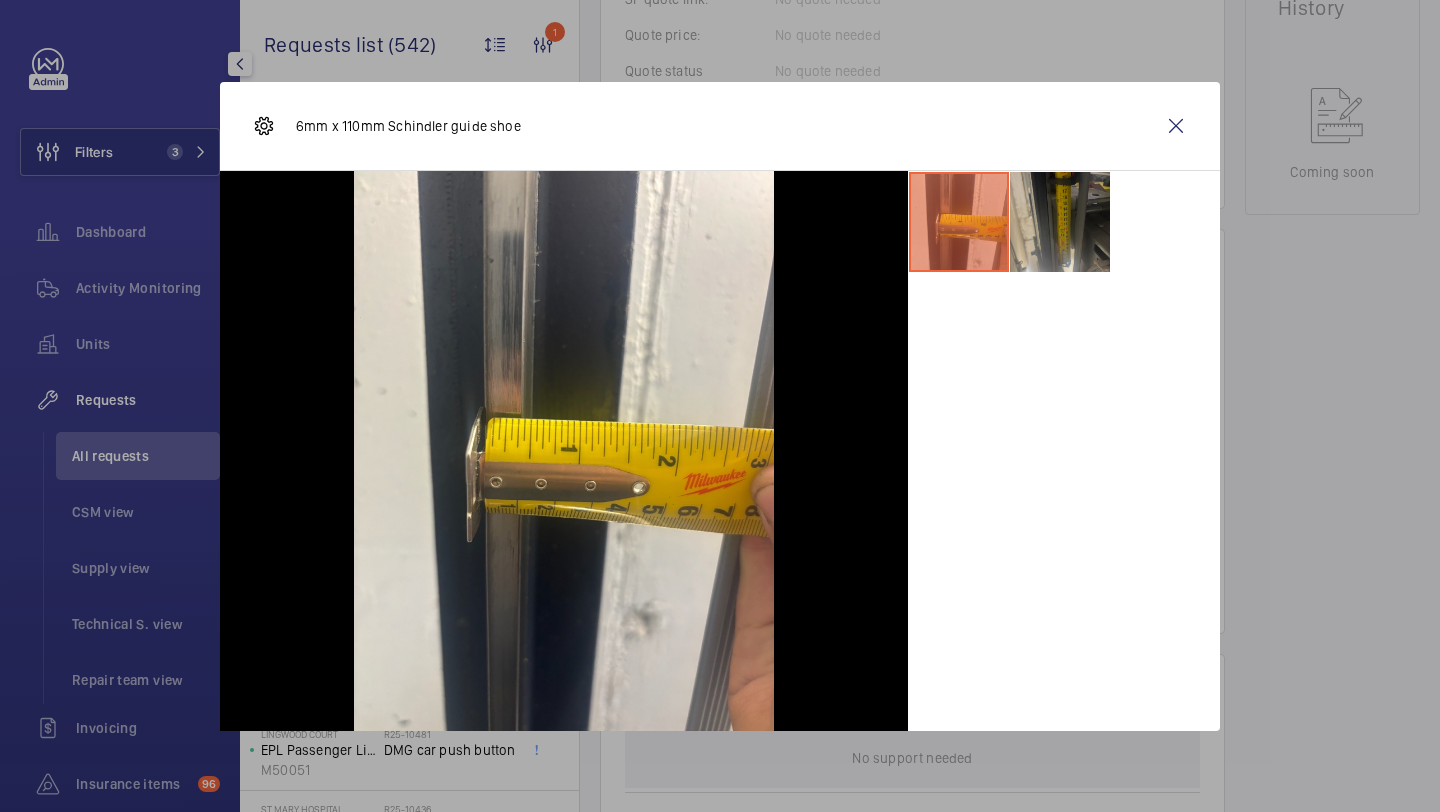 click at bounding box center [1060, 222] 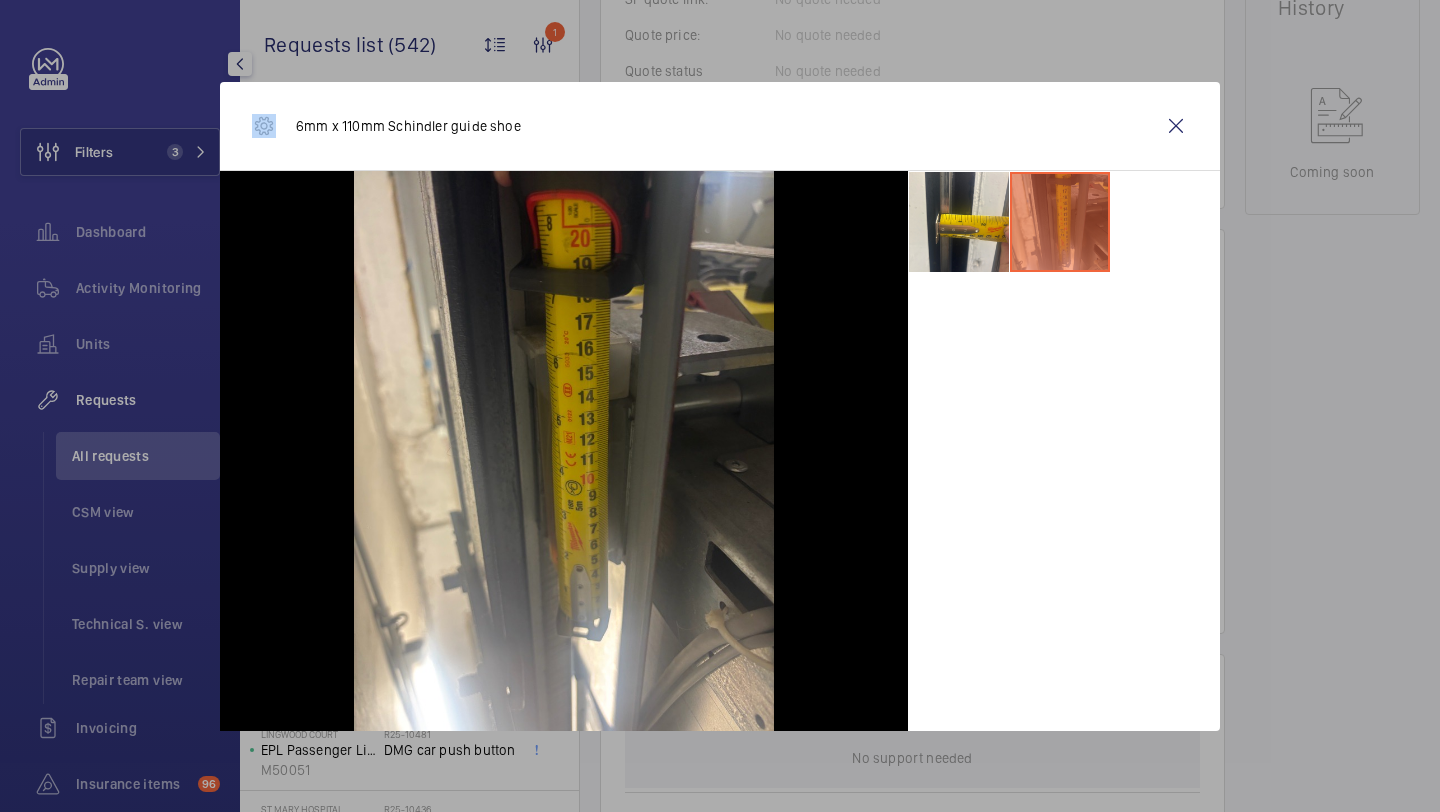 drag, startPoint x: 540, startPoint y: 112, endPoint x: 260, endPoint y: 112, distance: 280 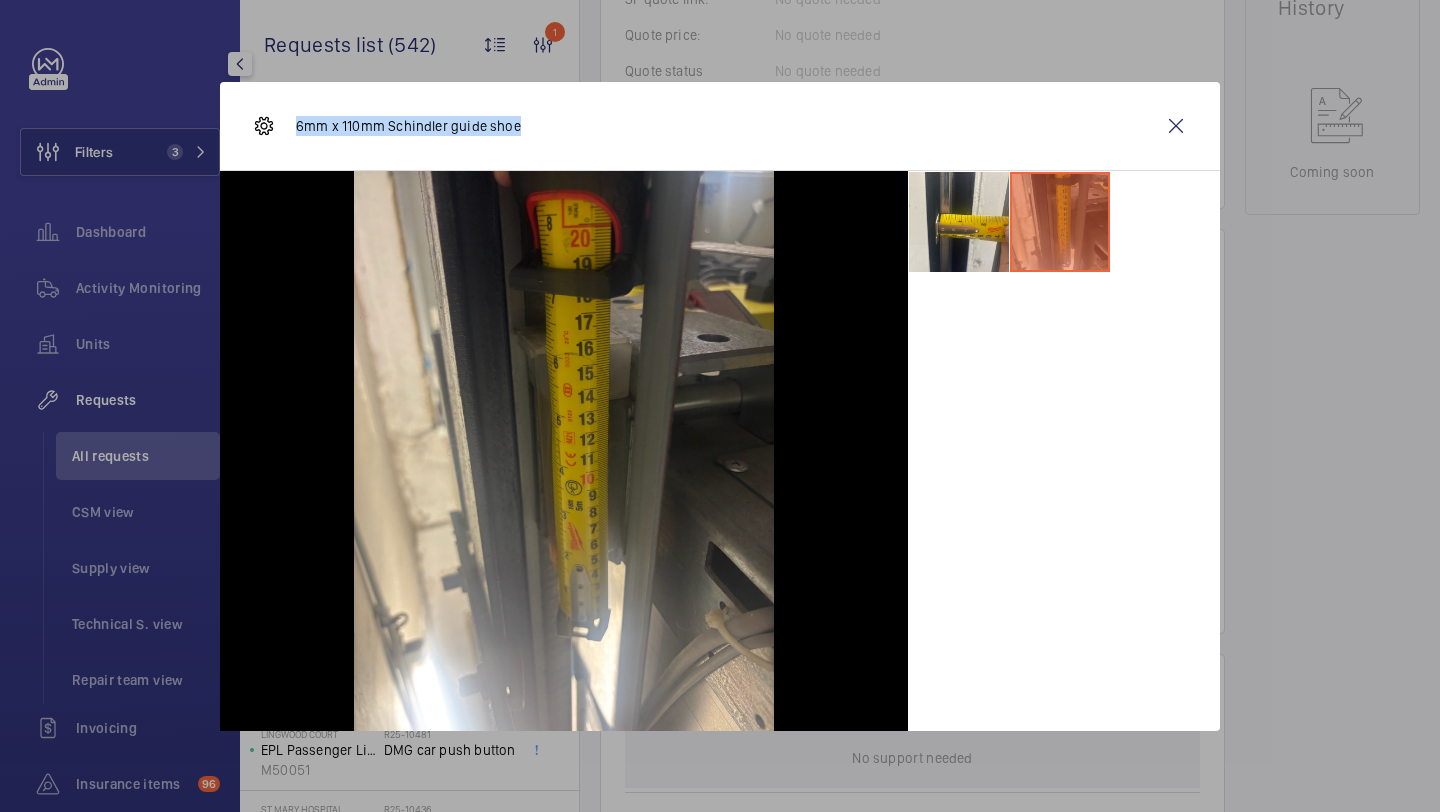 drag, startPoint x: 485, startPoint y: 130, endPoint x: 299, endPoint y: 125, distance: 186.0672 